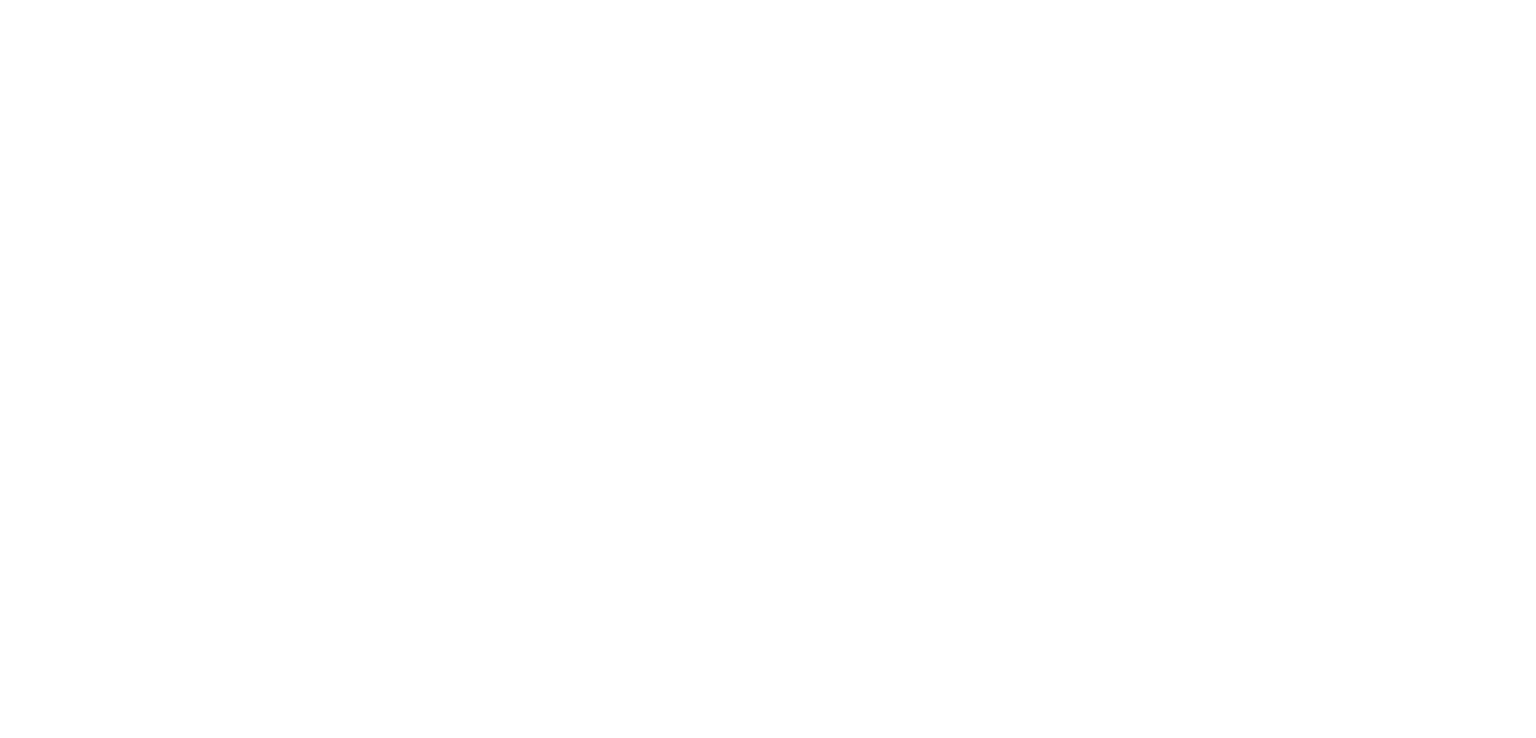 scroll, scrollTop: 0, scrollLeft: 0, axis: both 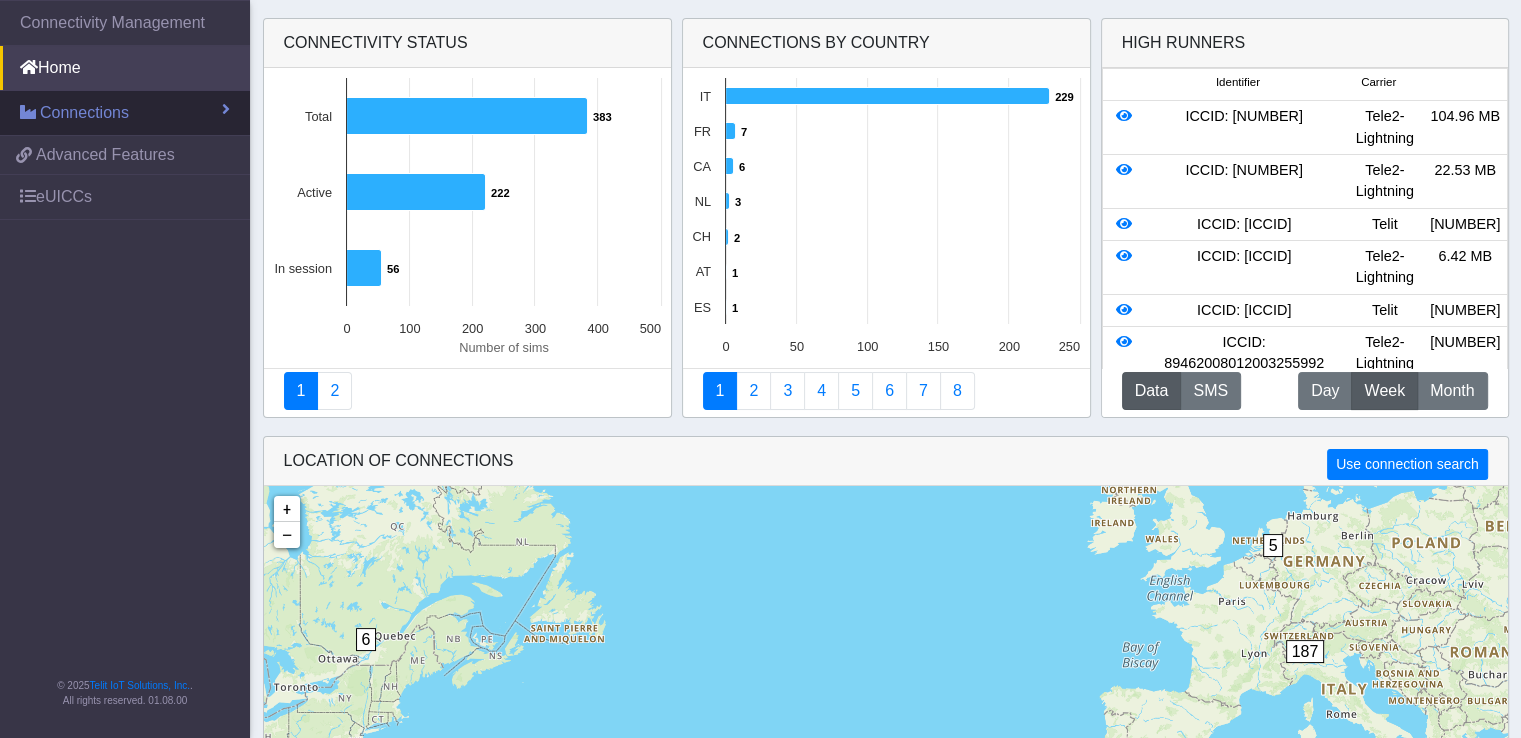 click on "Connections" at bounding box center [84, 113] 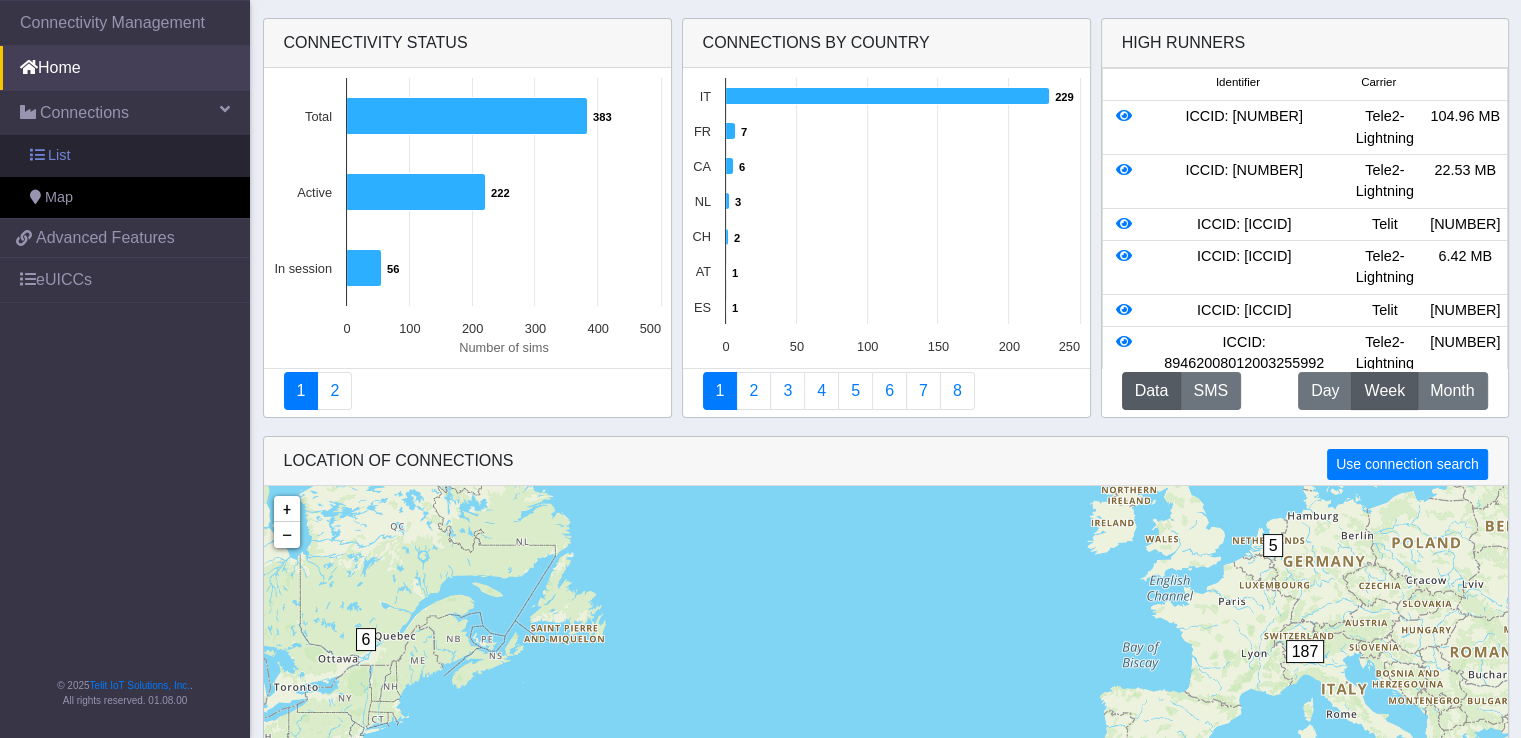 click on "List" at bounding box center (125, 156) 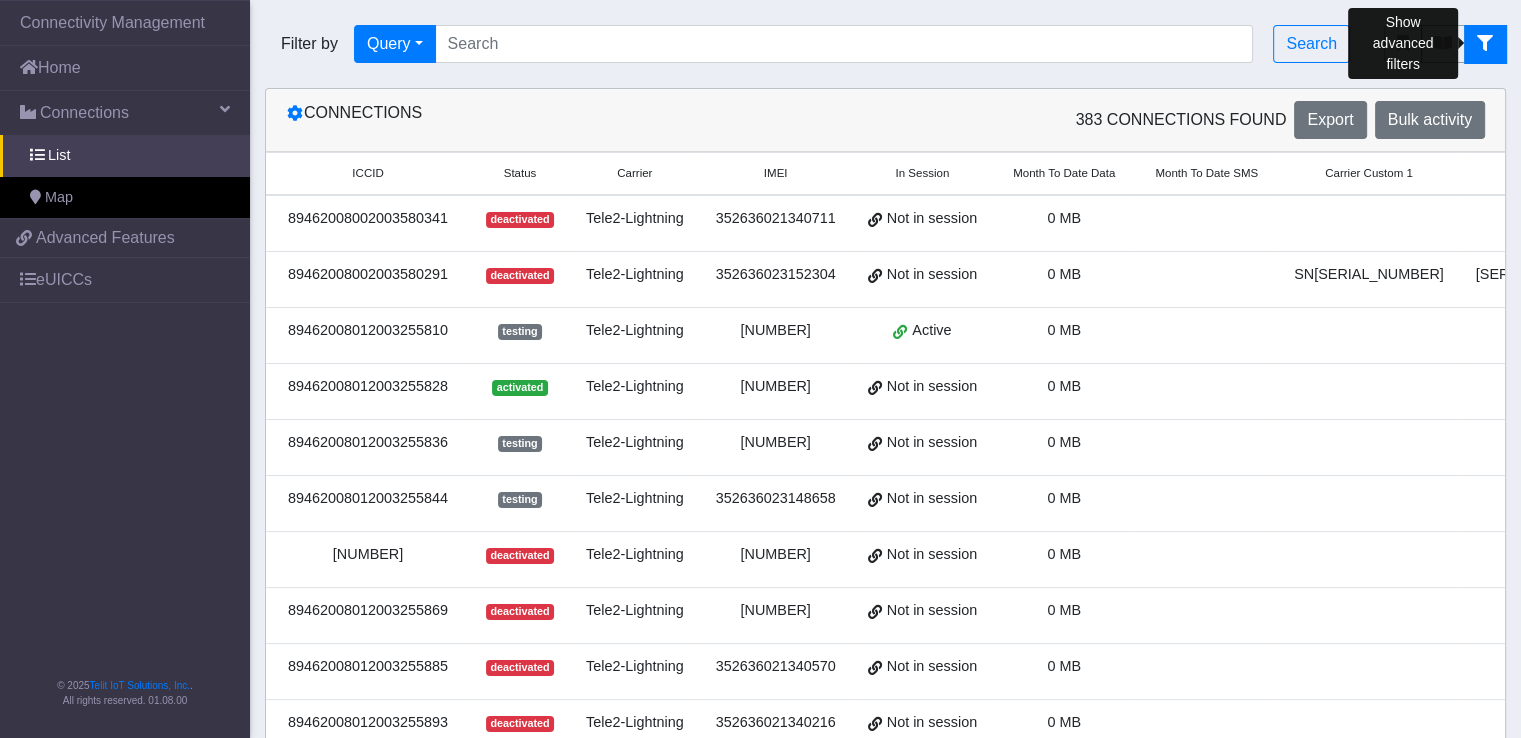click at bounding box center [1485, 43] 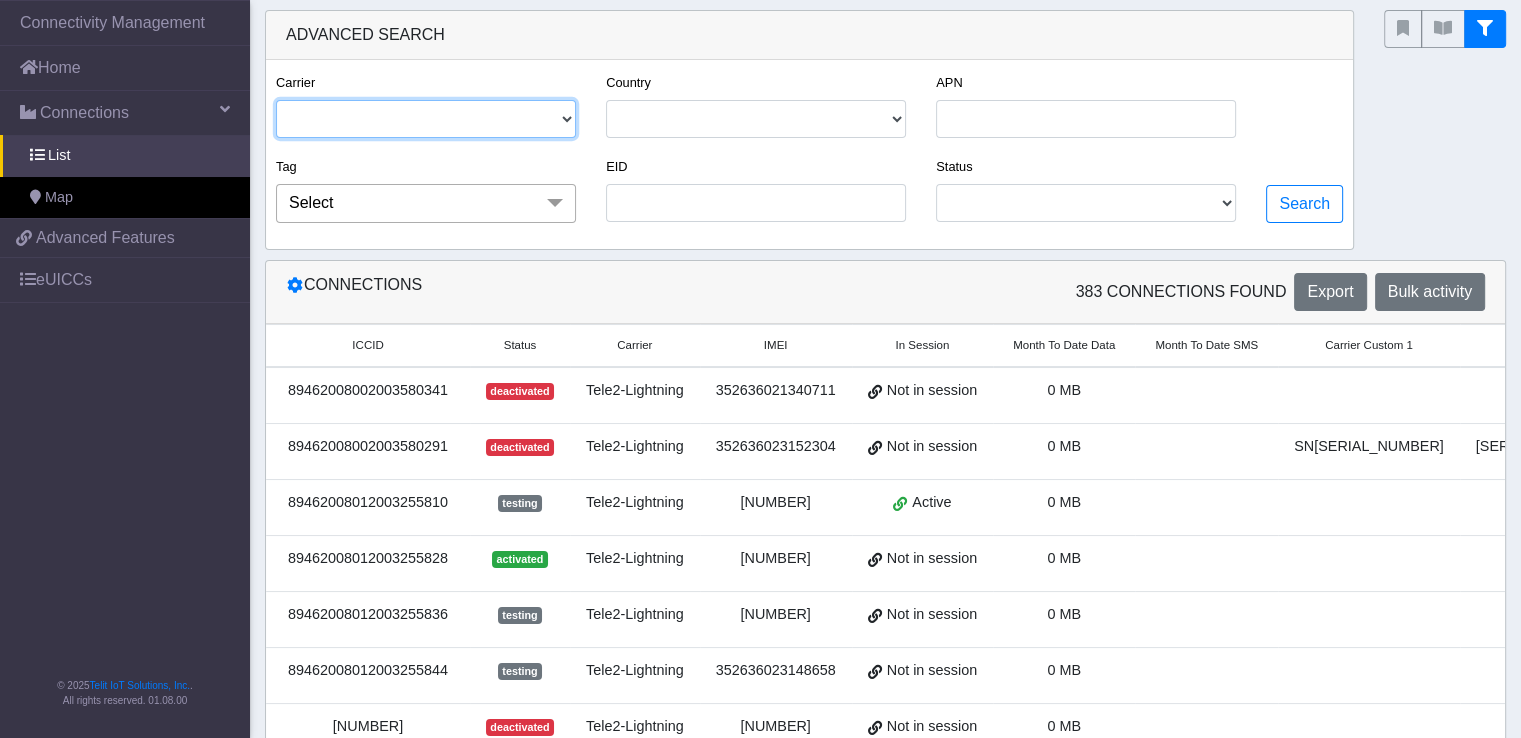 click on "[CARRIER] [CARRIER]" at bounding box center [426, 119] 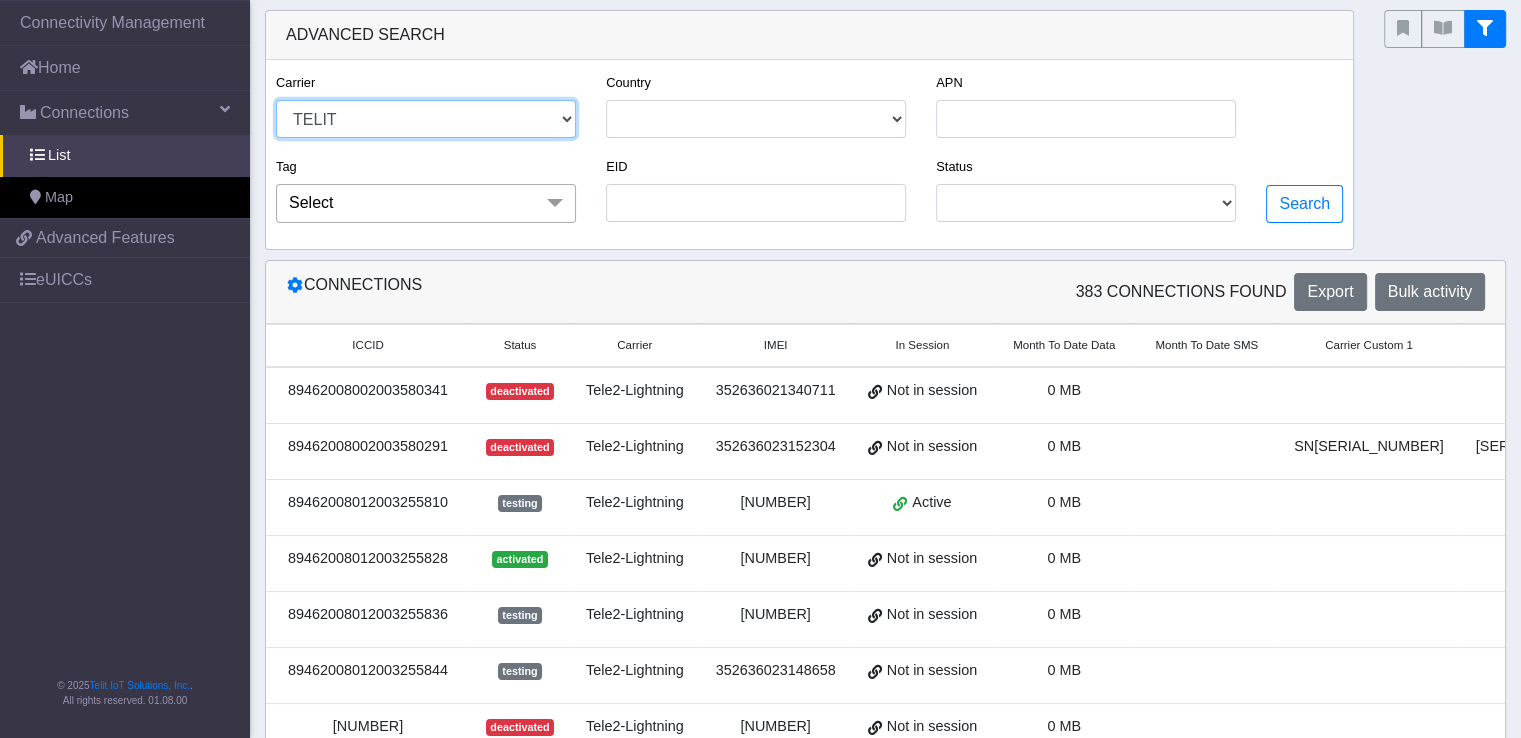 click on "[CARRIER] [CARRIER]" at bounding box center (426, 119) 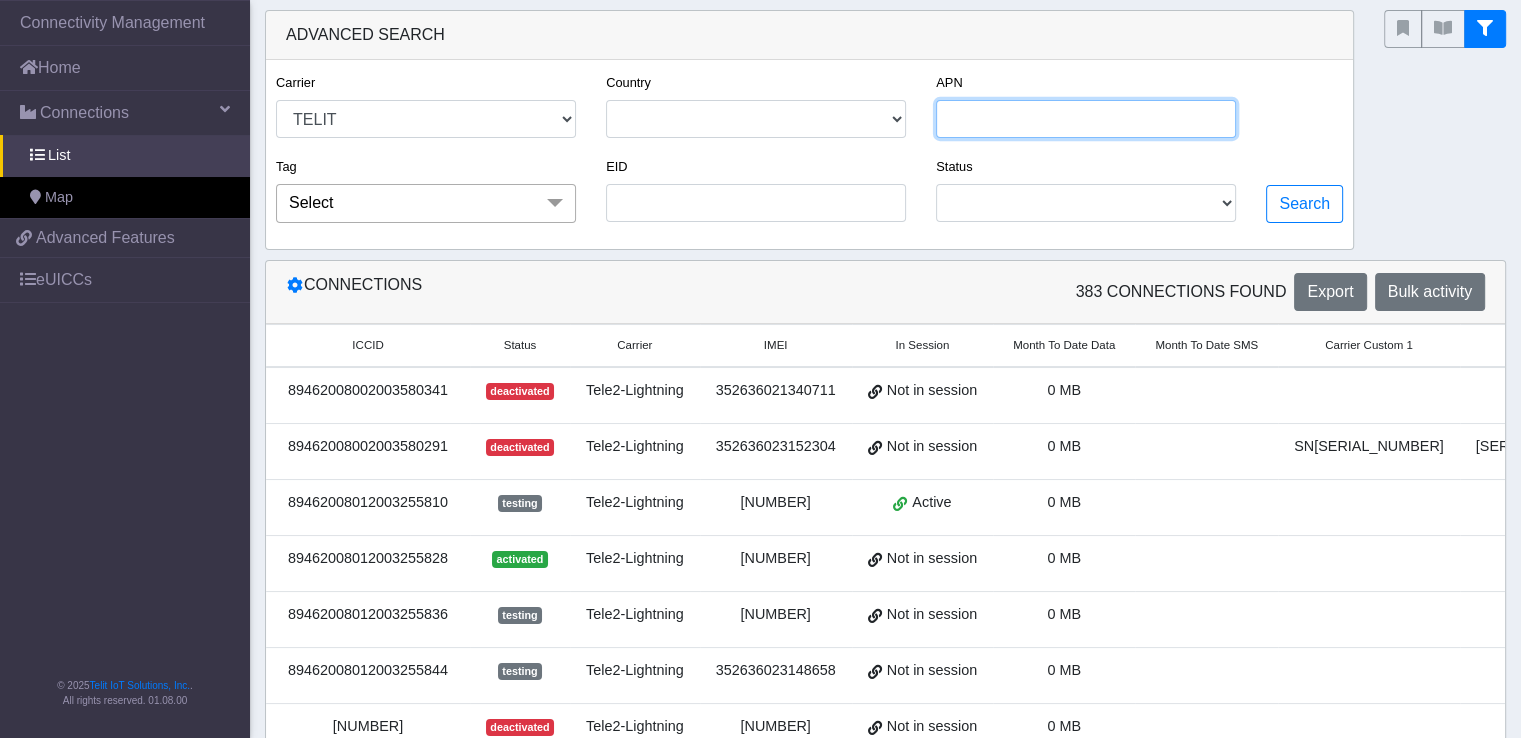 click on "APN" at bounding box center [1086, 119] 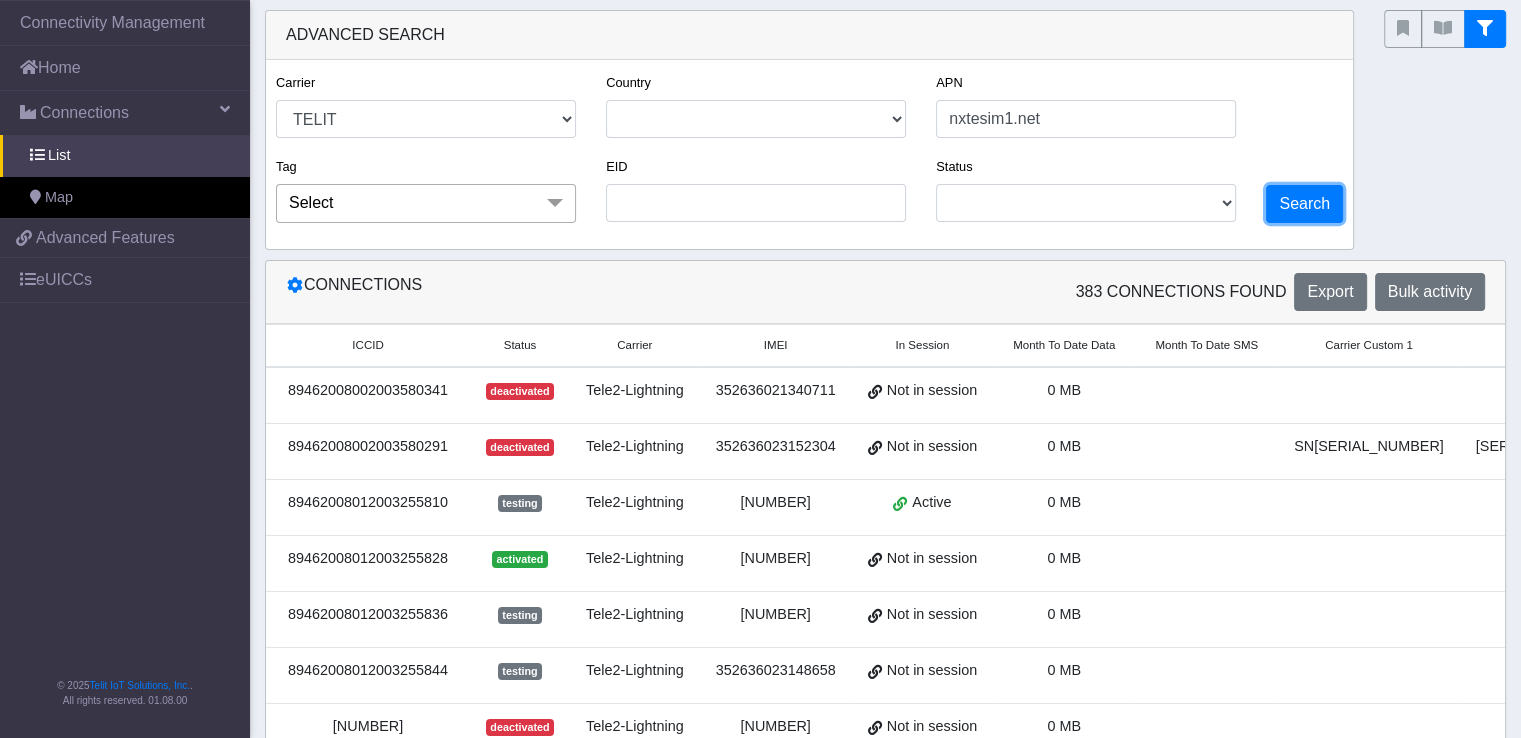 click on "Search" at bounding box center (1304, 204) 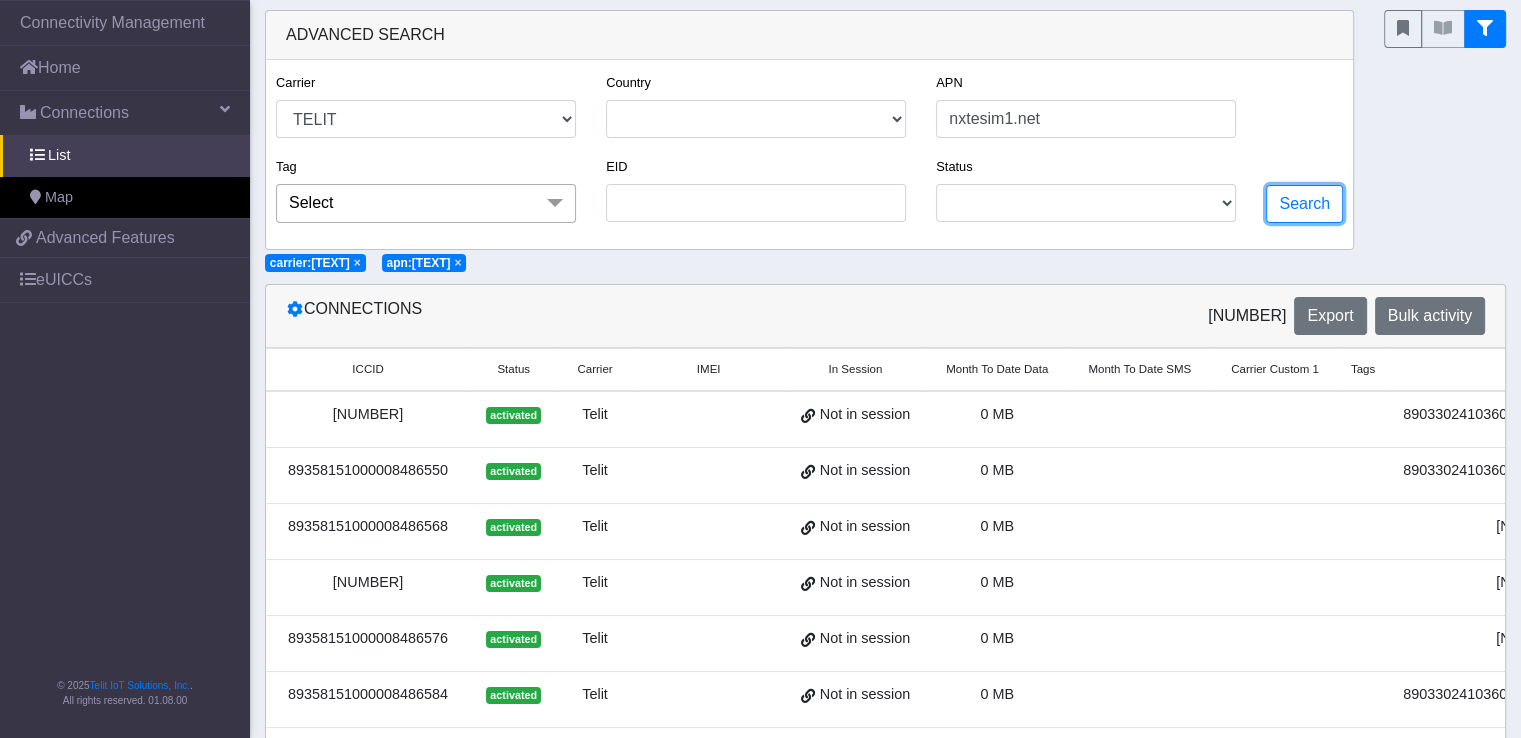 type 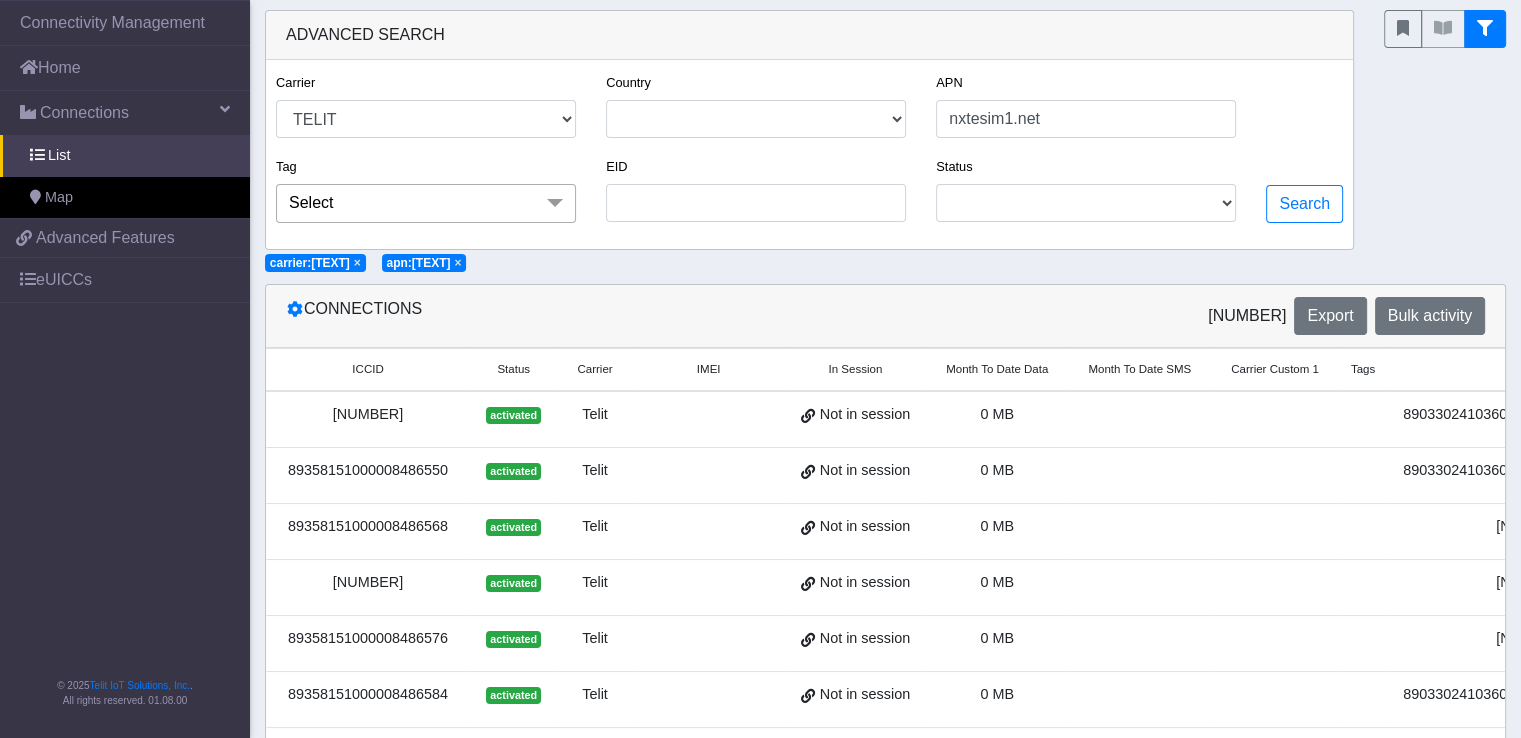 click on "174 Connections found  Export Bulk activity" at bounding box center (1193, 316) 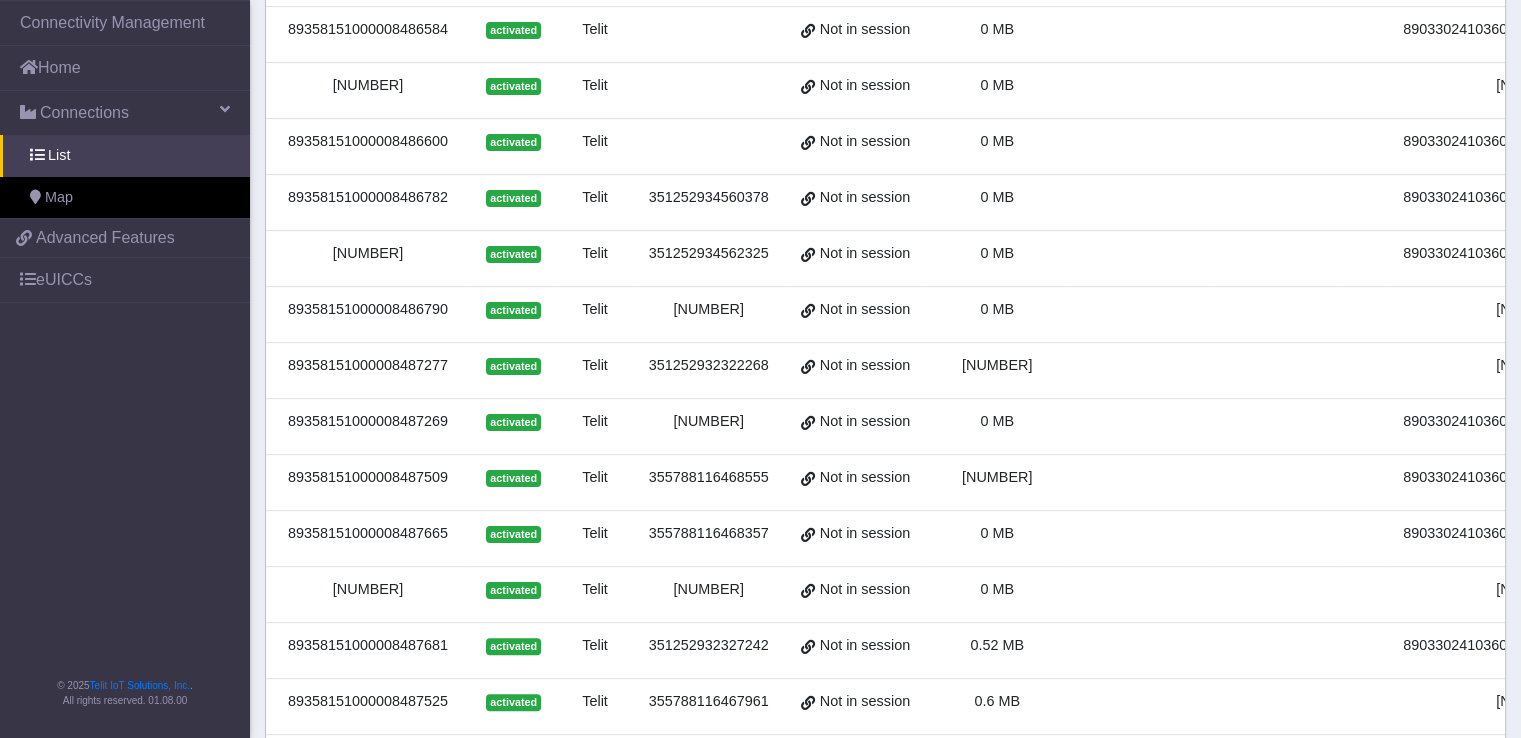 scroll, scrollTop: 879, scrollLeft: 0, axis: vertical 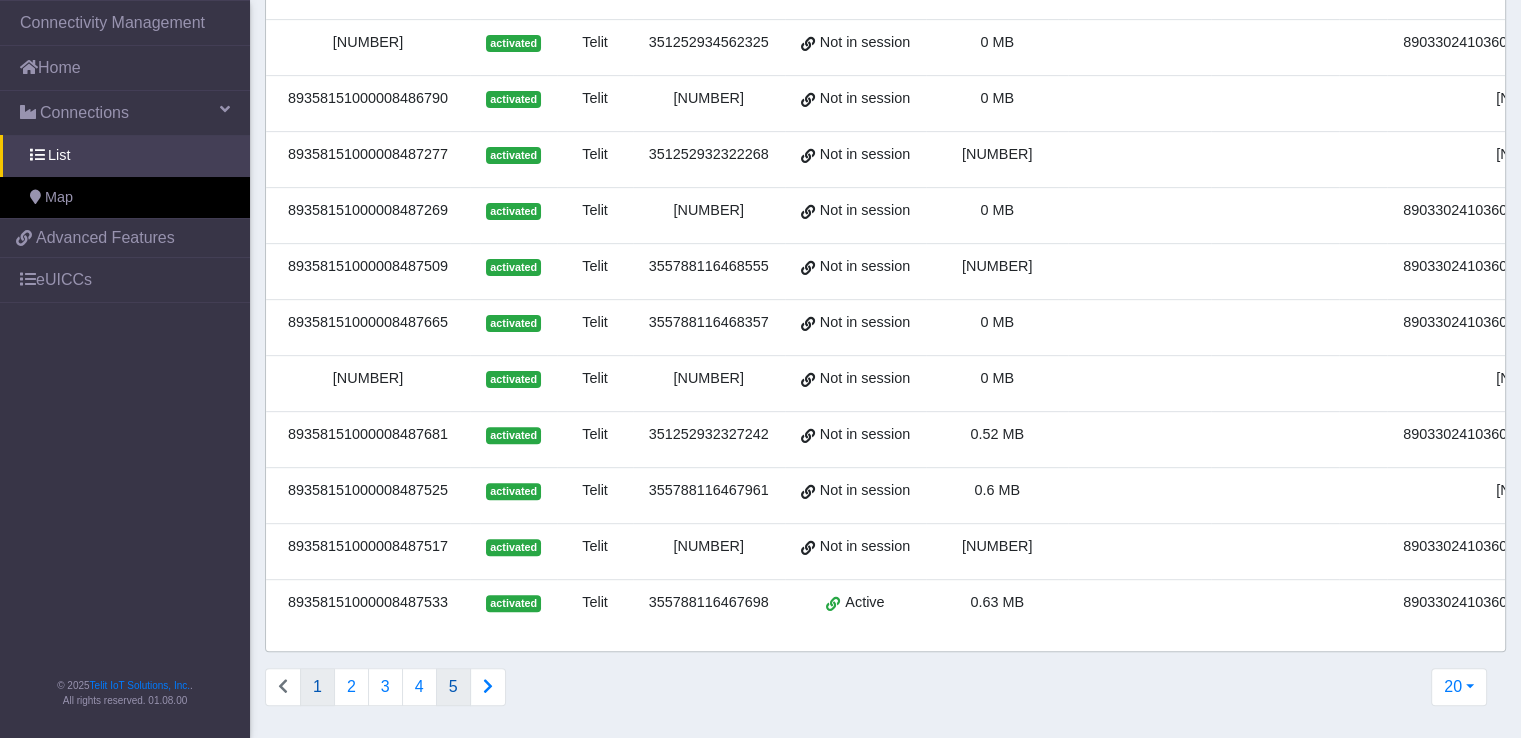 click on "5" at bounding box center (317, 687) 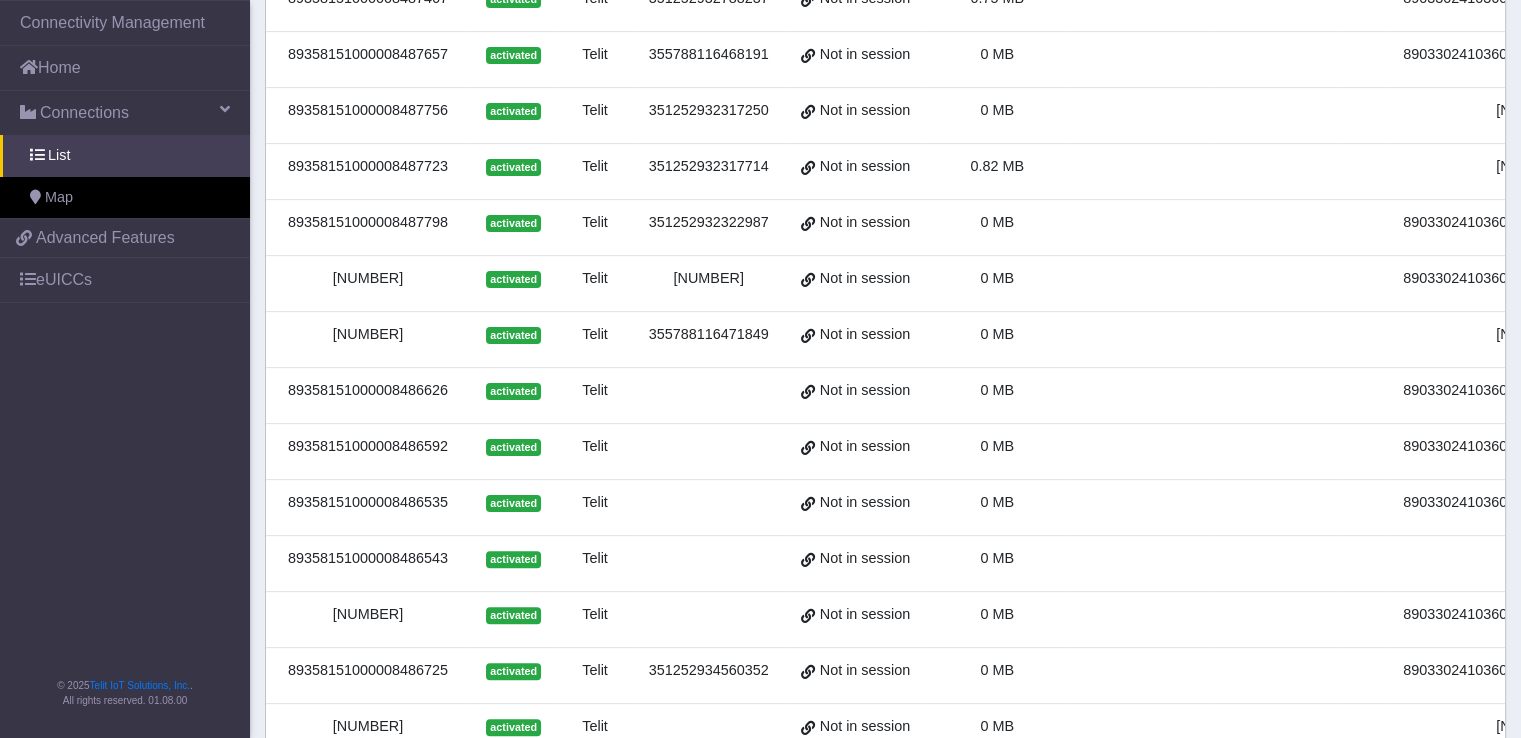 scroll, scrollTop: 879, scrollLeft: 0, axis: vertical 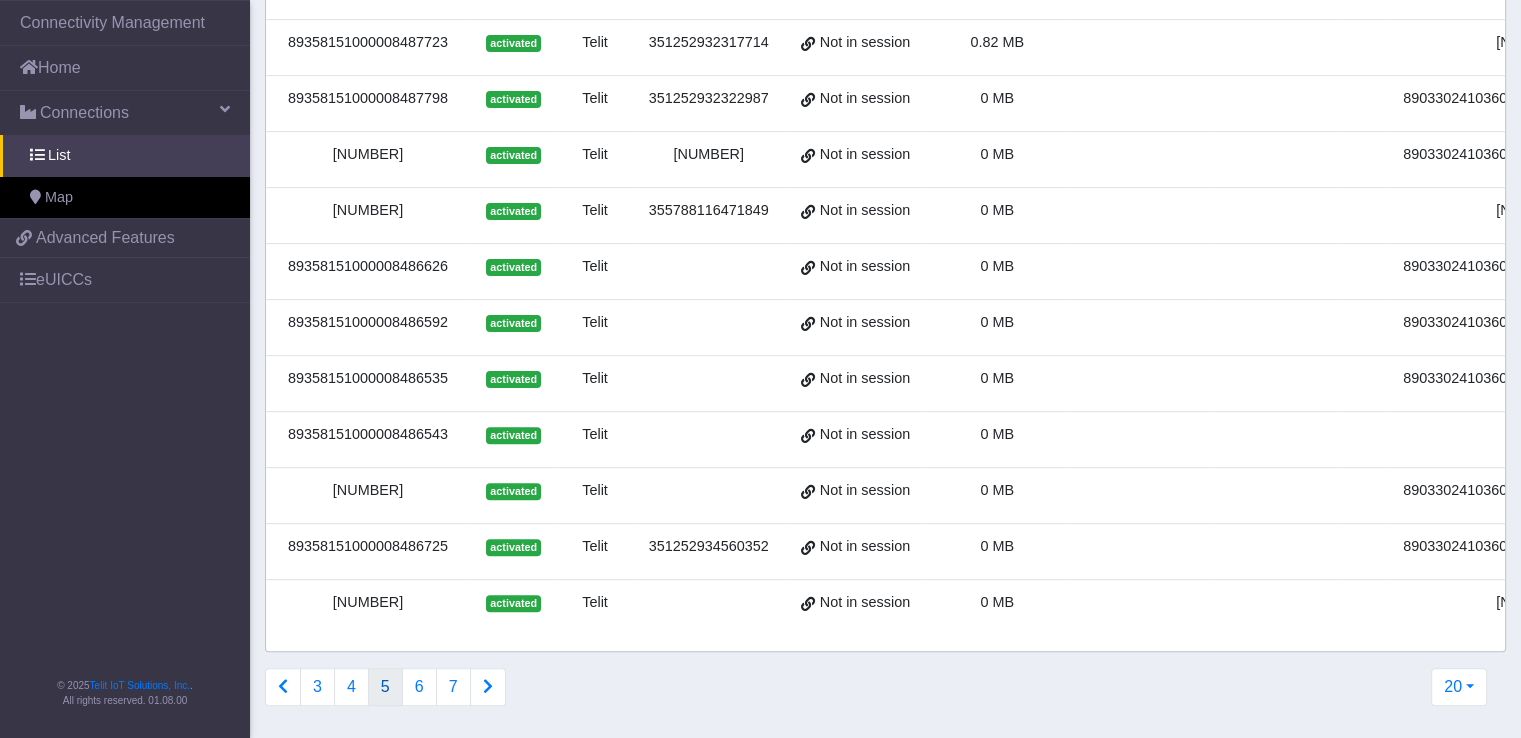 click at bounding box center [283, 687] 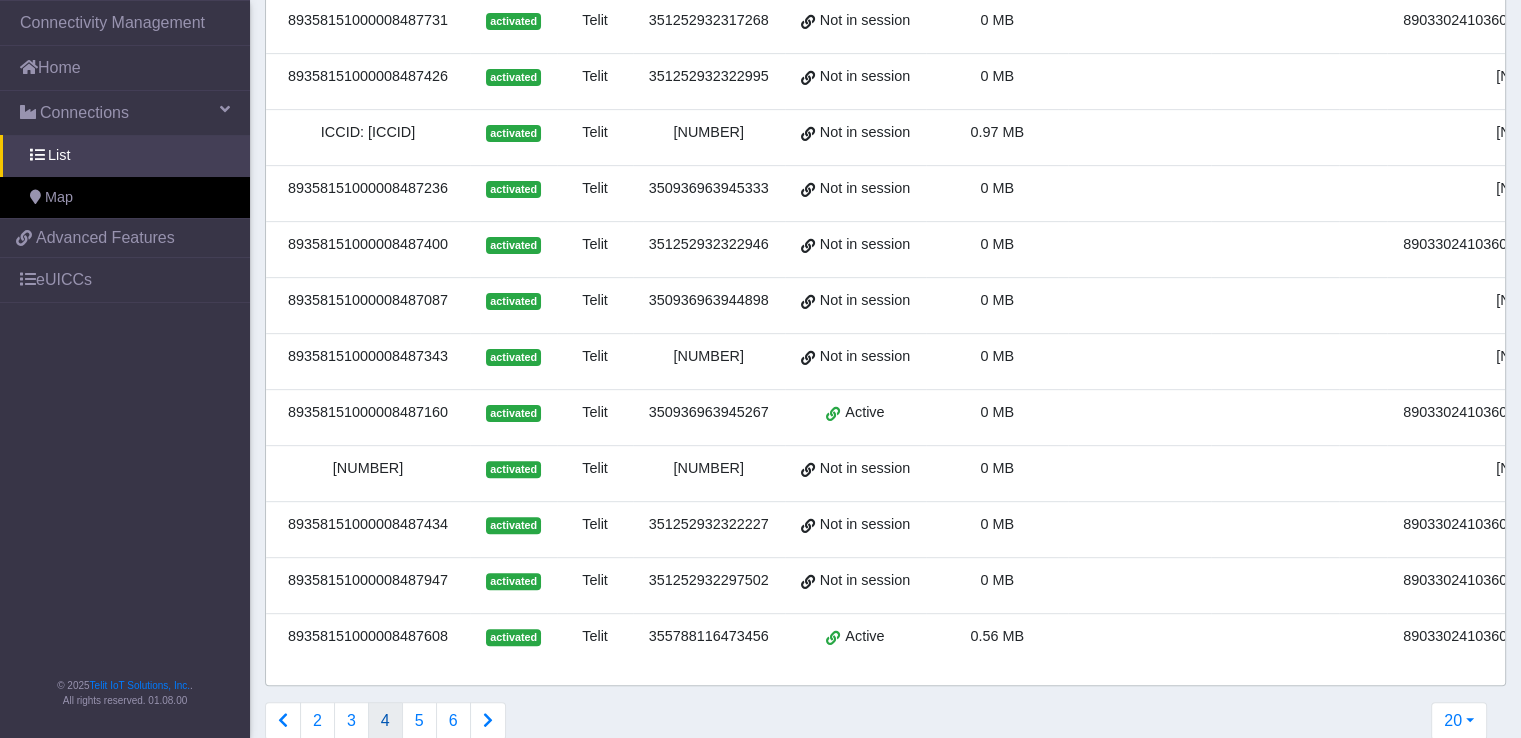 scroll, scrollTop: 879, scrollLeft: 0, axis: vertical 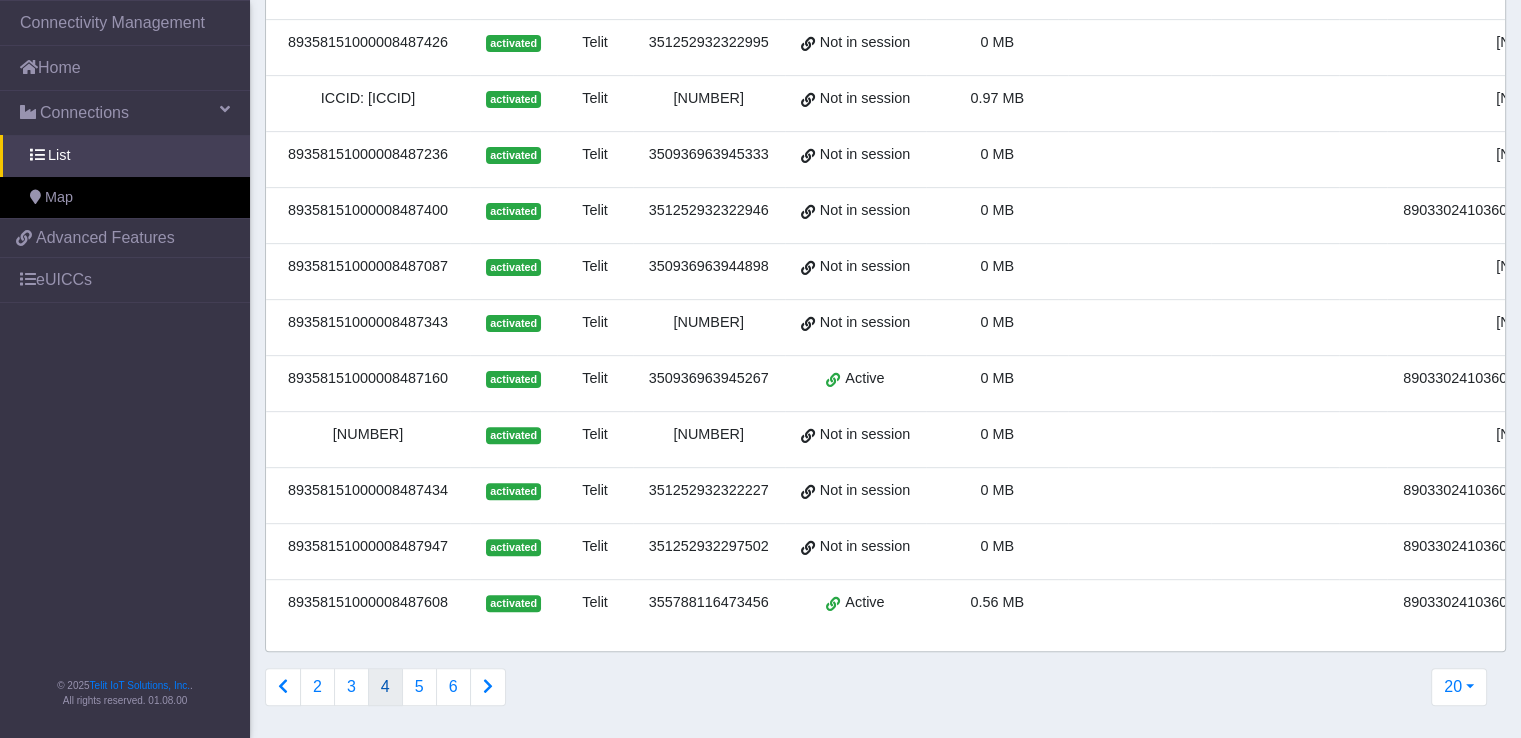 click at bounding box center [283, 687] 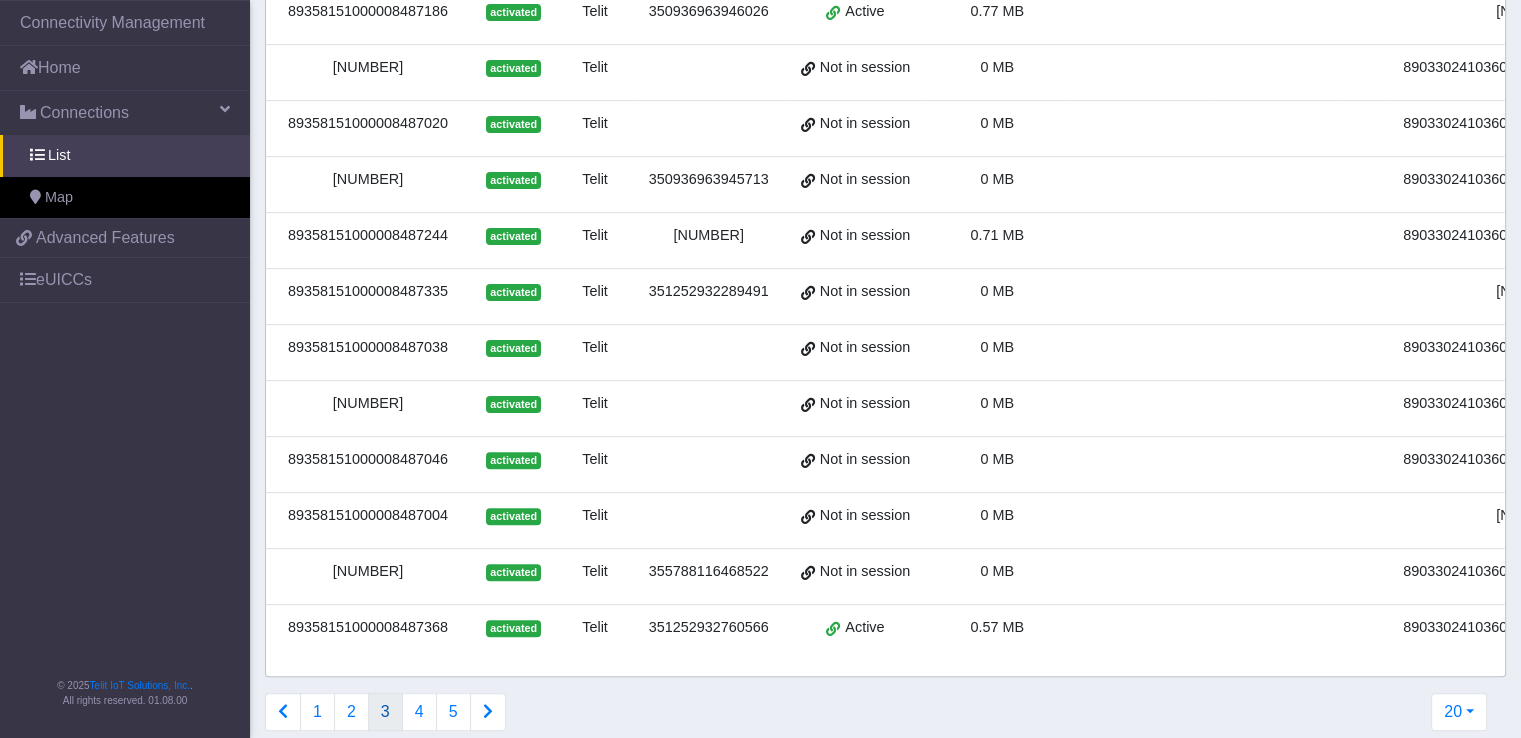 scroll, scrollTop: 879, scrollLeft: 0, axis: vertical 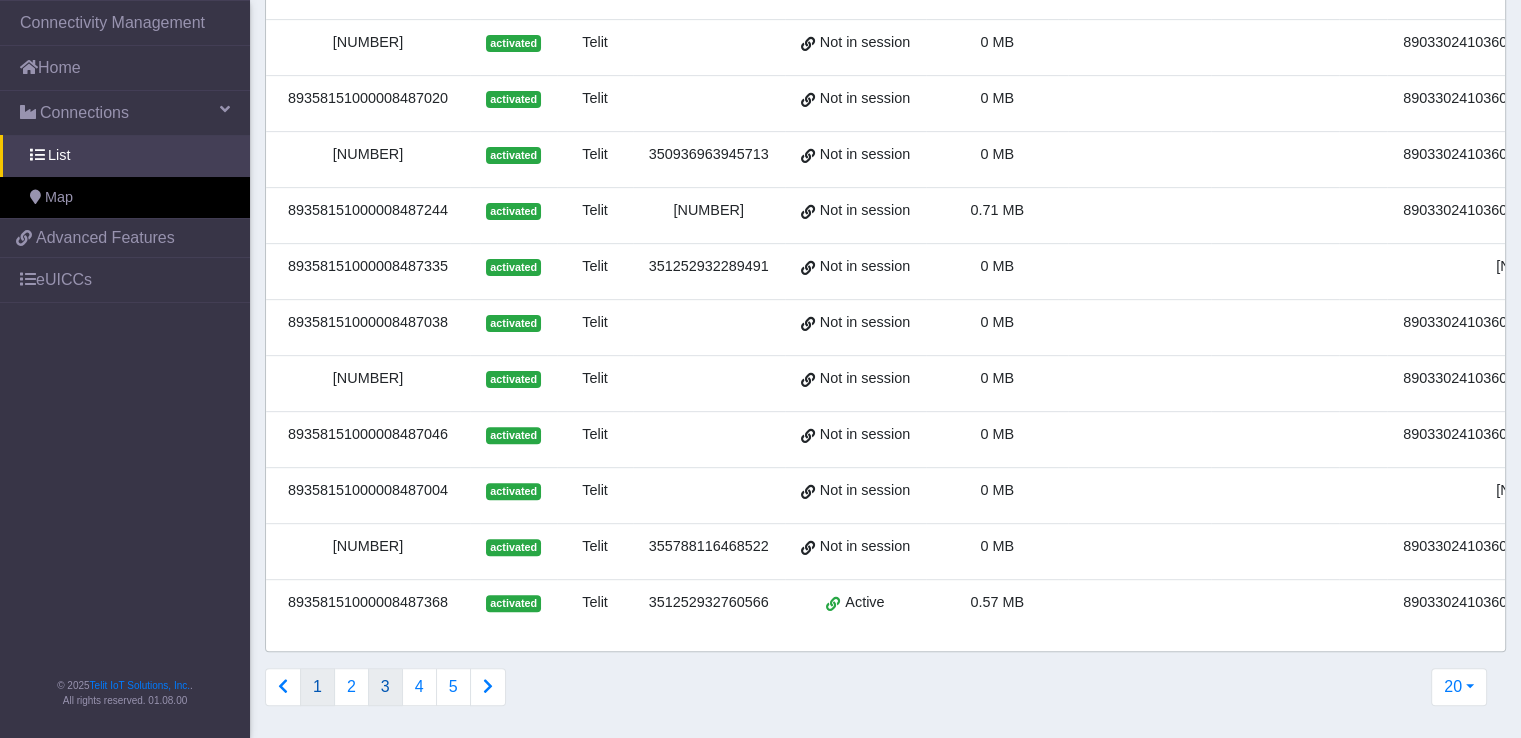click on "1" at bounding box center (317, 687) 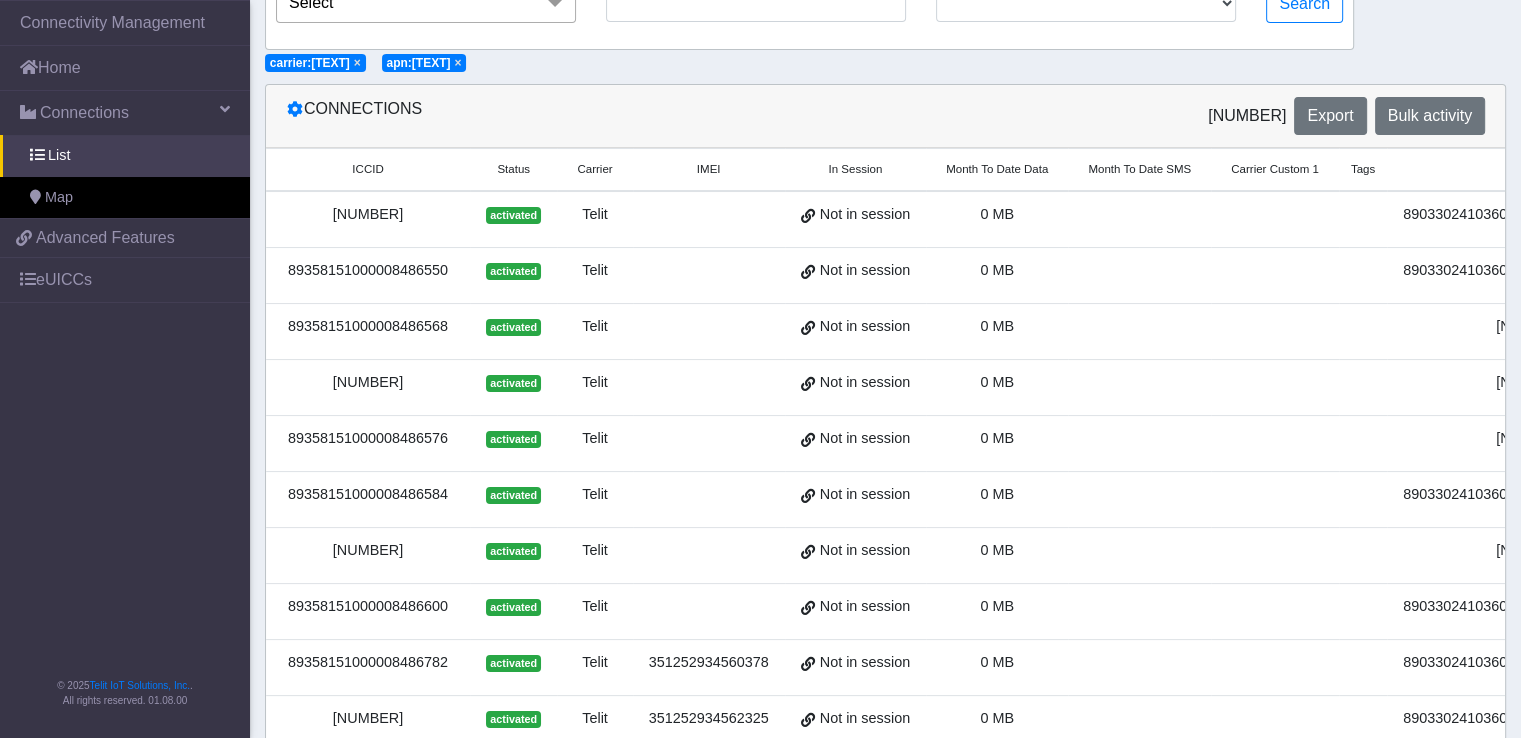 scroll, scrollTop: 0, scrollLeft: 0, axis: both 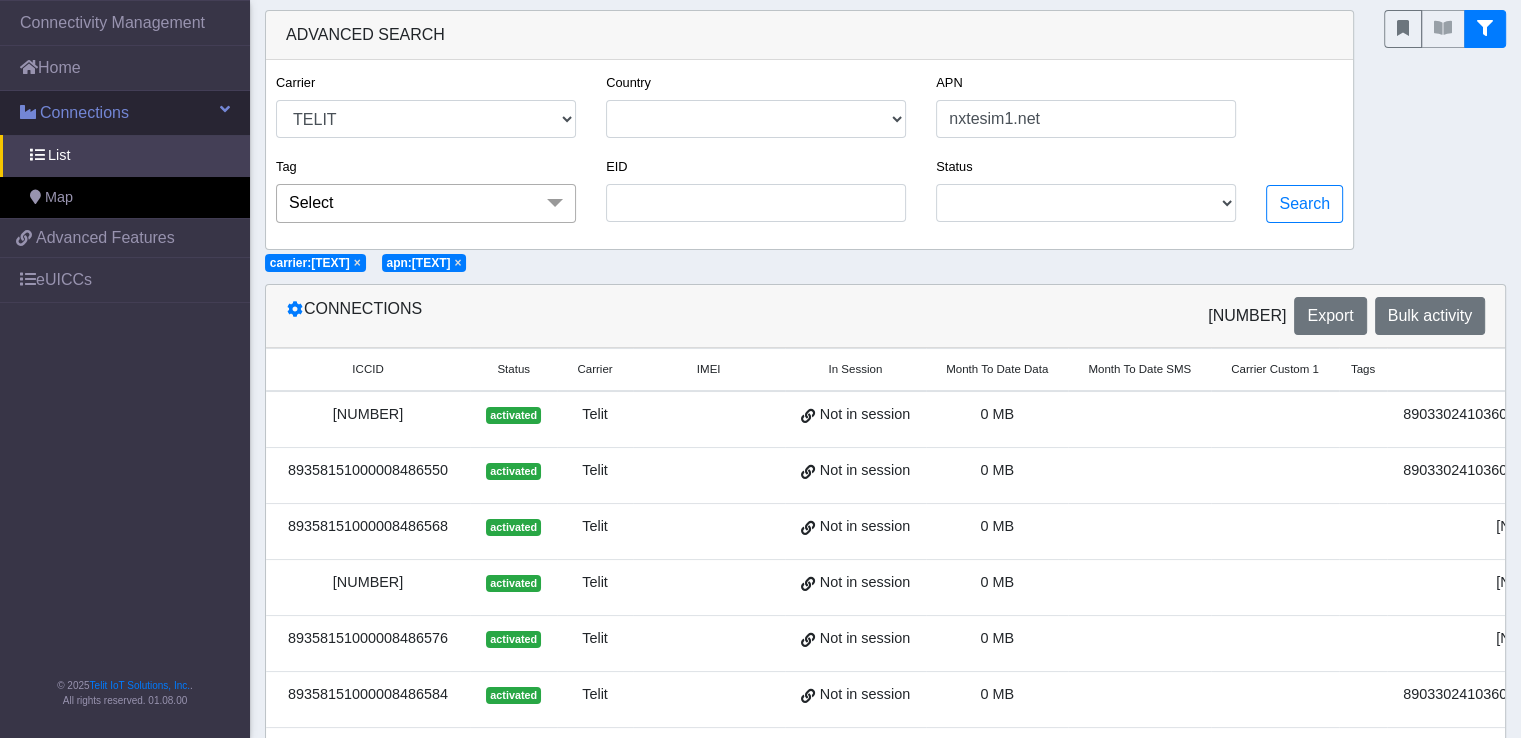 click on "Connections" at bounding box center [84, 113] 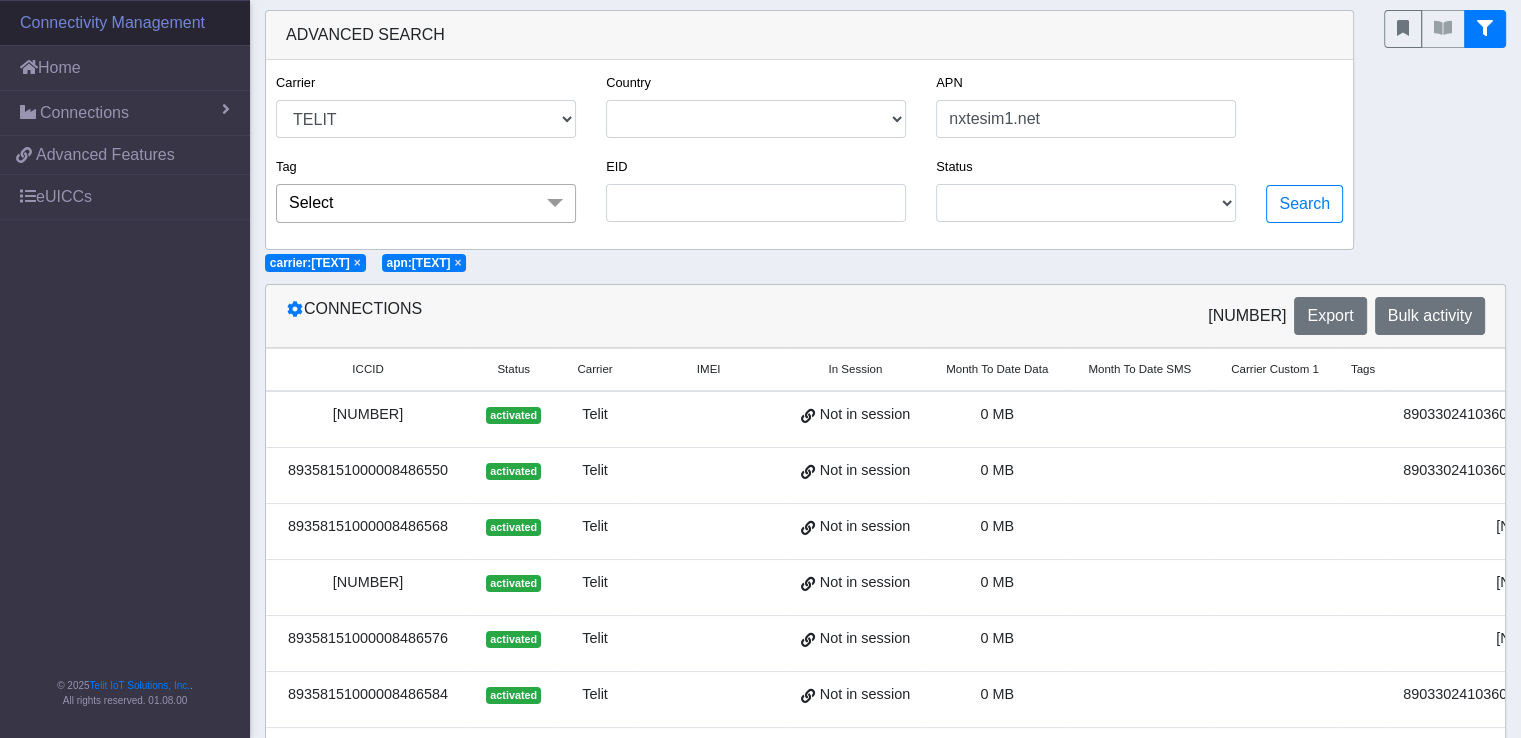 click on "Connectivity Management" at bounding box center [125, 23] 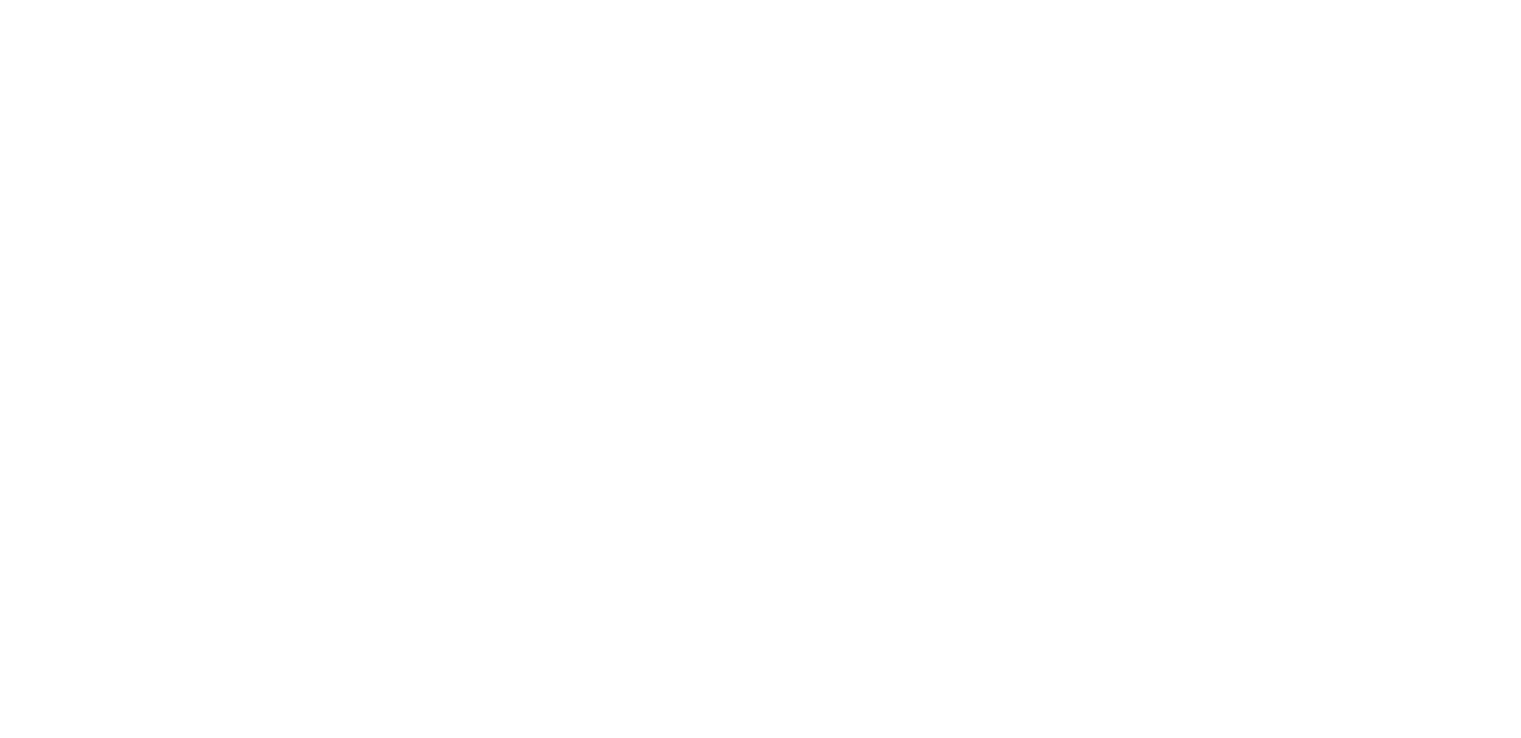scroll, scrollTop: 0, scrollLeft: 0, axis: both 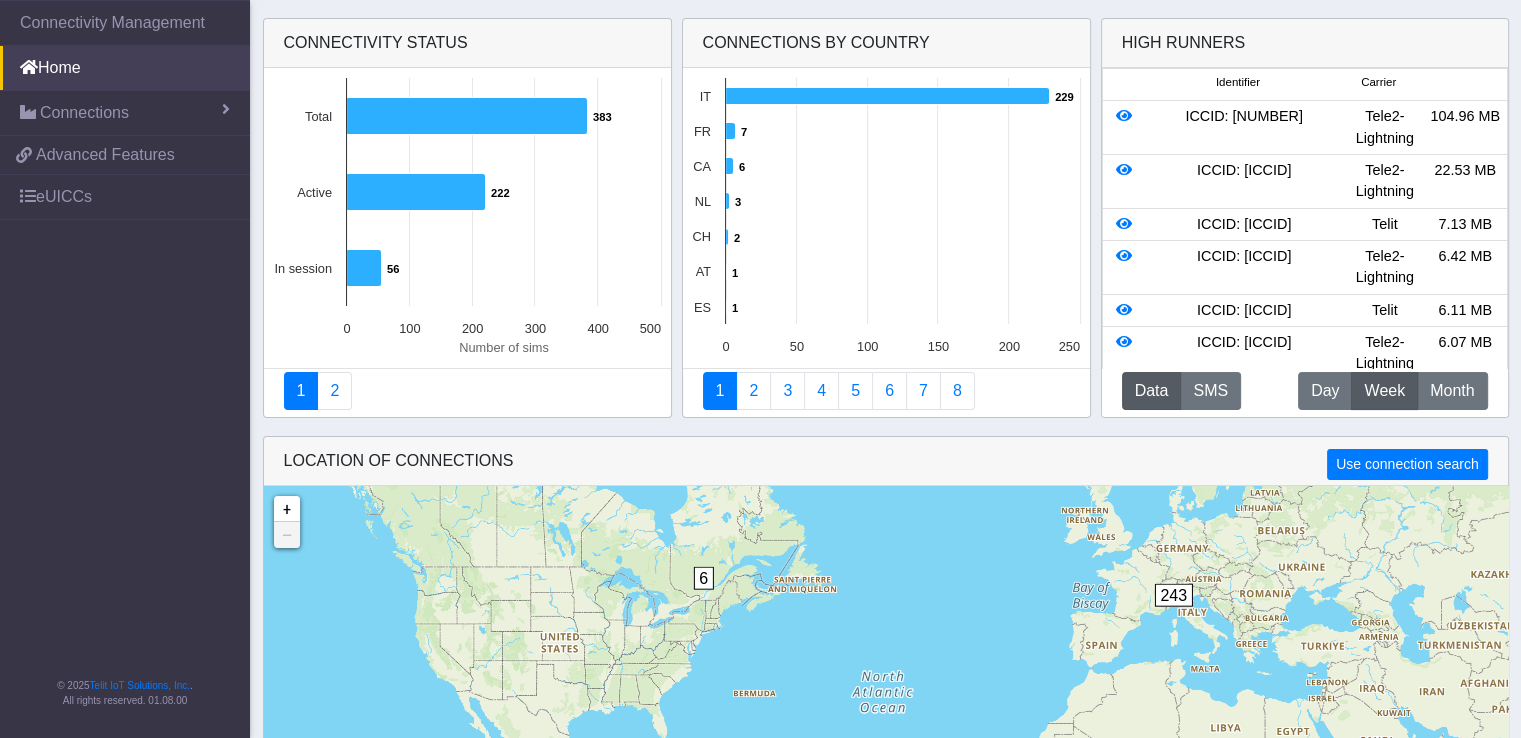drag, startPoint x: 541, startPoint y: 609, endPoint x: 711, endPoint y: 562, distance: 176.37744 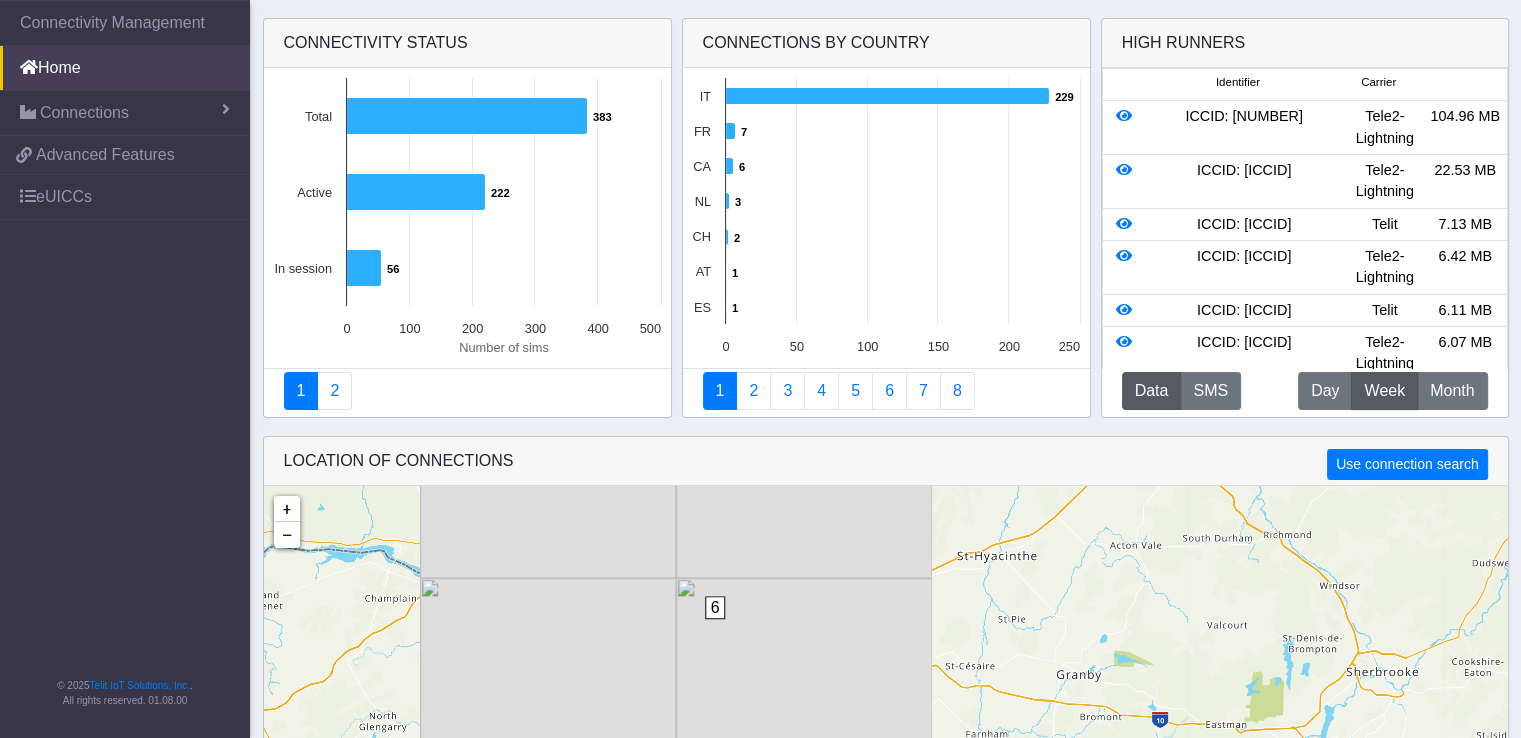 drag, startPoint x: 846, startPoint y: 665, endPoint x: 828, endPoint y: 581, distance: 85.90693 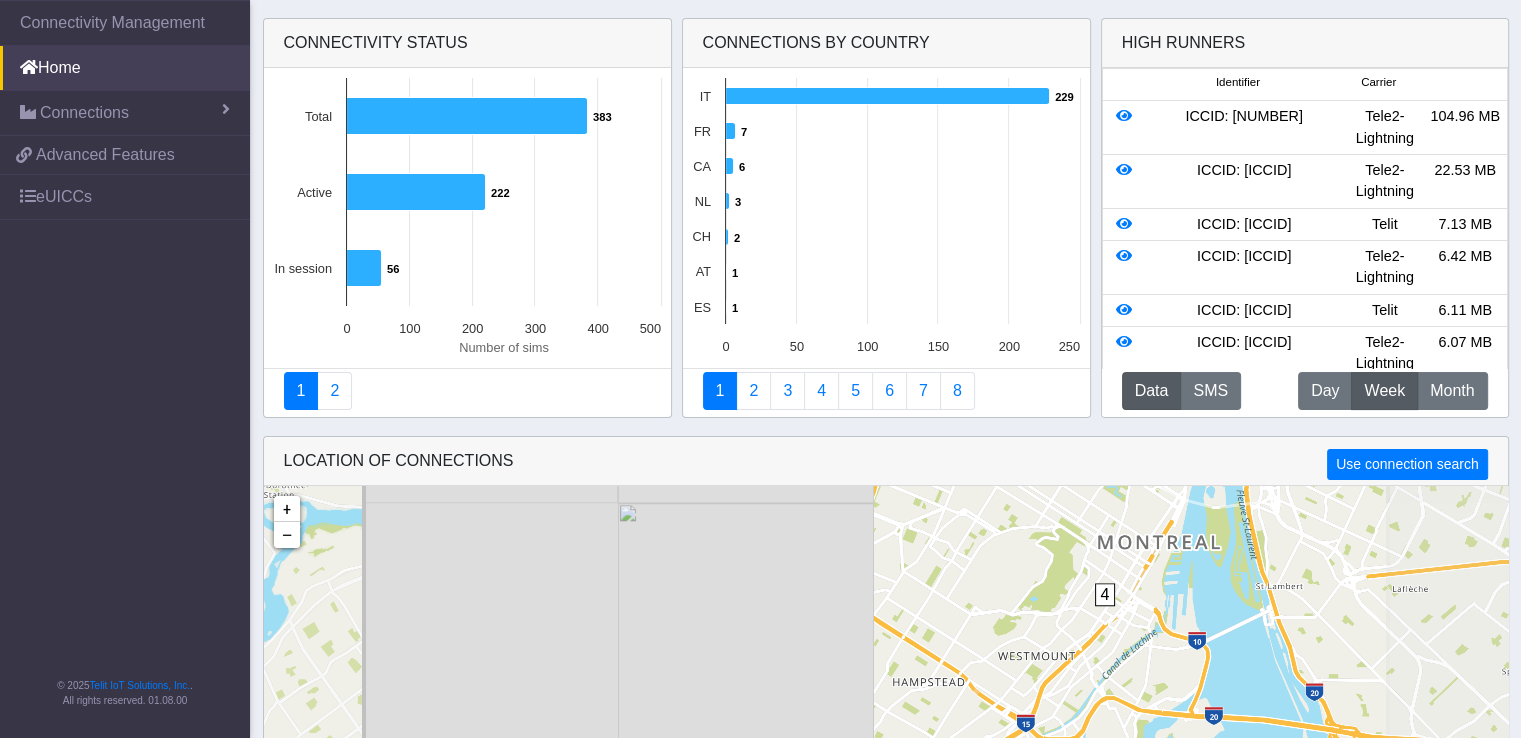 drag, startPoint x: 740, startPoint y: 639, endPoint x: 752, endPoint y: 586, distance: 54.34151 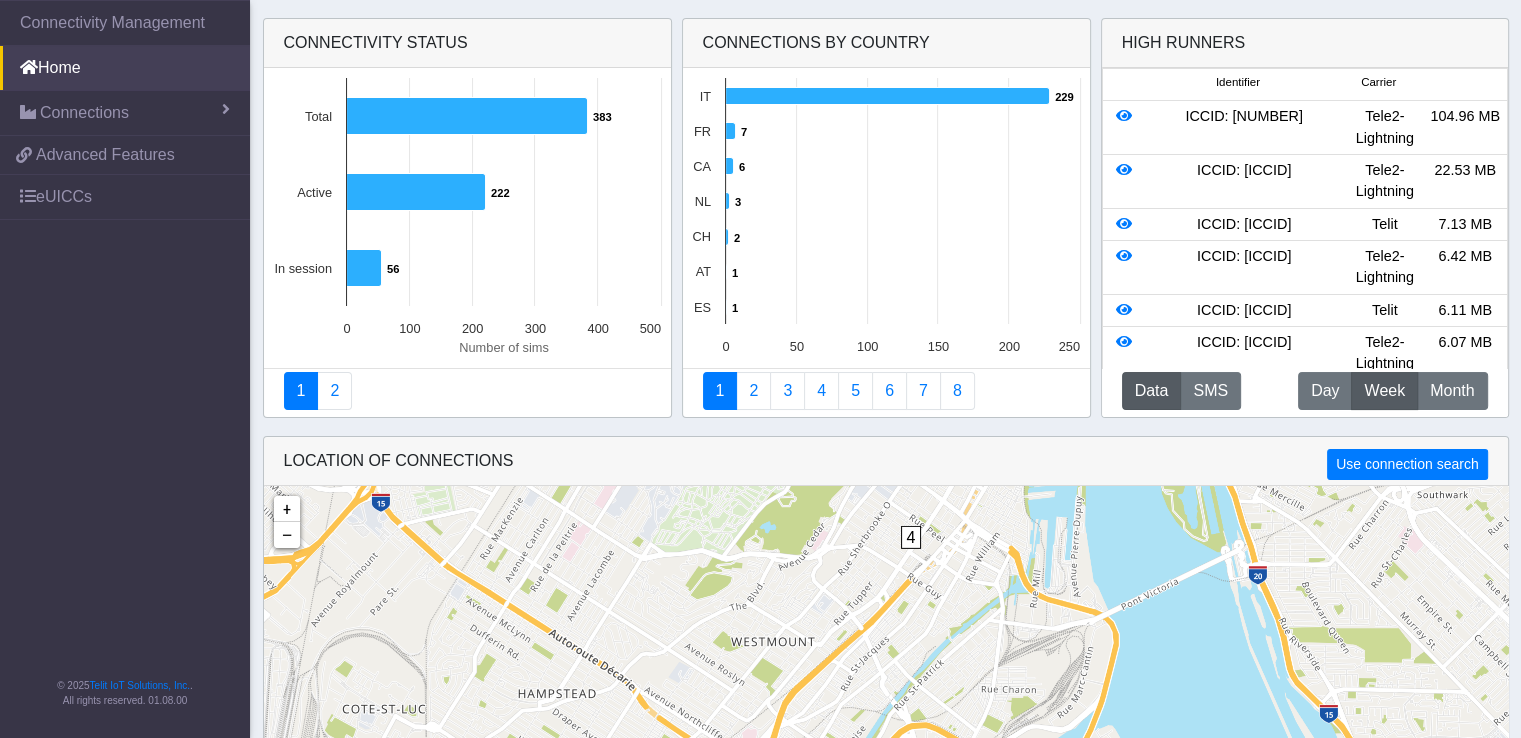 click on "4" at bounding box center (910, 537) 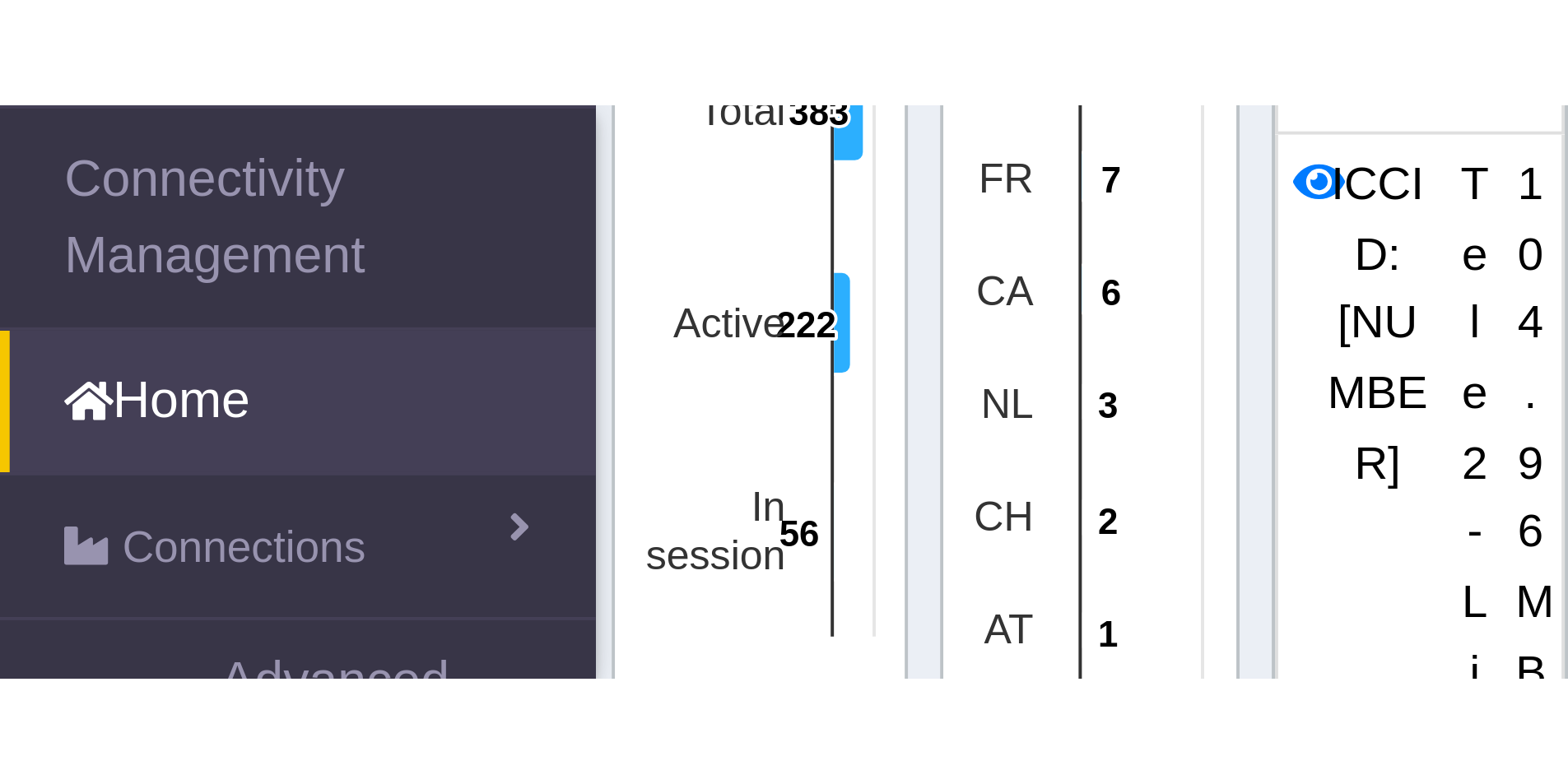 scroll, scrollTop: 0, scrollLeft: 0, axis: both 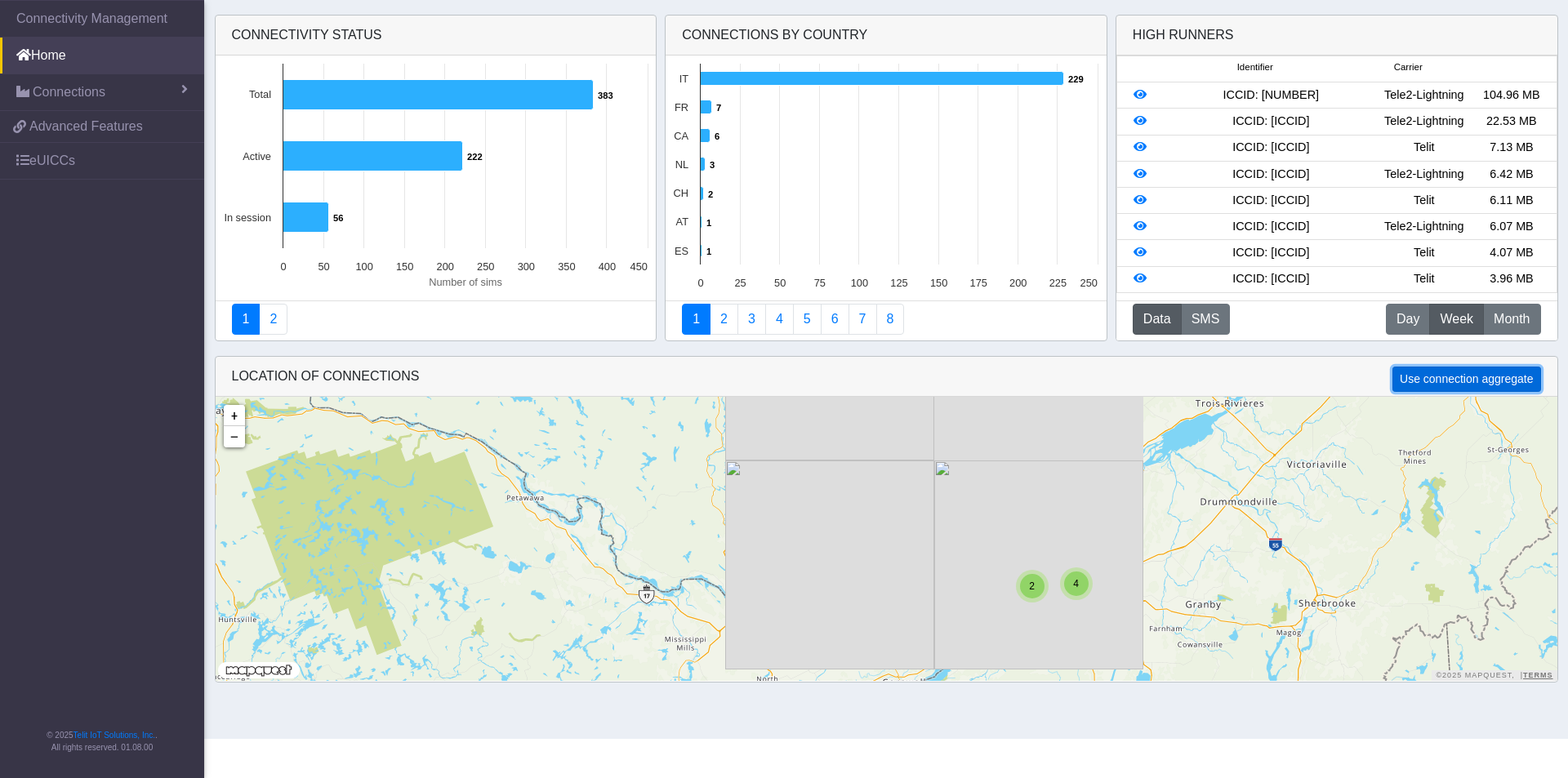 click on "Use connection aggregate" at bounding box center [1466, 379] 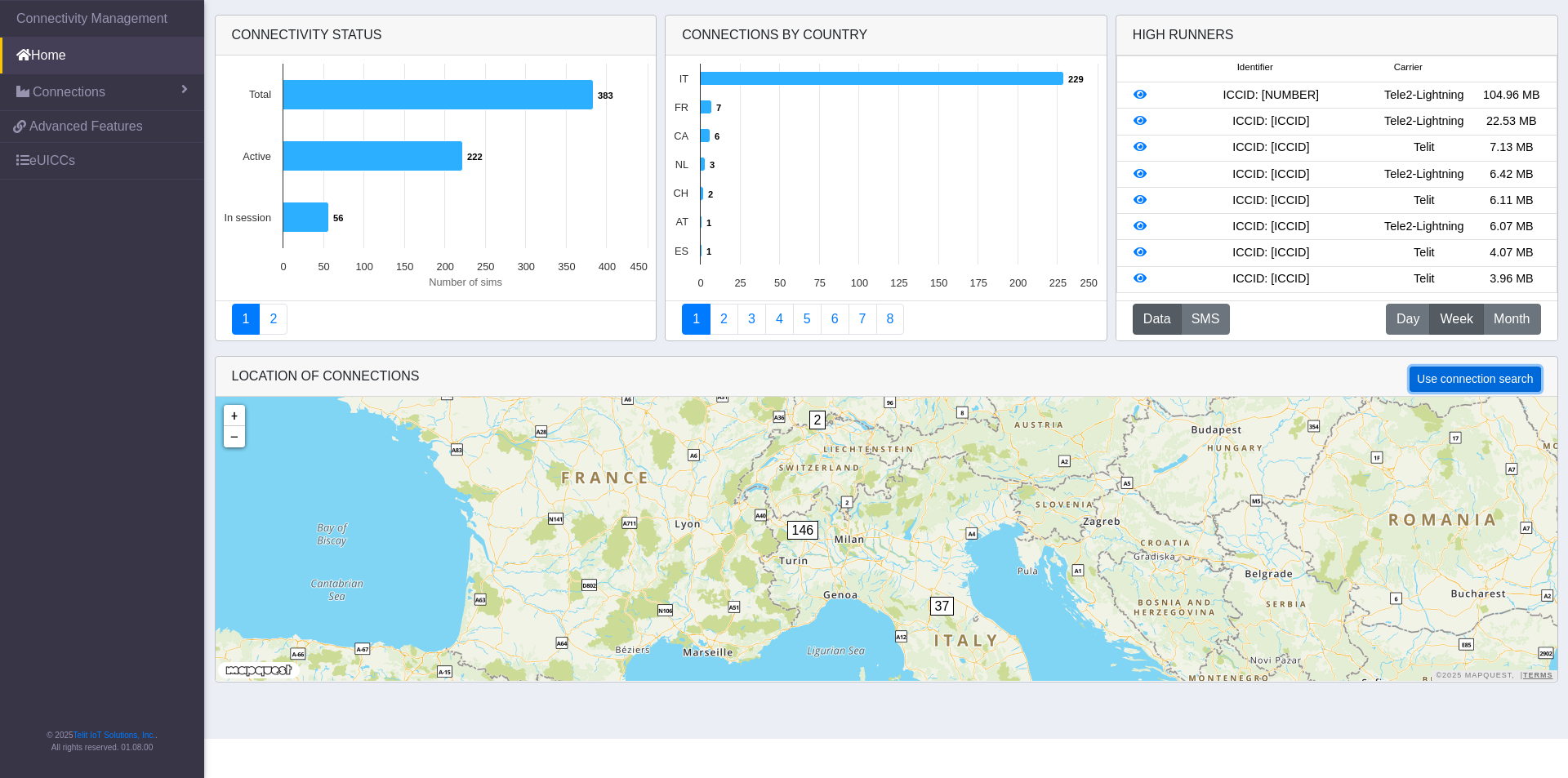 click on "Use connection search" at bounding box center [1475, 379] 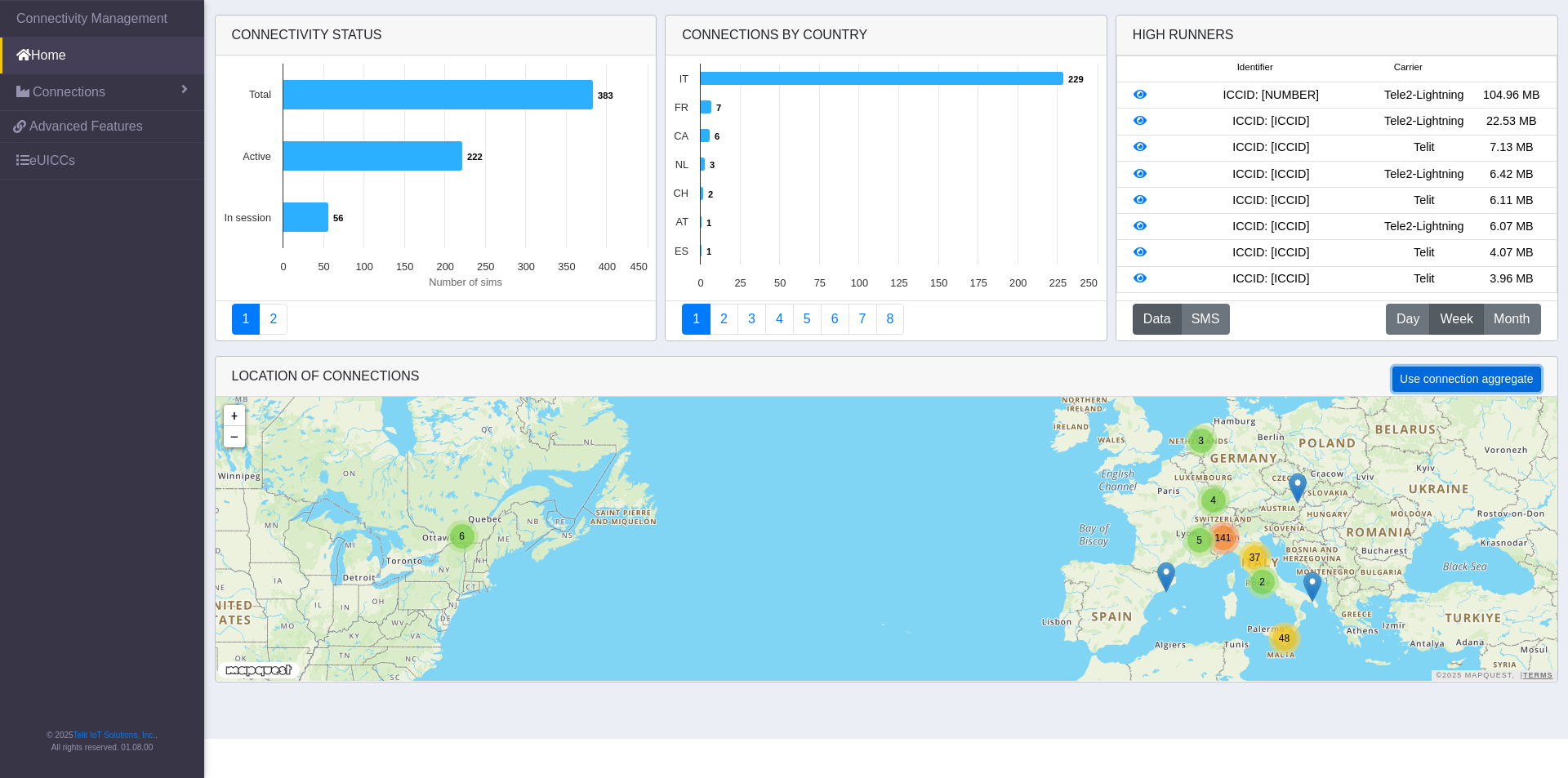 click on "Use connection aggregate" at bounding box center (1466, 379) 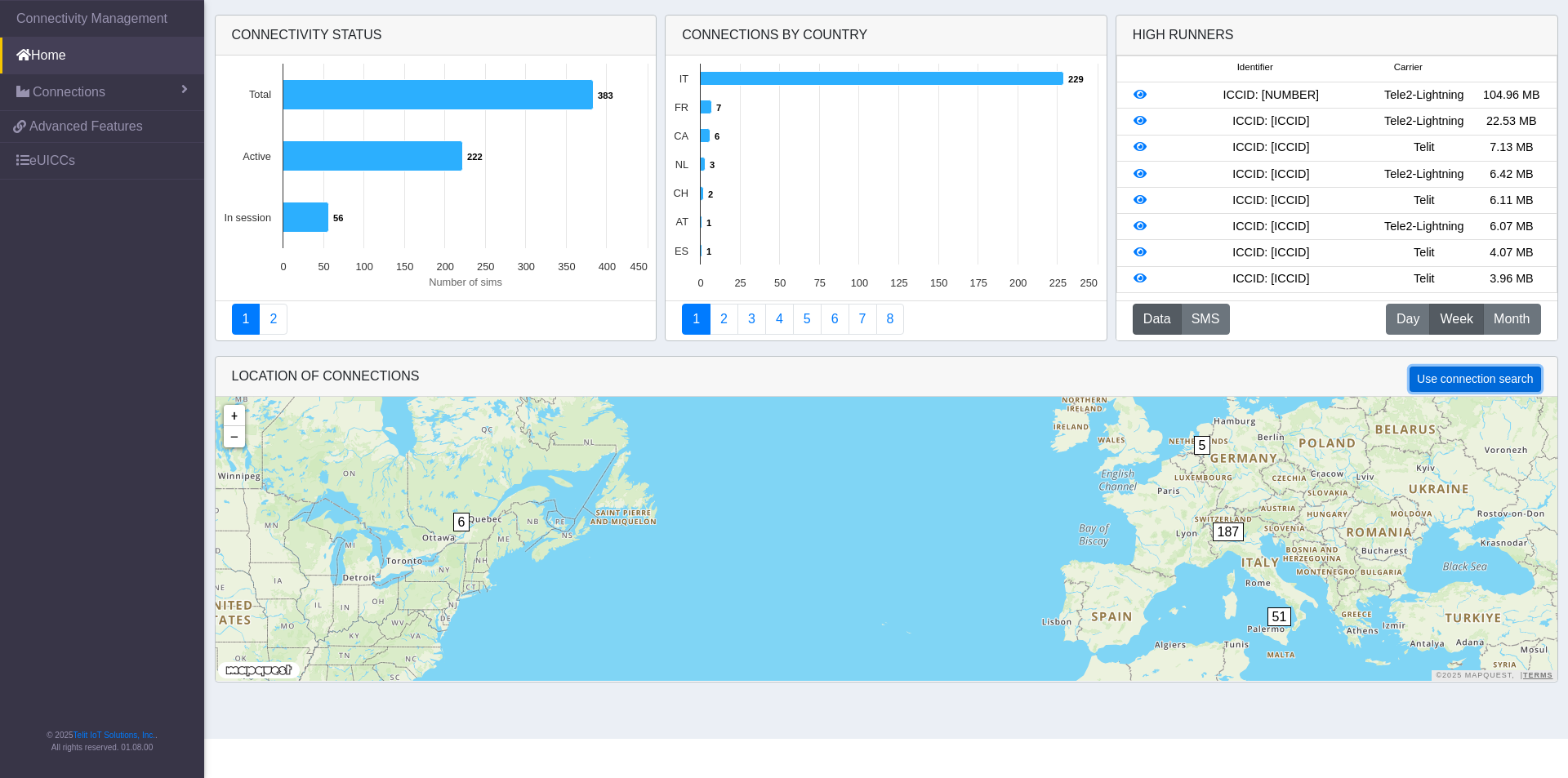 click on "Use connection search" at bounding box center (1475, 379) 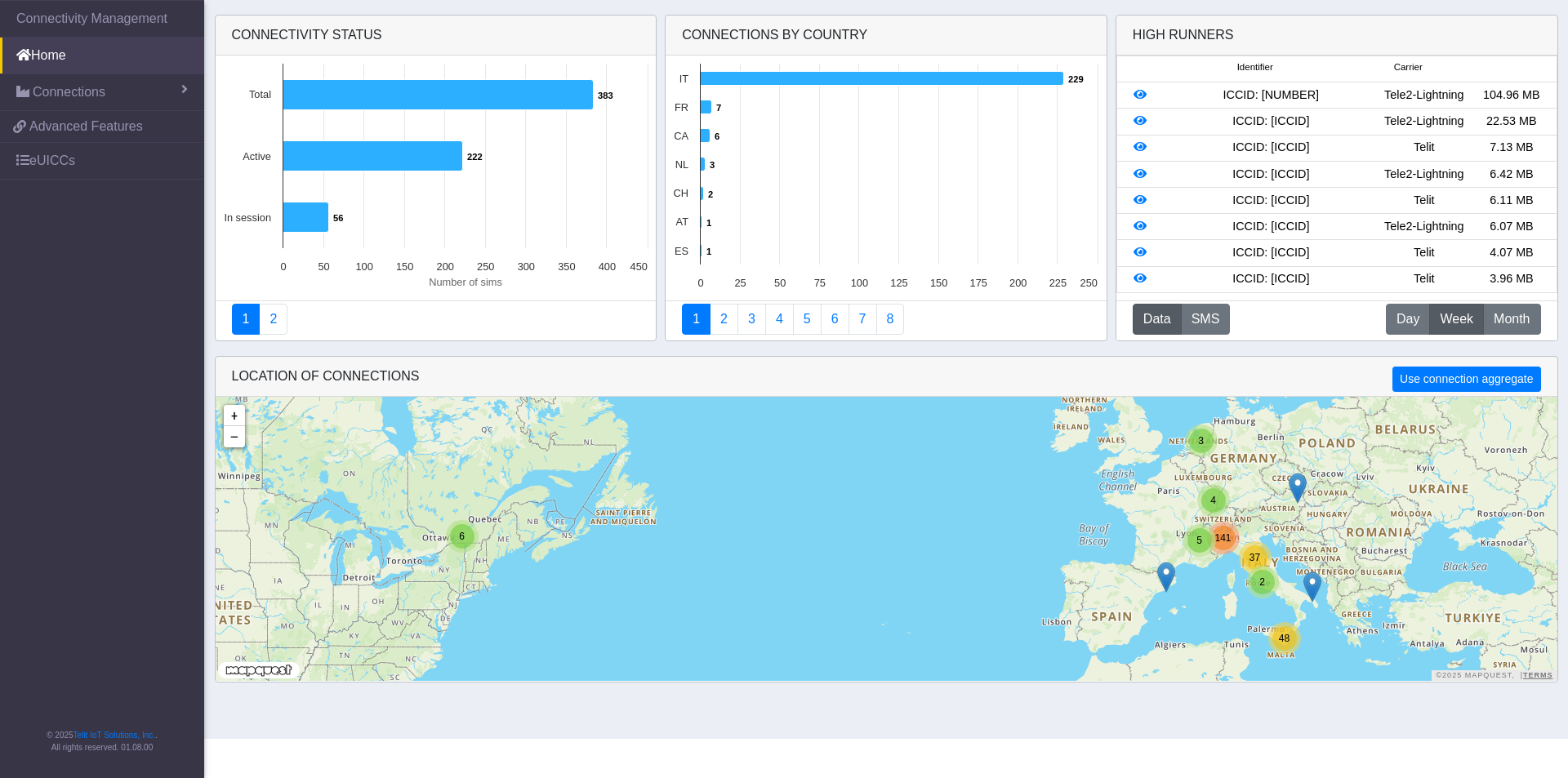 click at bounding box center (259, 670) 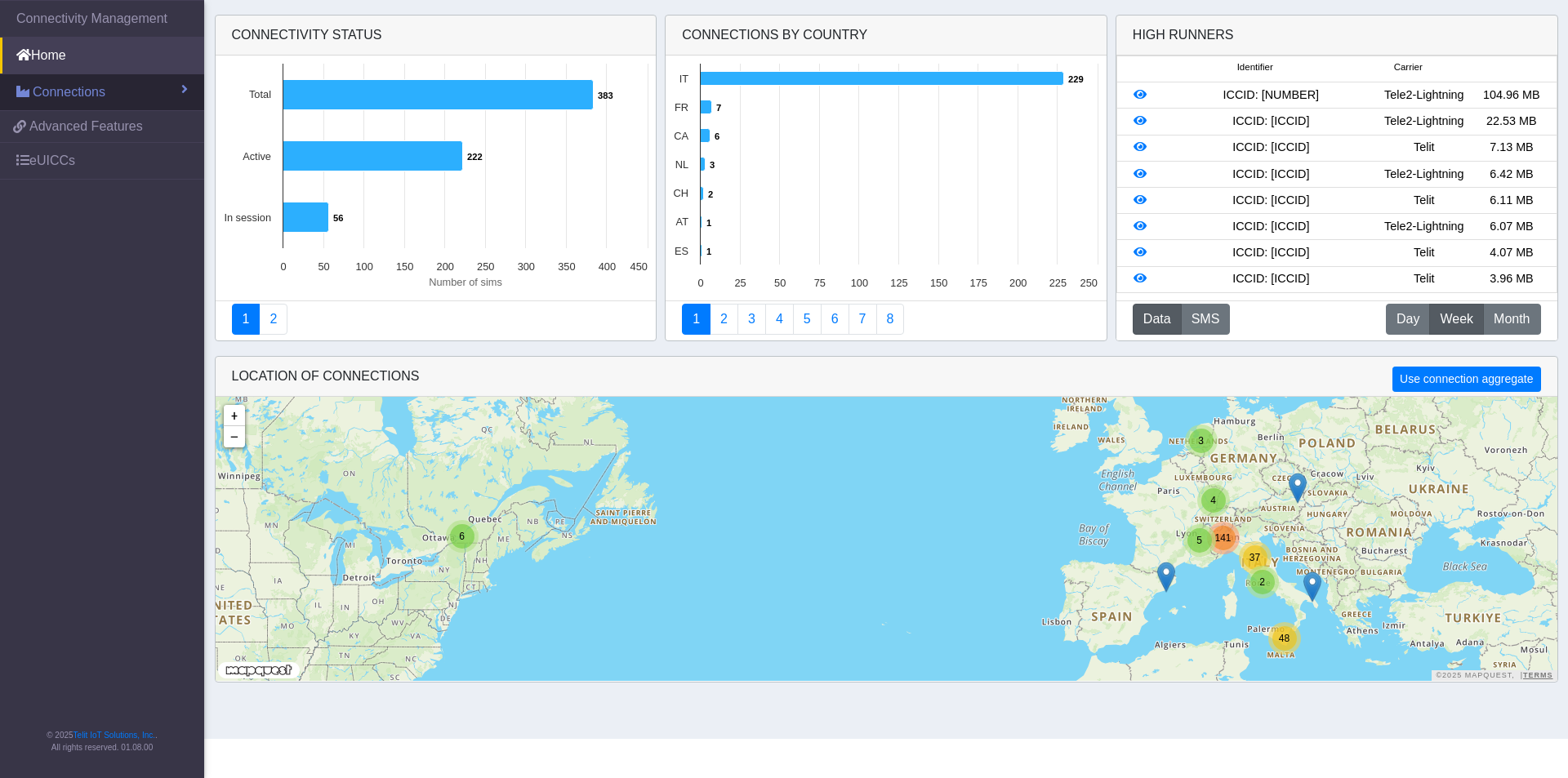 click on "Connections" at bounding box center (69, 92) 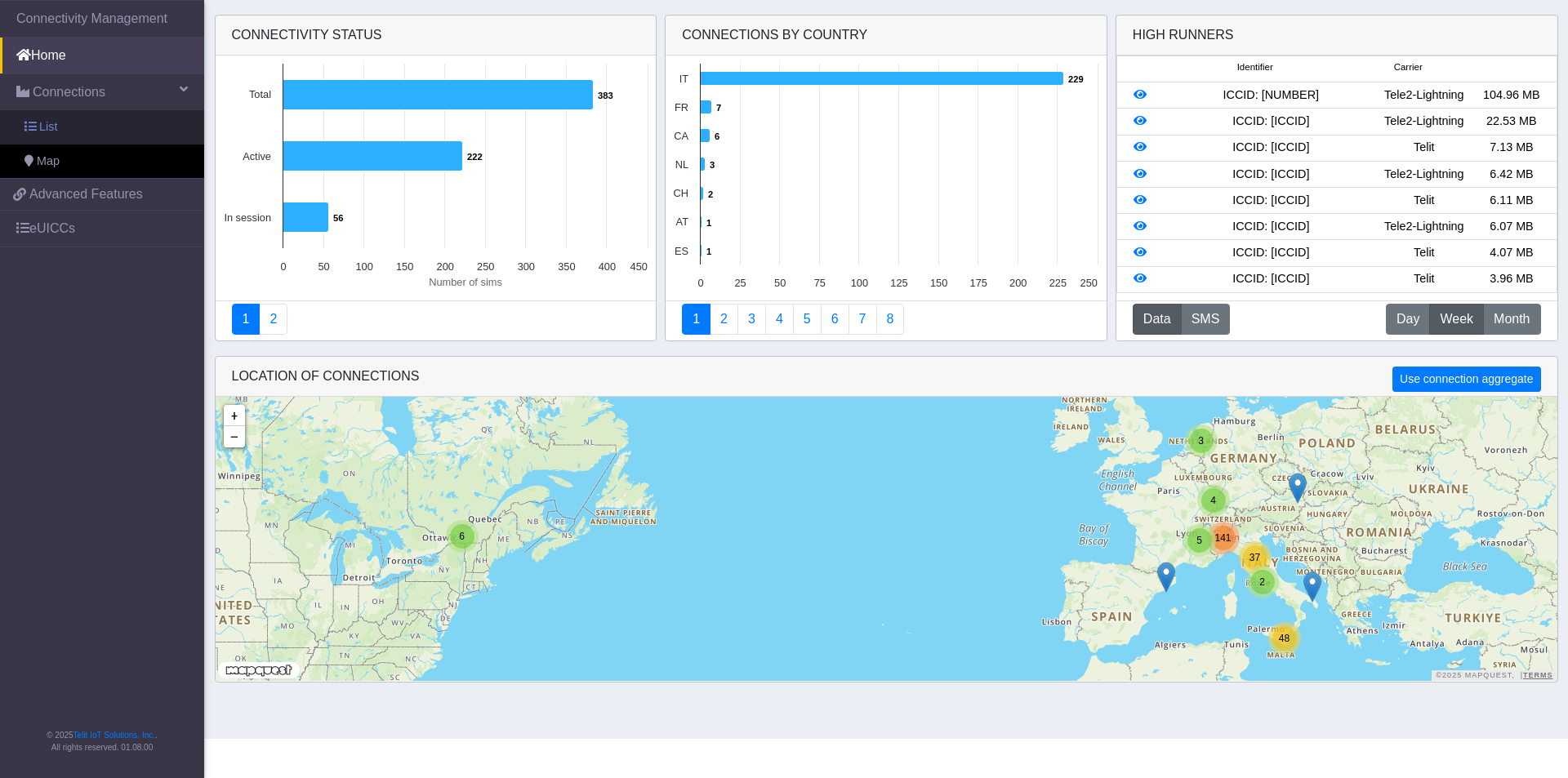 click on "List" at bounding box center [102, 127] 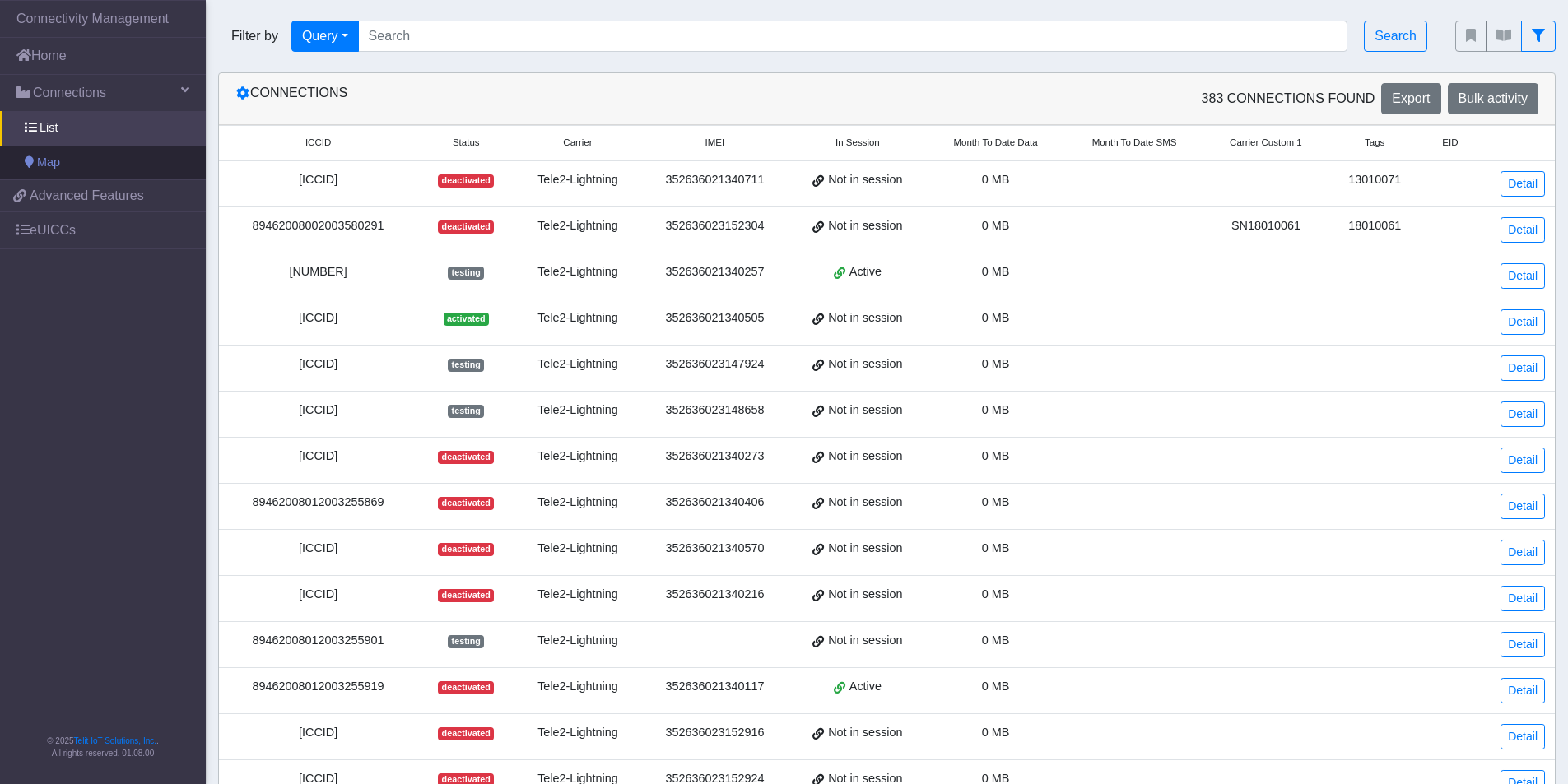 click on "Map" at bounding box center [49, 163] 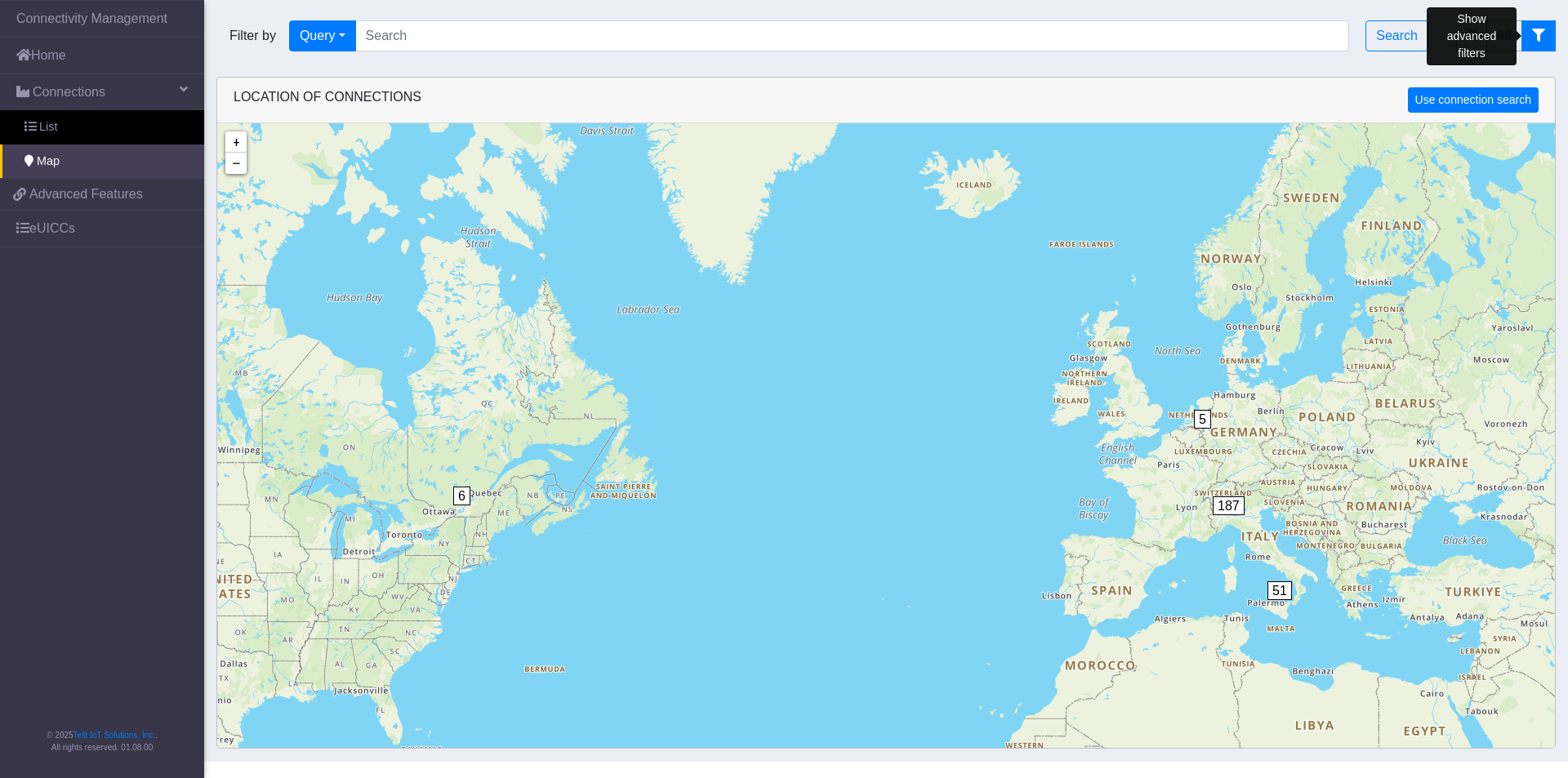 click at bounding box center [1539, 35] 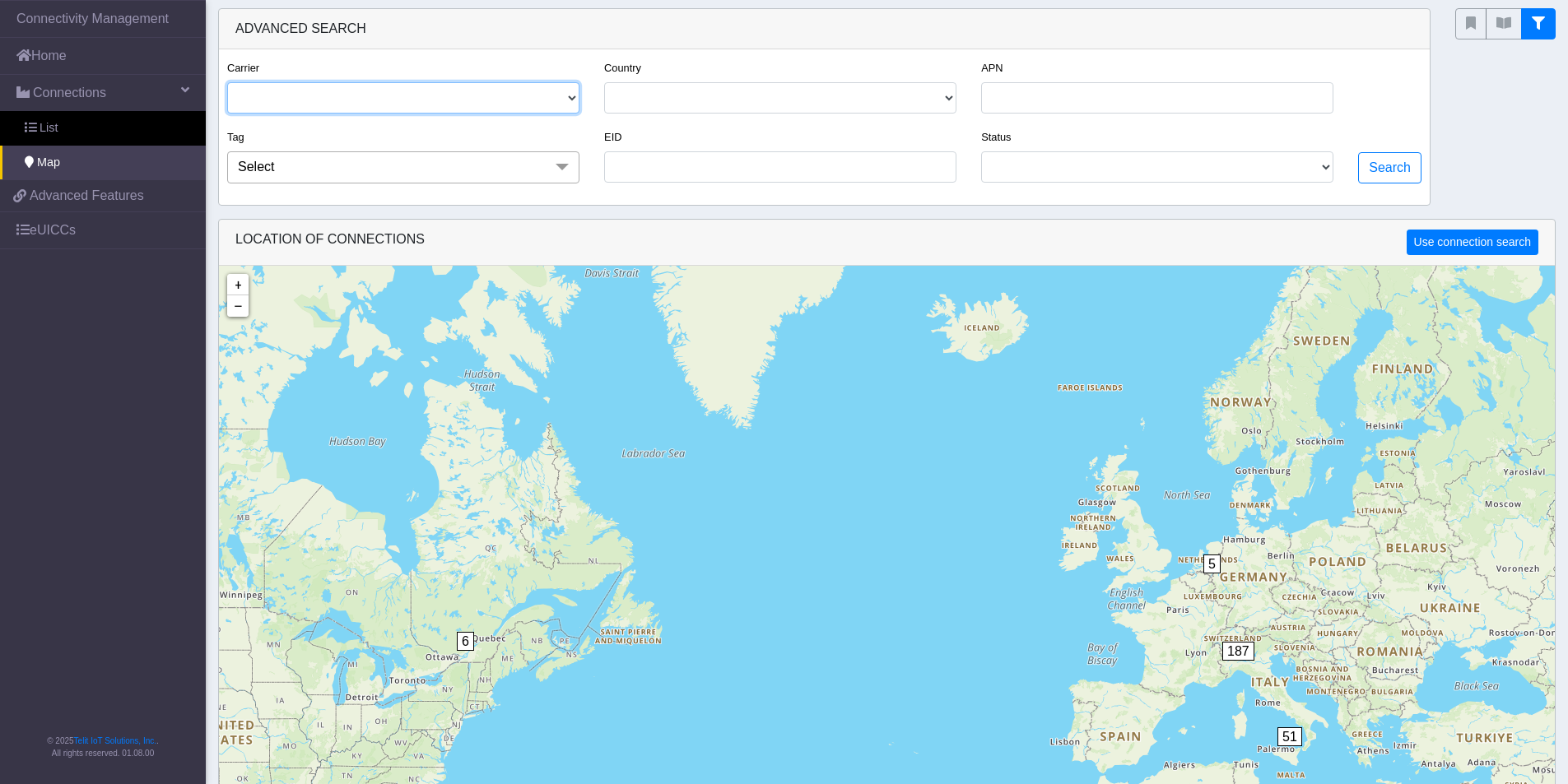 click on "TELE2-LIGHTNING TELIT" at bounding box center (403, 98) 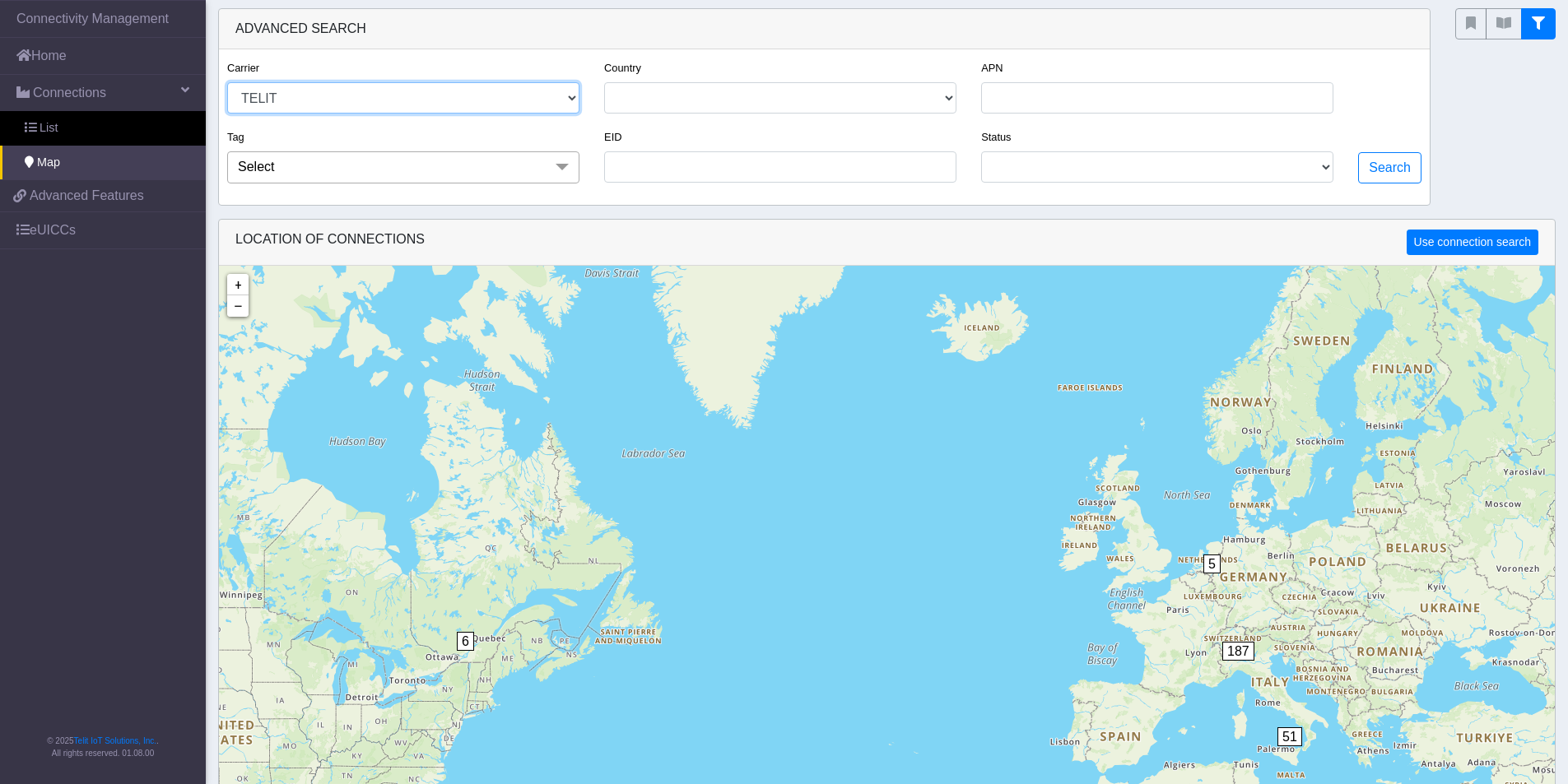 click on "TELE2-LIGHTNING TELIT" at bounding box center [403, 98] 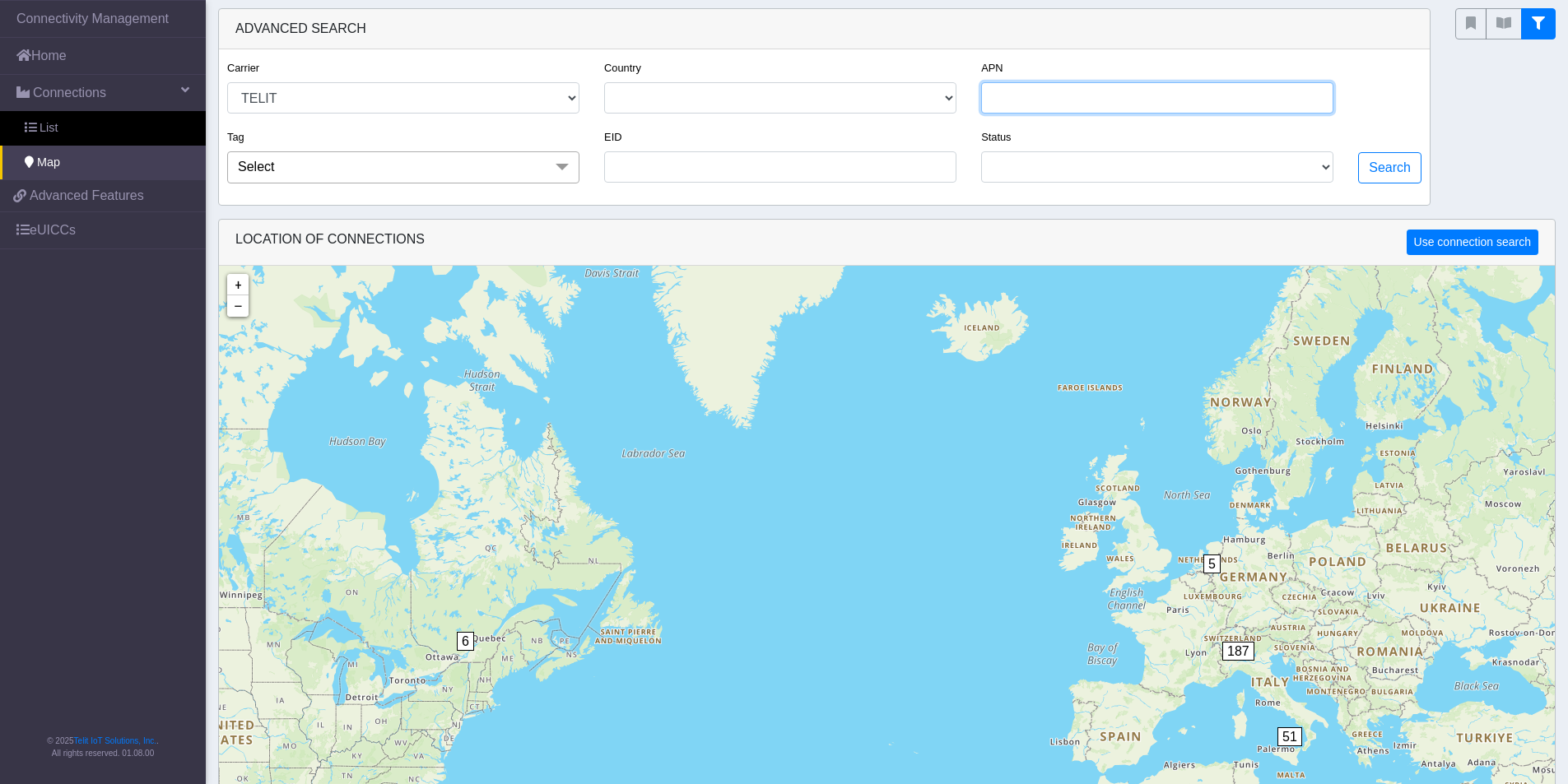 click on "APN" at bounding box center [1157, 98] 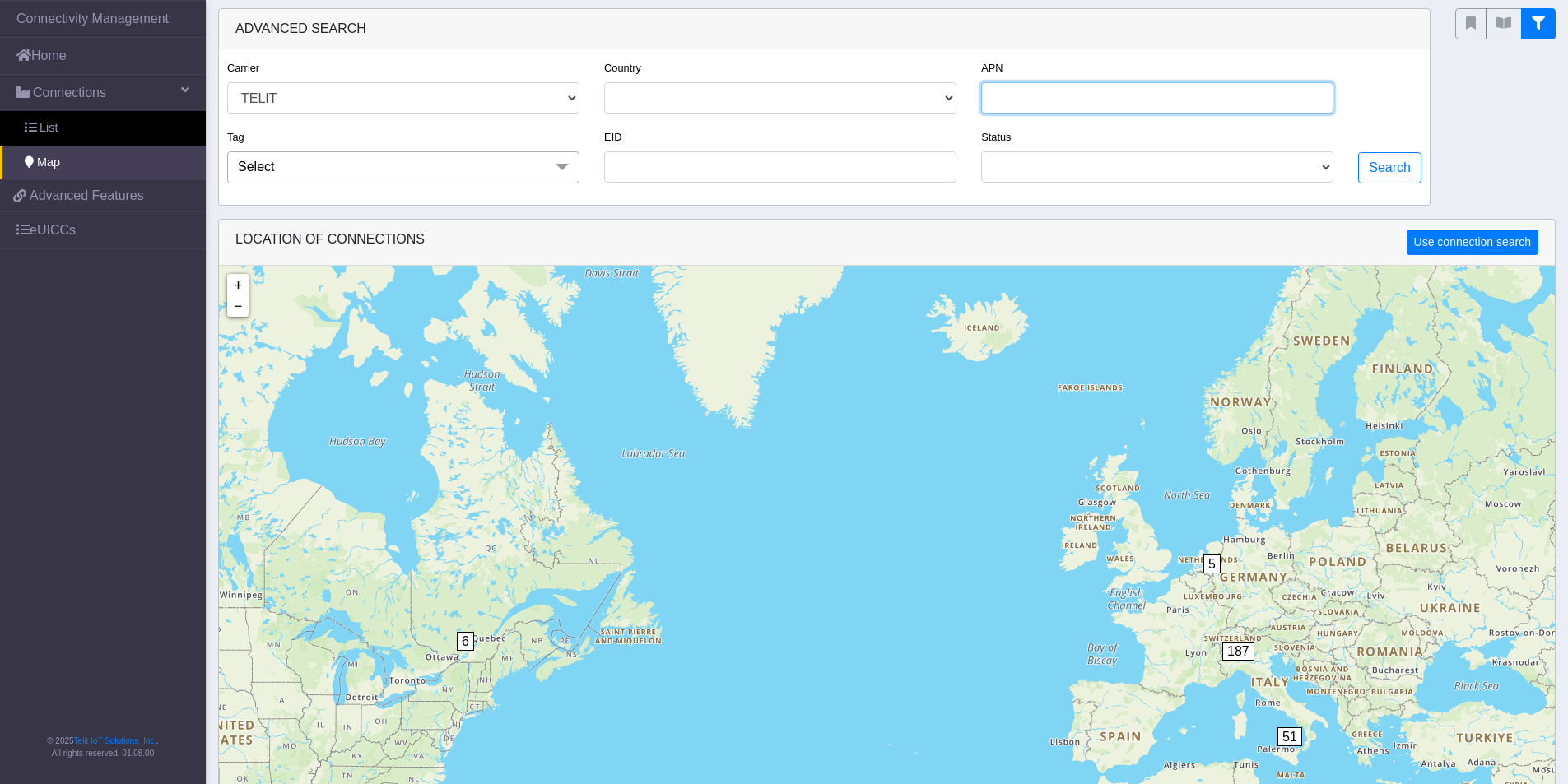 type on "nxtesim1.net" 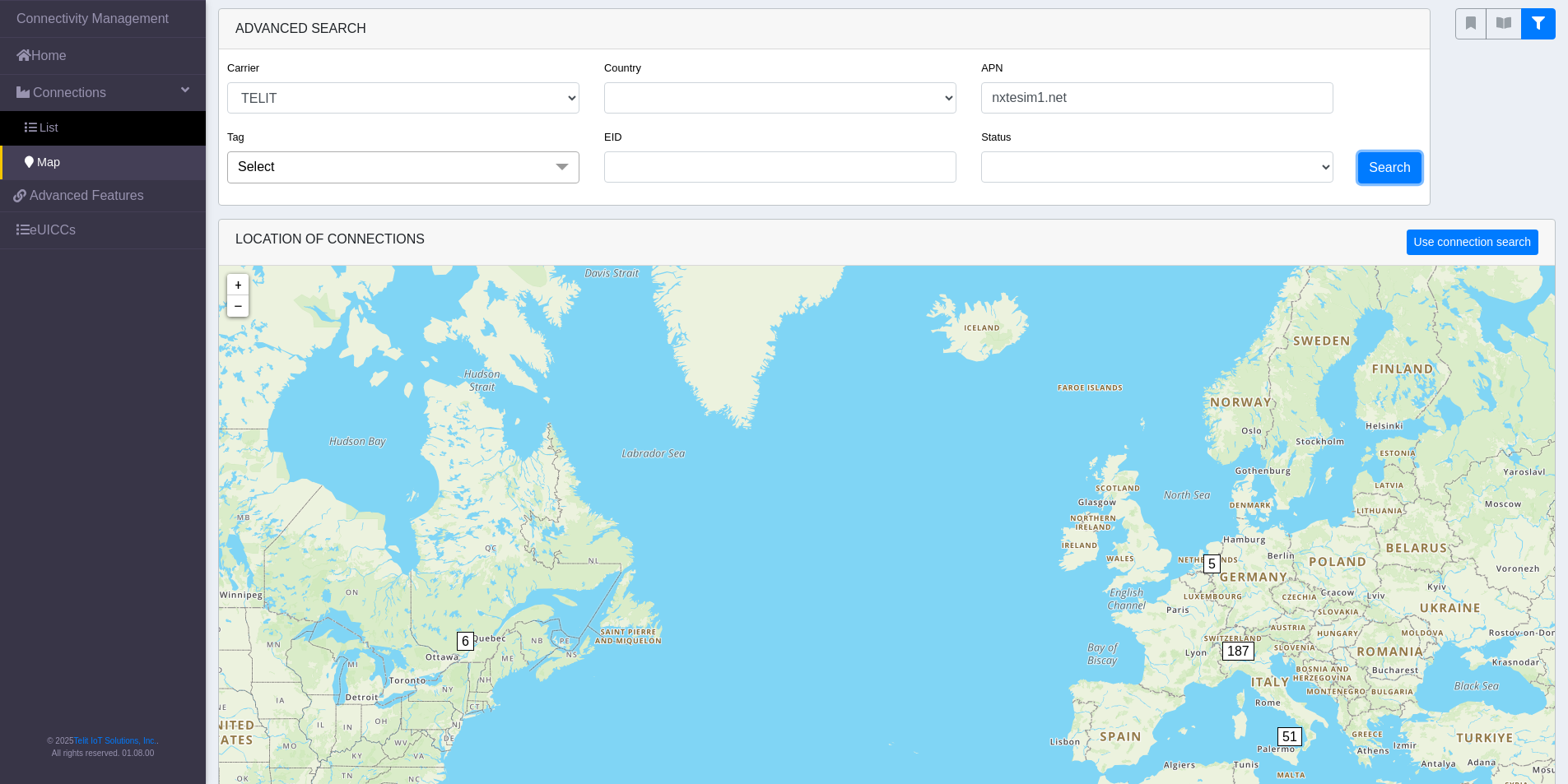 click on "Search" at bounding box center (1389, 168) 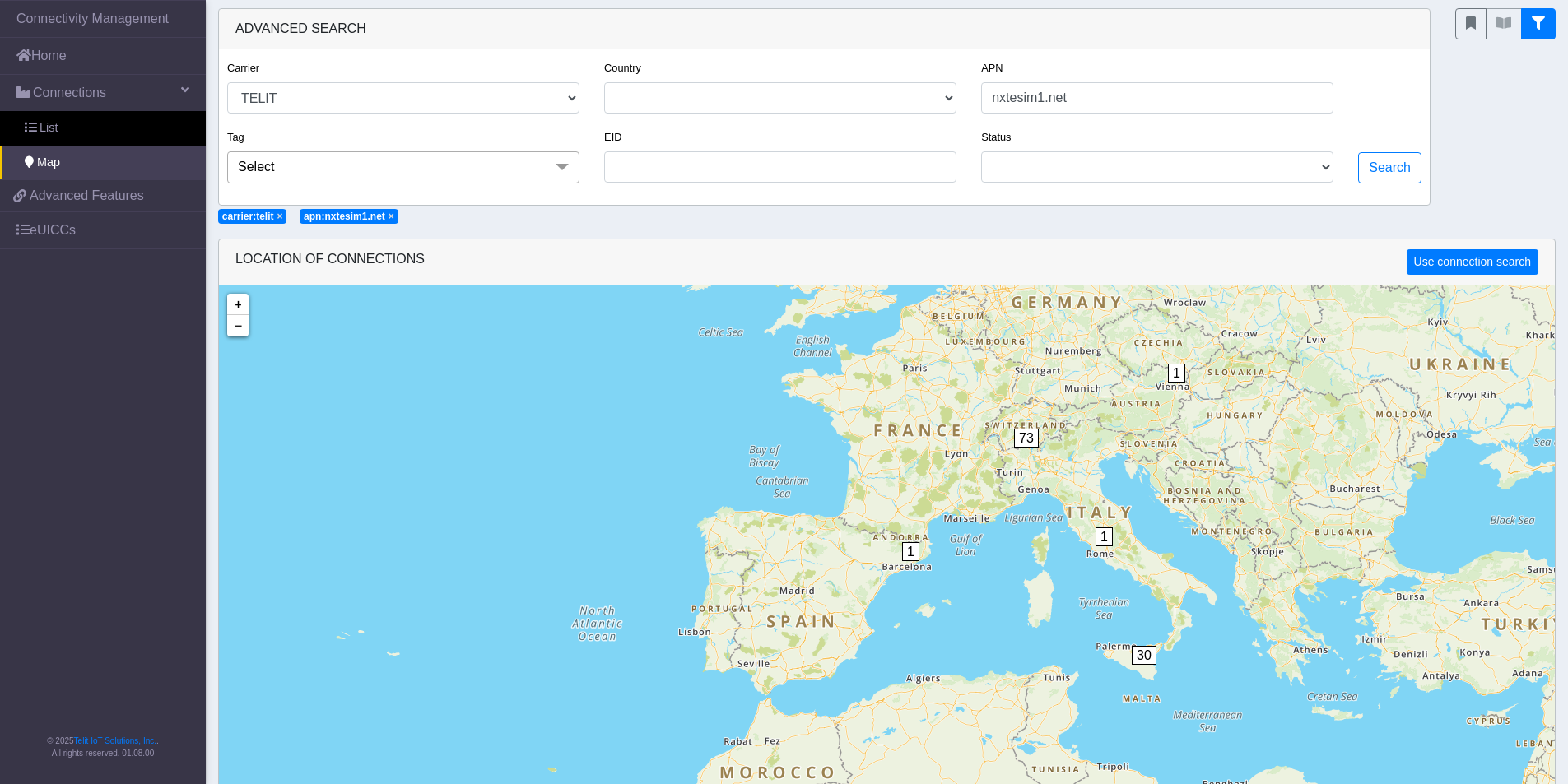 drag, startPoint x: 1096, startPoint y: 717, endPoint x: 1071, endPoint y: 482, distance: 236.326 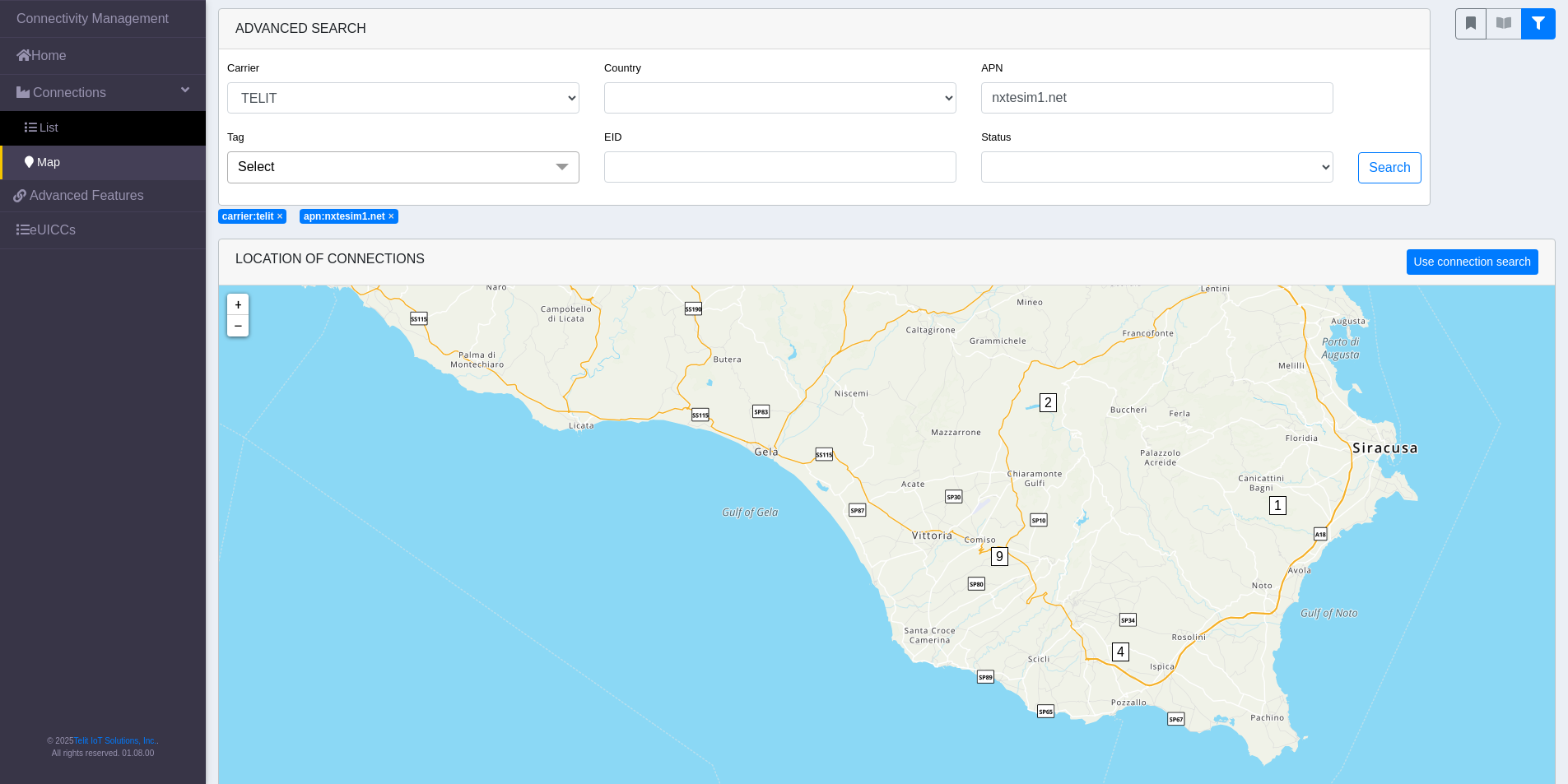 drag, startPoint x: 1233, startPoint y: 692, endPoint x: 1156, endPoint y: 500, distance: 206.86469 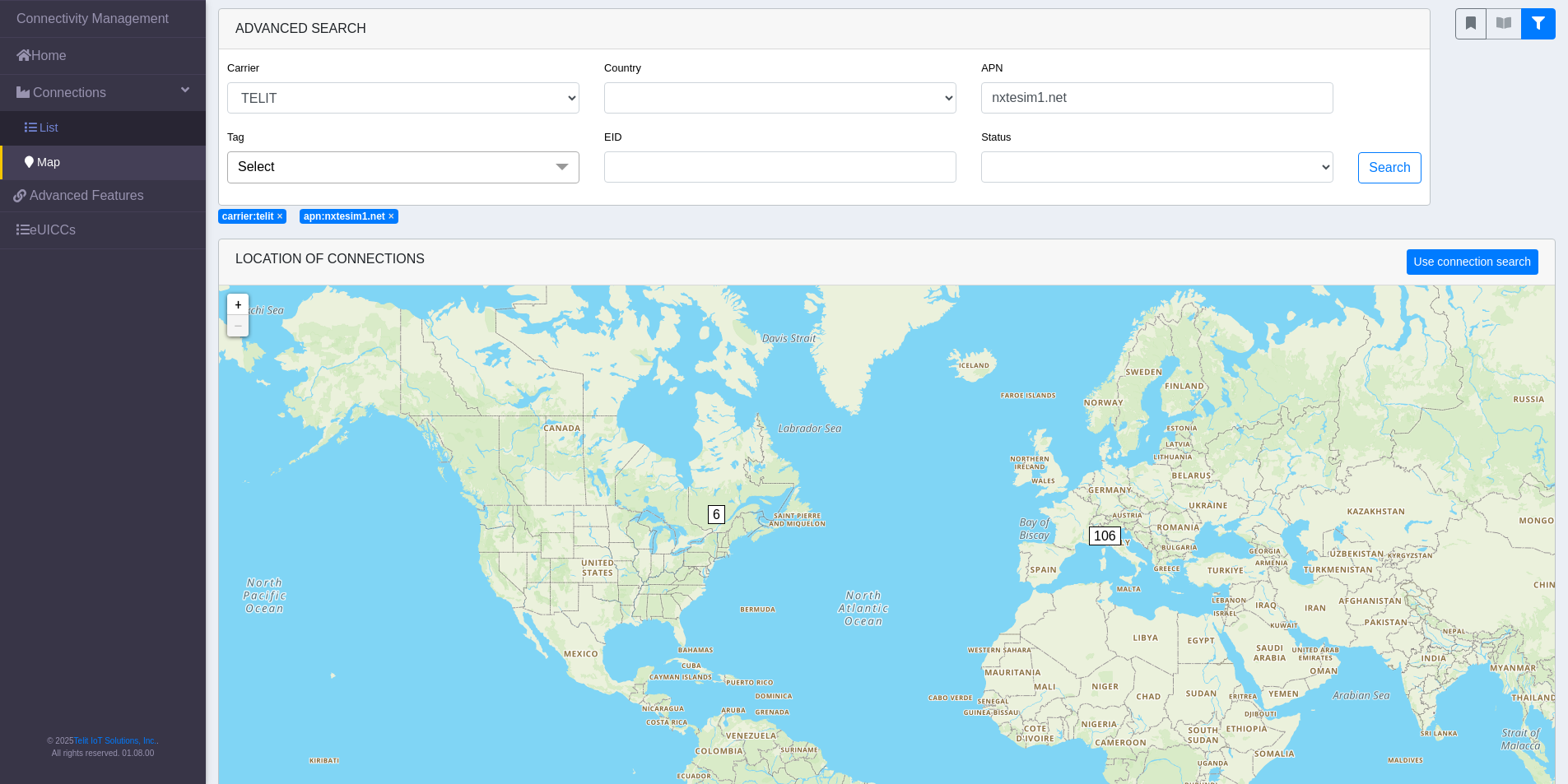 click on "List" at bounding box center (103, 128) 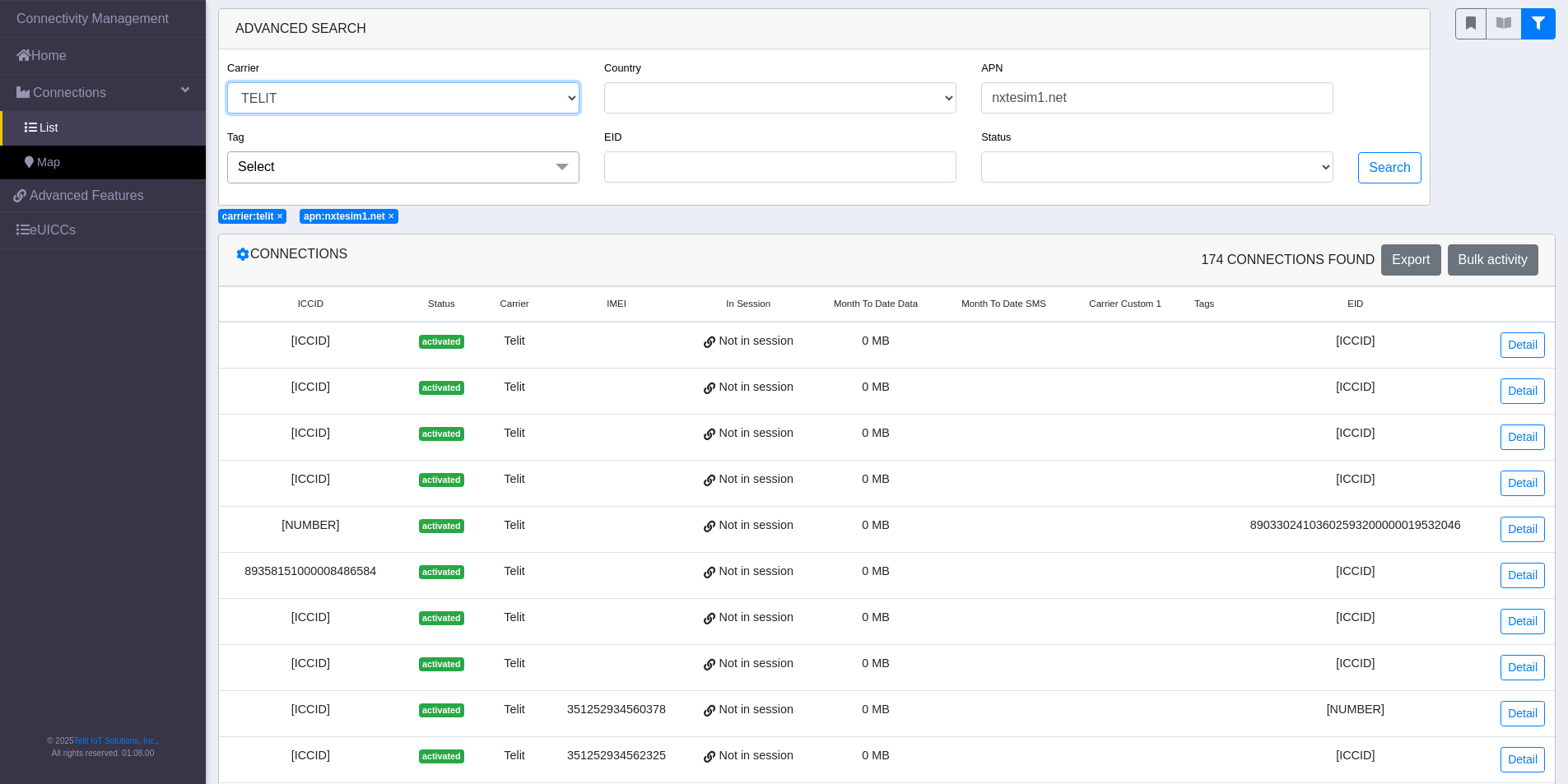 click on "TELE2-LIGHTNING TELIT" at bounding box center (403, 98) 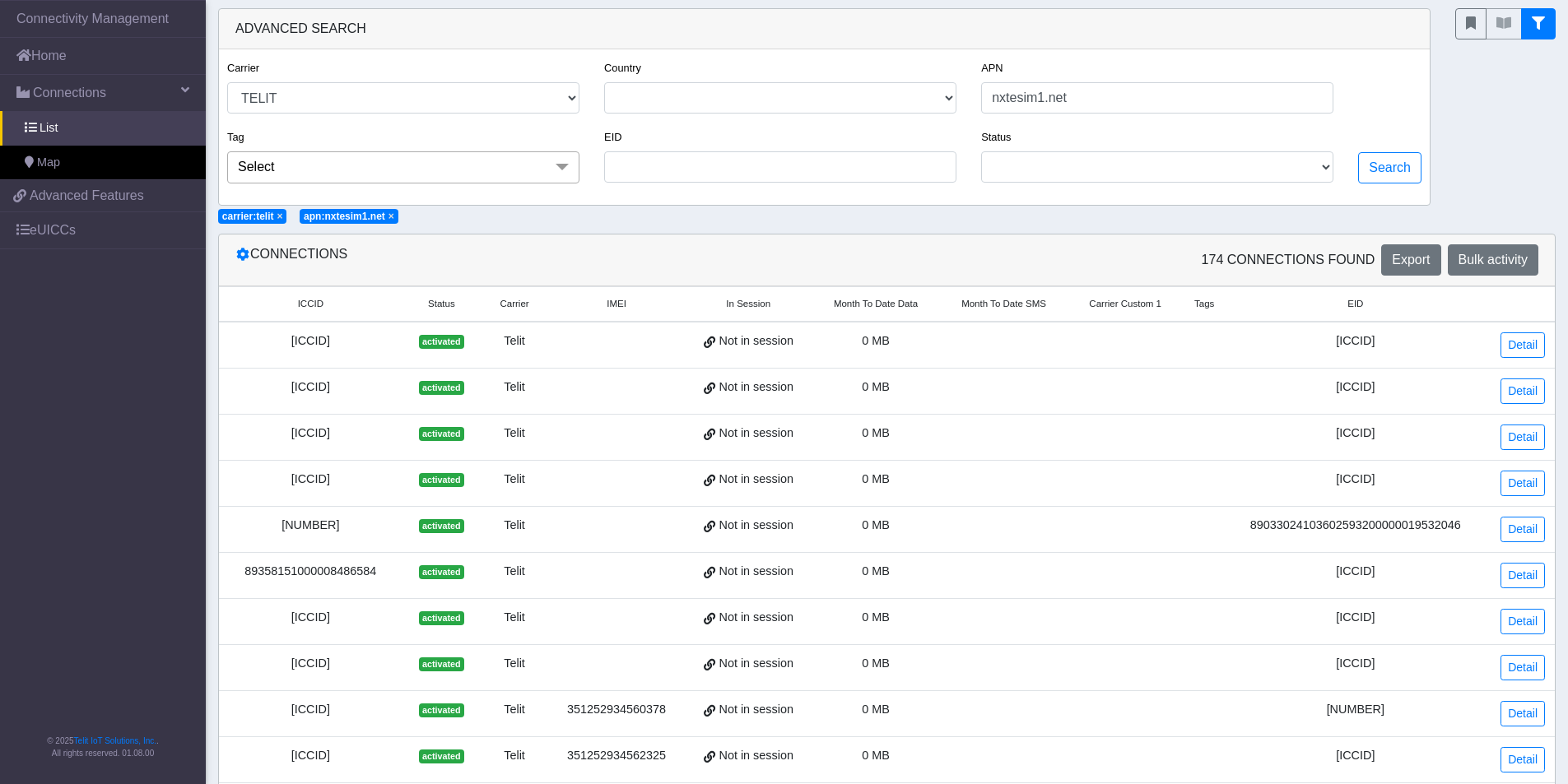 click on "Connectivity Management App - Telit App Center 9ee186d9a9953871fdaeca686f5b7cf2 5c7cadf0b2157c2553346ae2 Advanced Features eUICCs © 2025 Telit IoT Solutions, Inc. . All rights reserved. 01.08.00 Advanced Search Carrier TELE2-LIGHTNING TELIT Country ITALY FRANCE CANADA NETHERLANDS SWITZERLAND AUSTRIA SPAIN APN nxtesim1.net Tag Select 13010071 17010077 17010112 18010059 18010061 18010090 michele vivisol_nl_unknown_serial EID Status ACTIVATED TESTING DEACTIVATED READY Search × carrier:telit × apn:nxtesim1.net Connections 174 Connections found Export Bulk activity ICCID Status Carrier IMEI In Session Month To Date Data Month To Date SMS Carrier Custom 1 Tags EID 89358151000008486907 activated Telit Not in session 0 MB 89033024103602593200000019535344 Detail 89358151000008486550 activated Telit Not in session 0 MB 89033024103602593200000019531852 Detail 89358151000008486568 activated Telit Not in session 0 MB 89033024103602593200000019531949 Detail activated Telit 1" at bounding box center (784, 664) 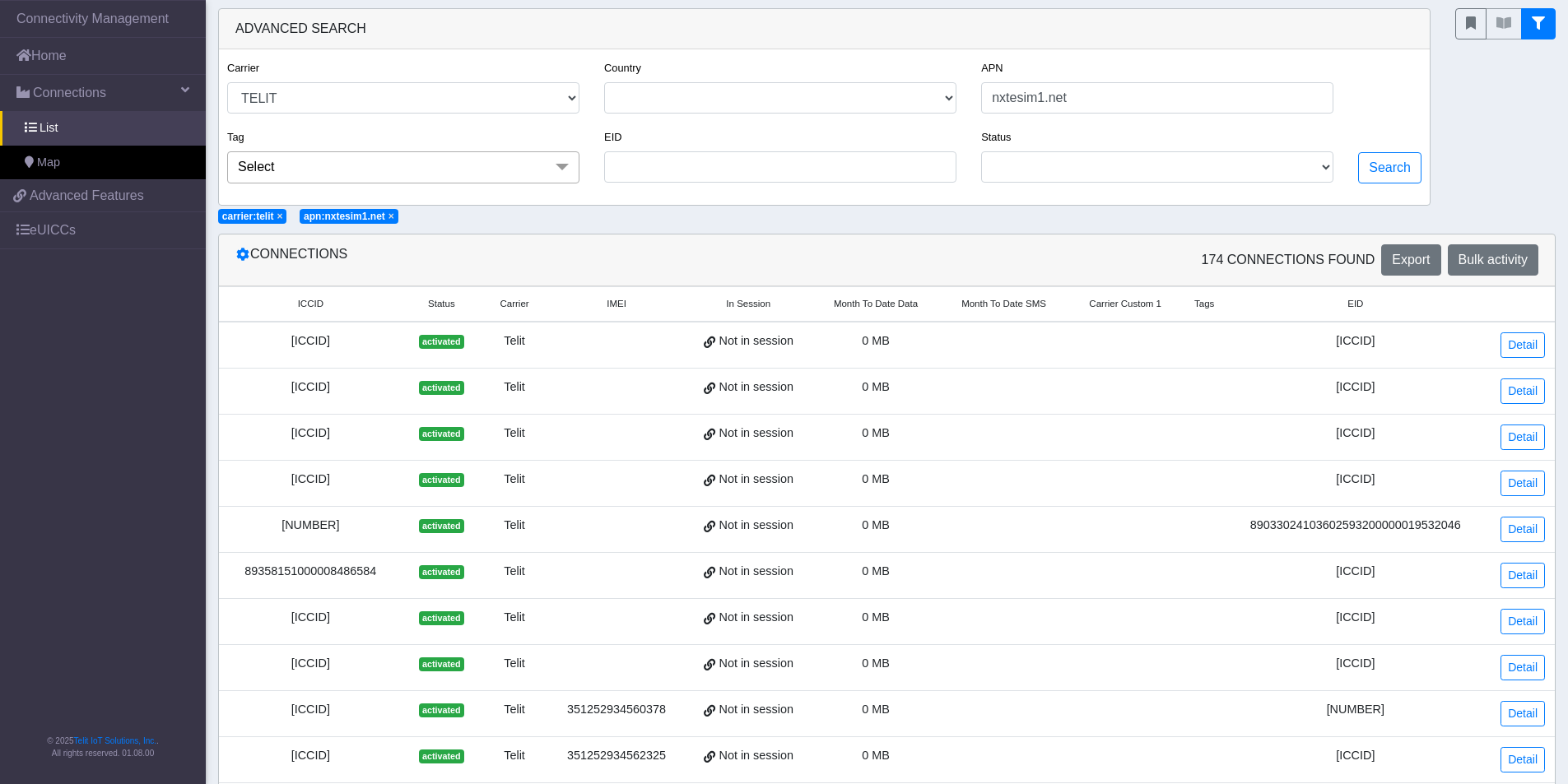 click on "×" at bounding box center [280, 216] 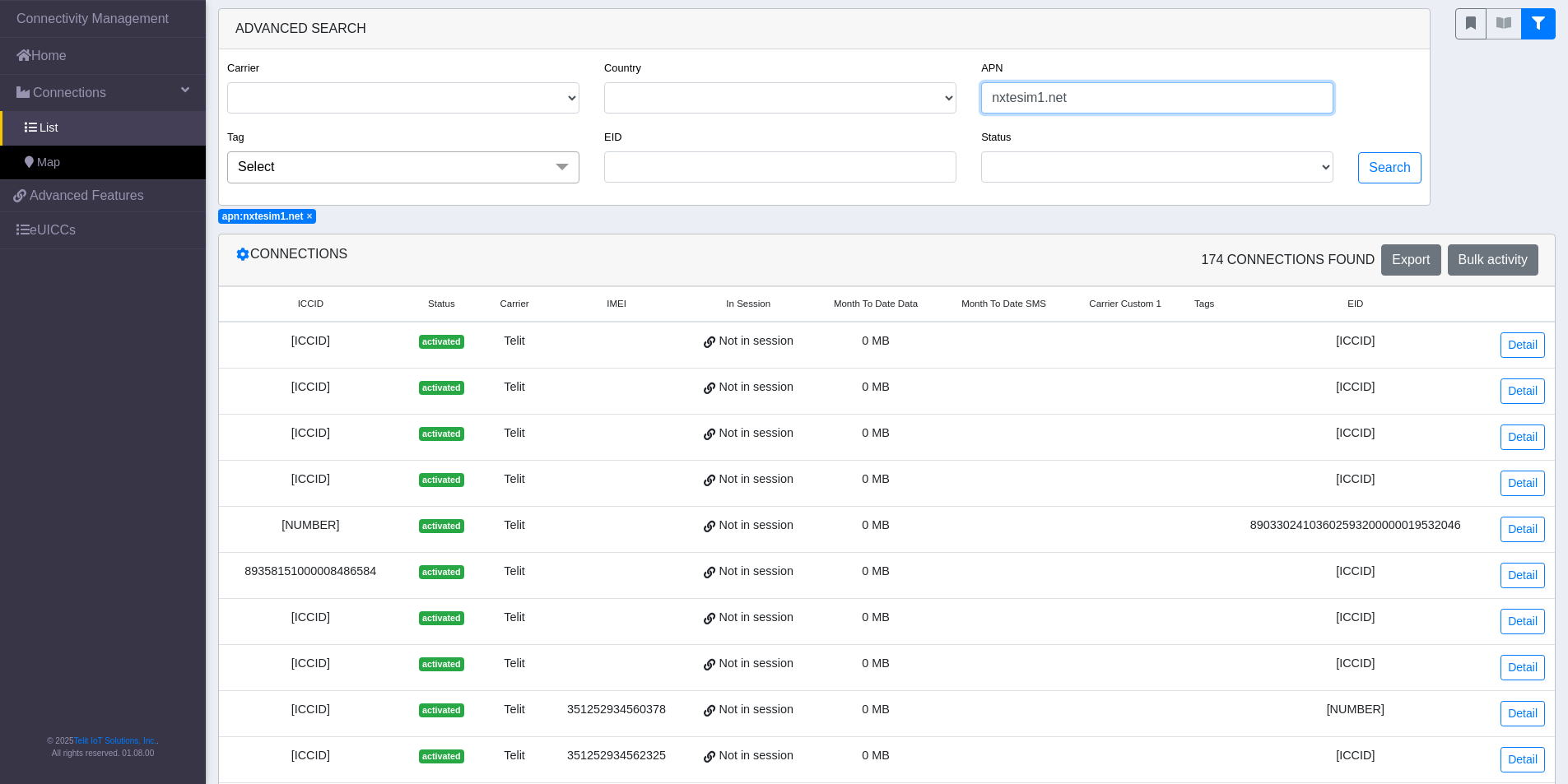 click on "nxtesim1.net" at bounding box center (1157, 98) 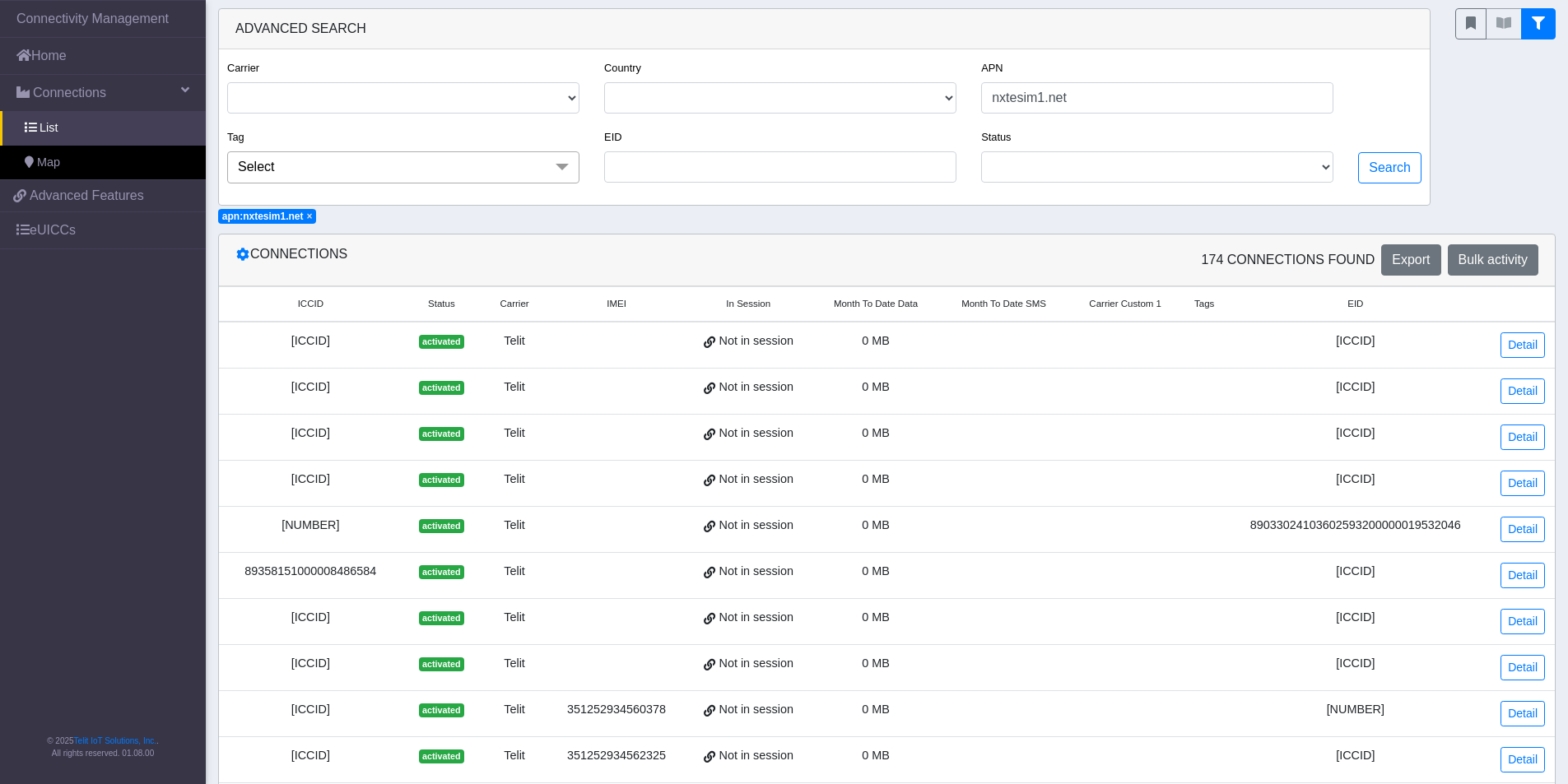 click on "×" at bounding box center (309, 216) 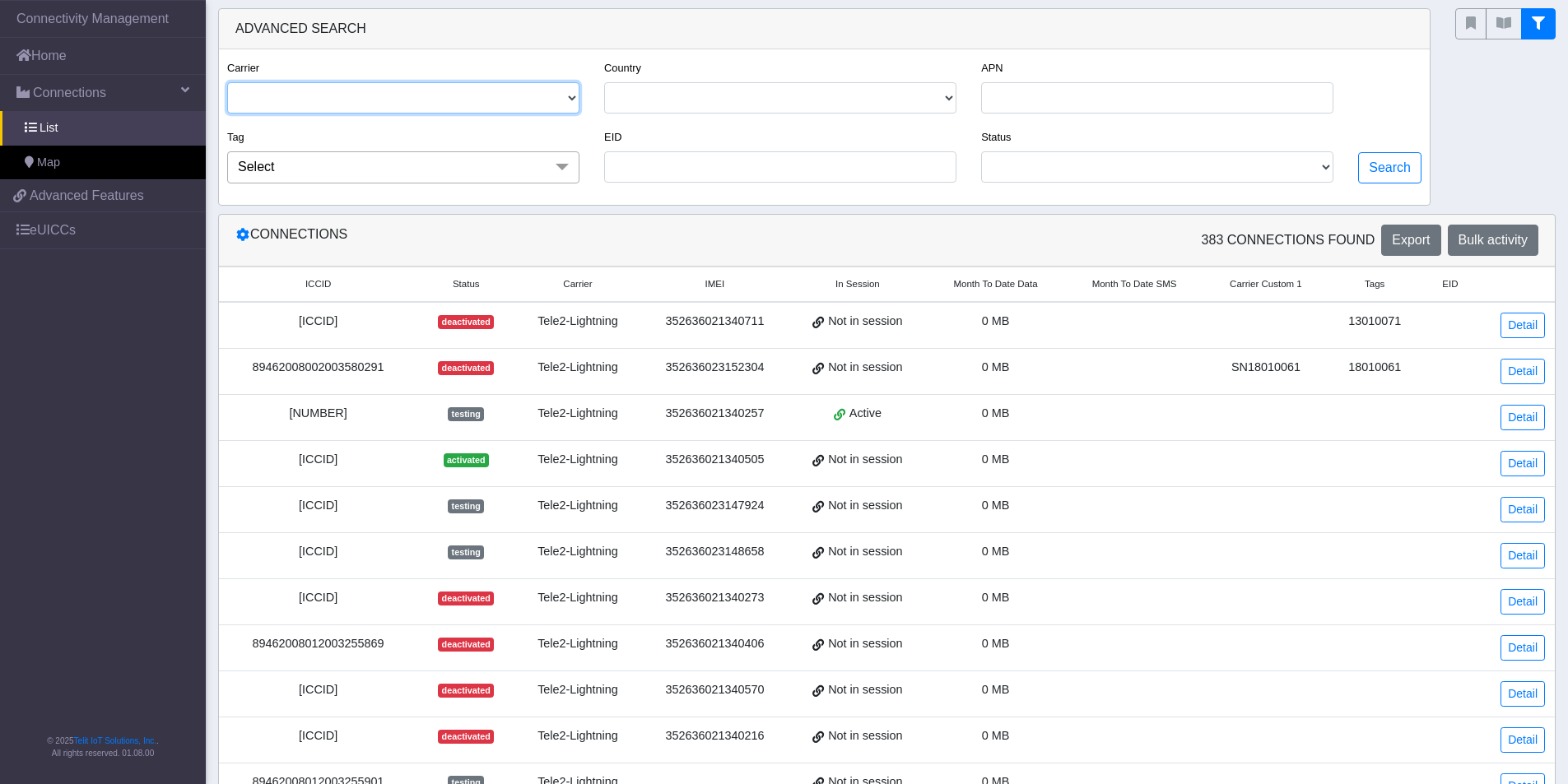 click on "TELE2-LIGHTNING TELIT" at bounding box center (403, 98) 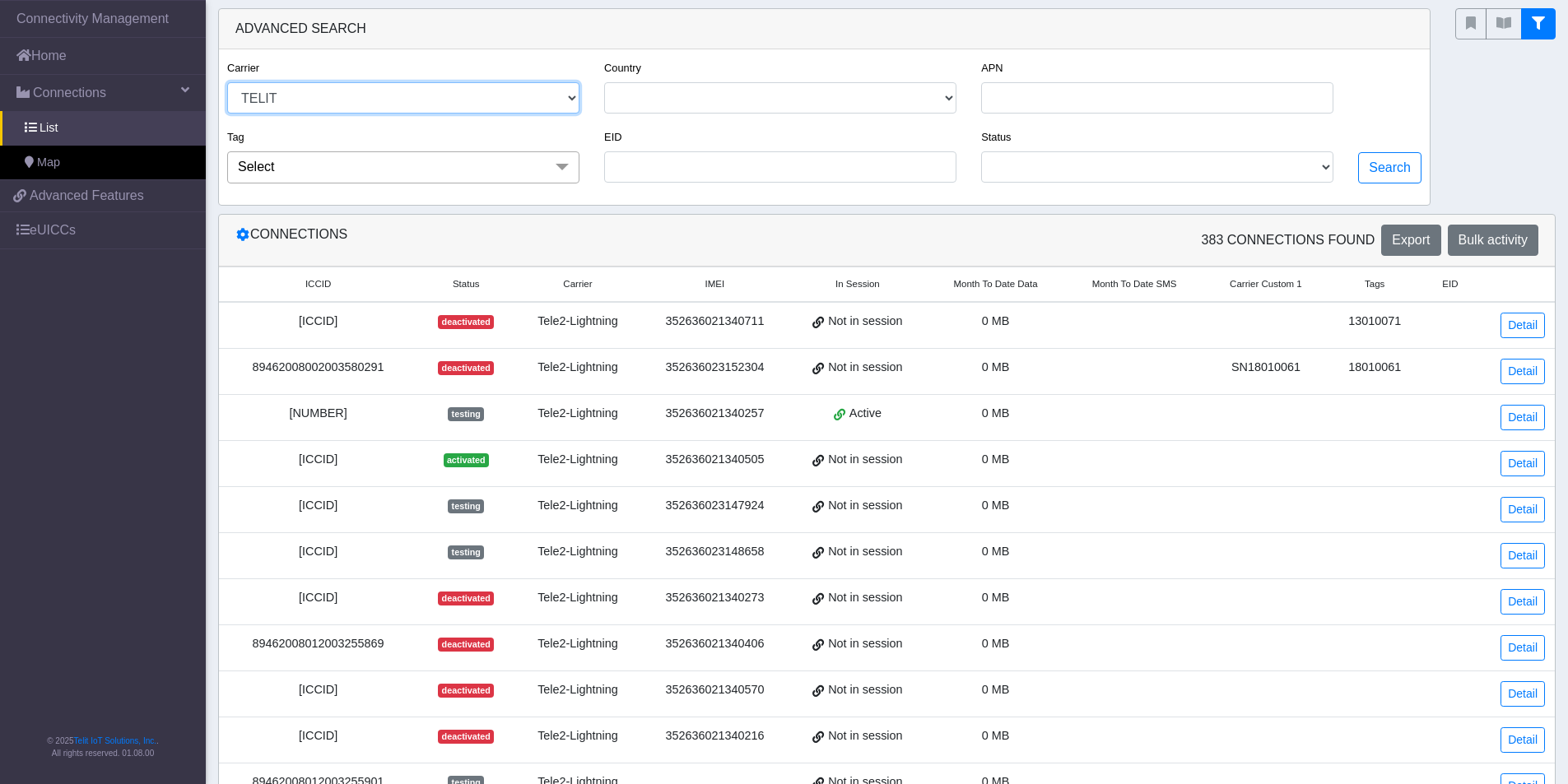 click on "TELE2-LIGHTNING TELIT" at bounding box center [403, 98] 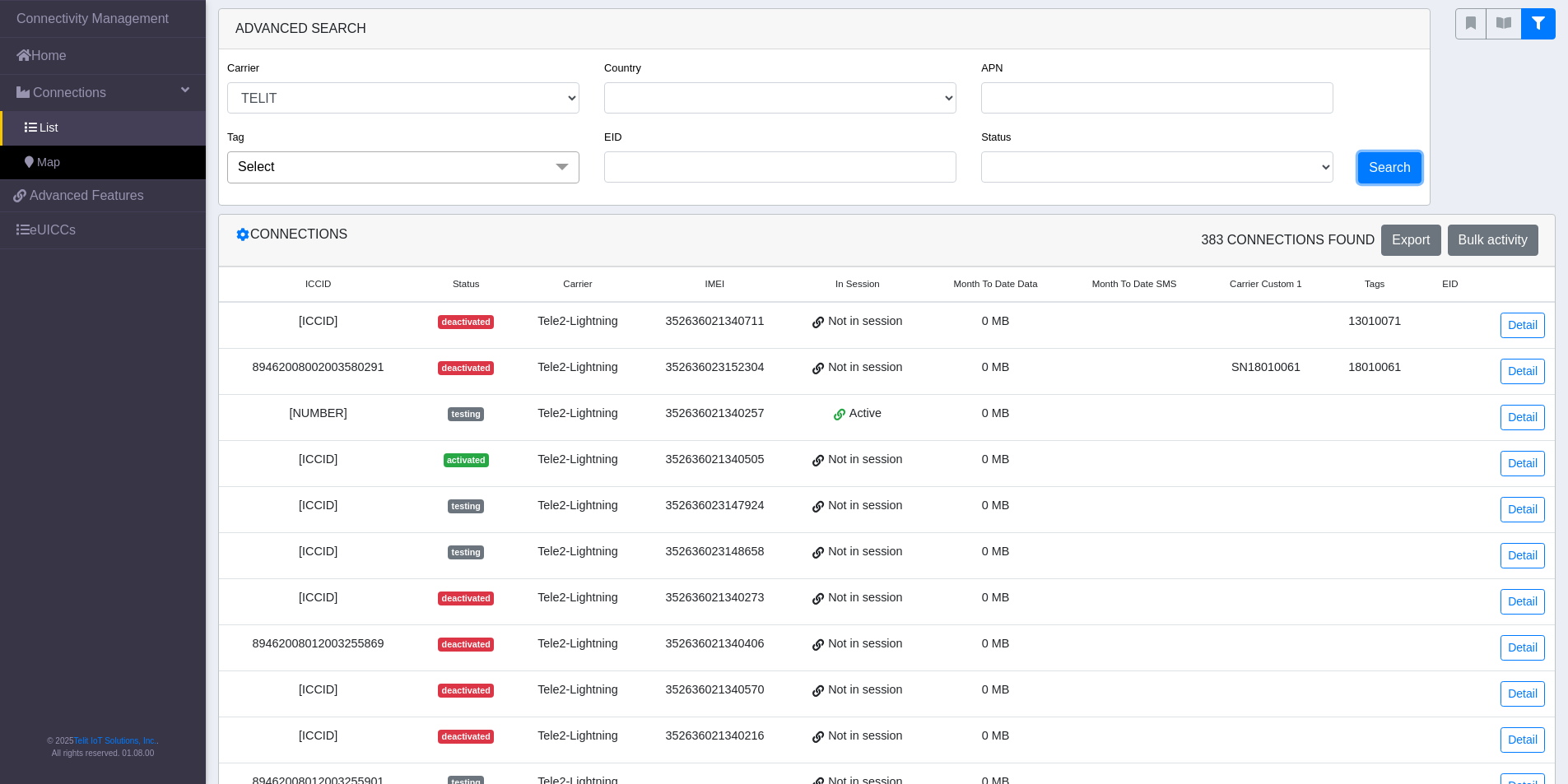 click on "Search" at bounding box center [1389, 168] 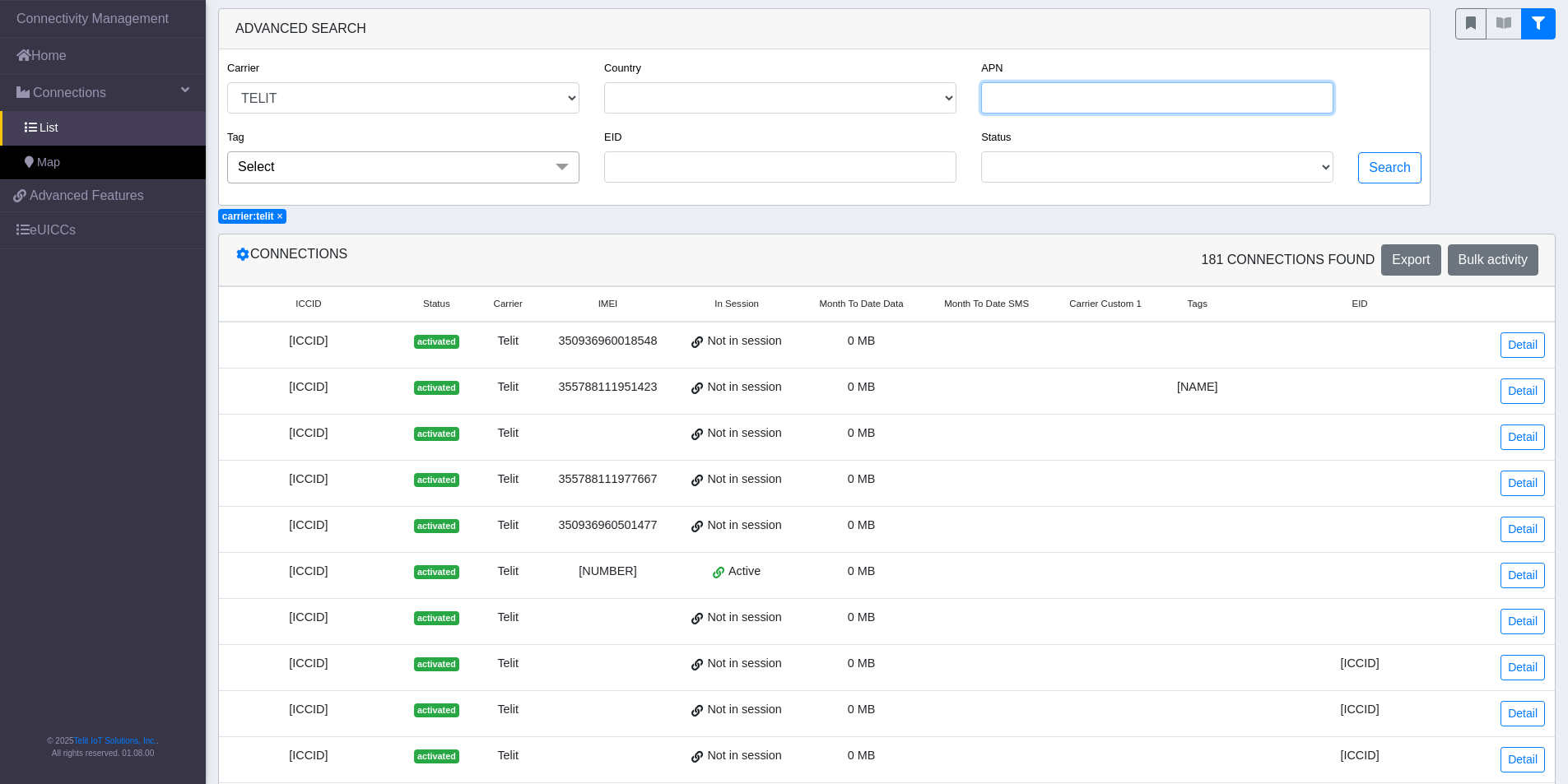 click on "APN" at bounding box center [1157, 98] 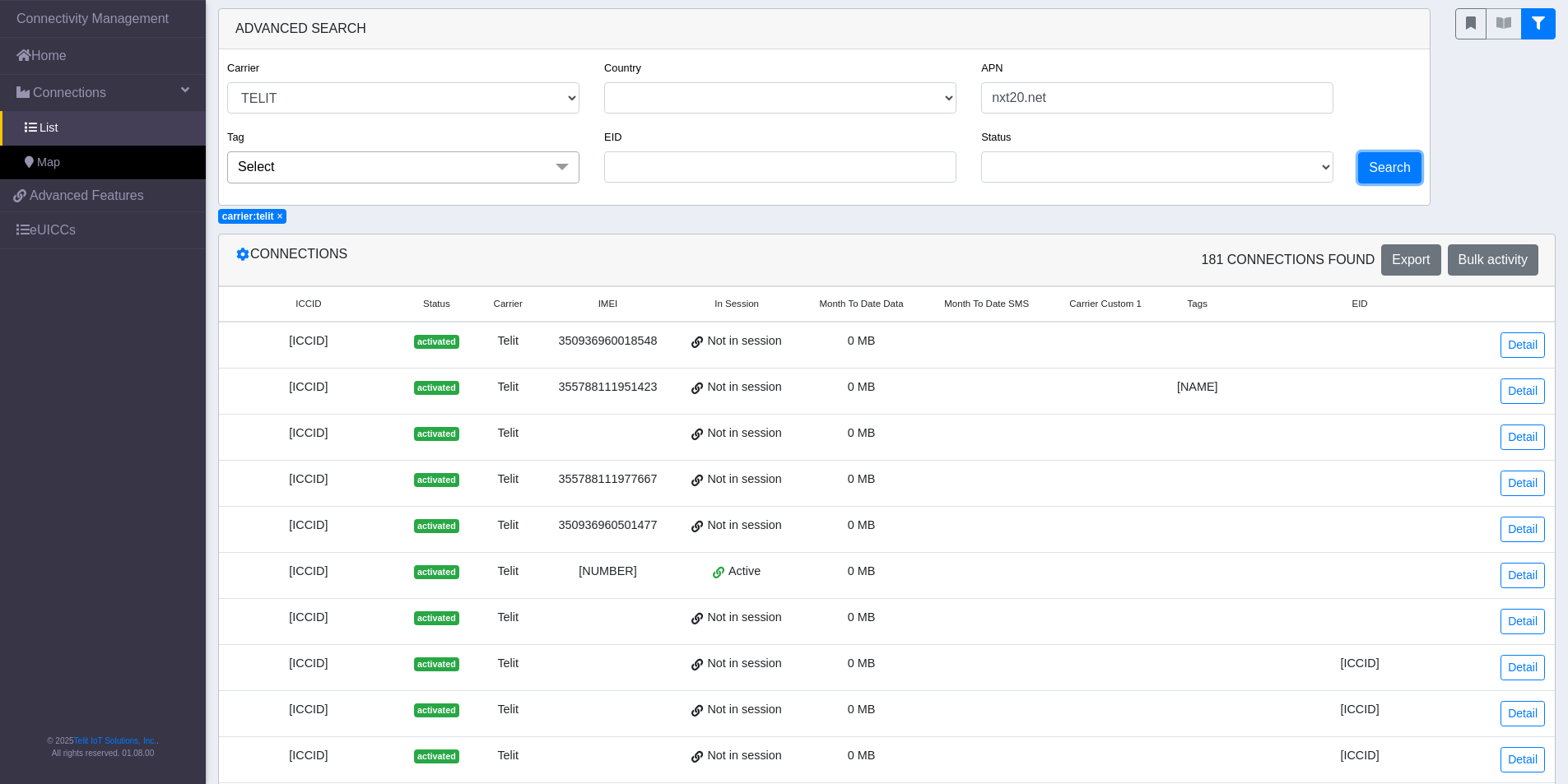 click on "Search" at bounding box center [1389, 168] 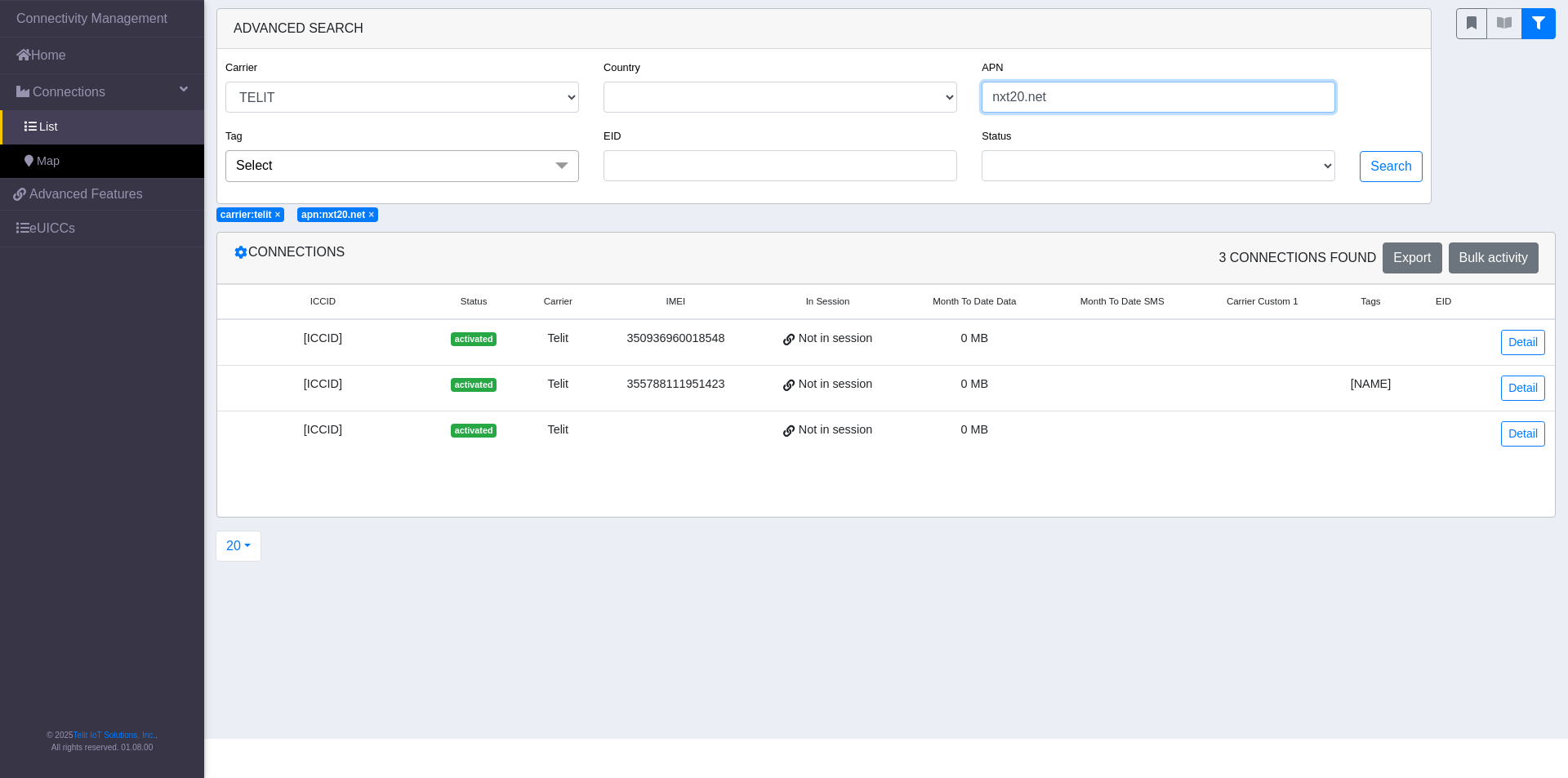 click on "nxt20.net" at bounding box center (1158, 97) 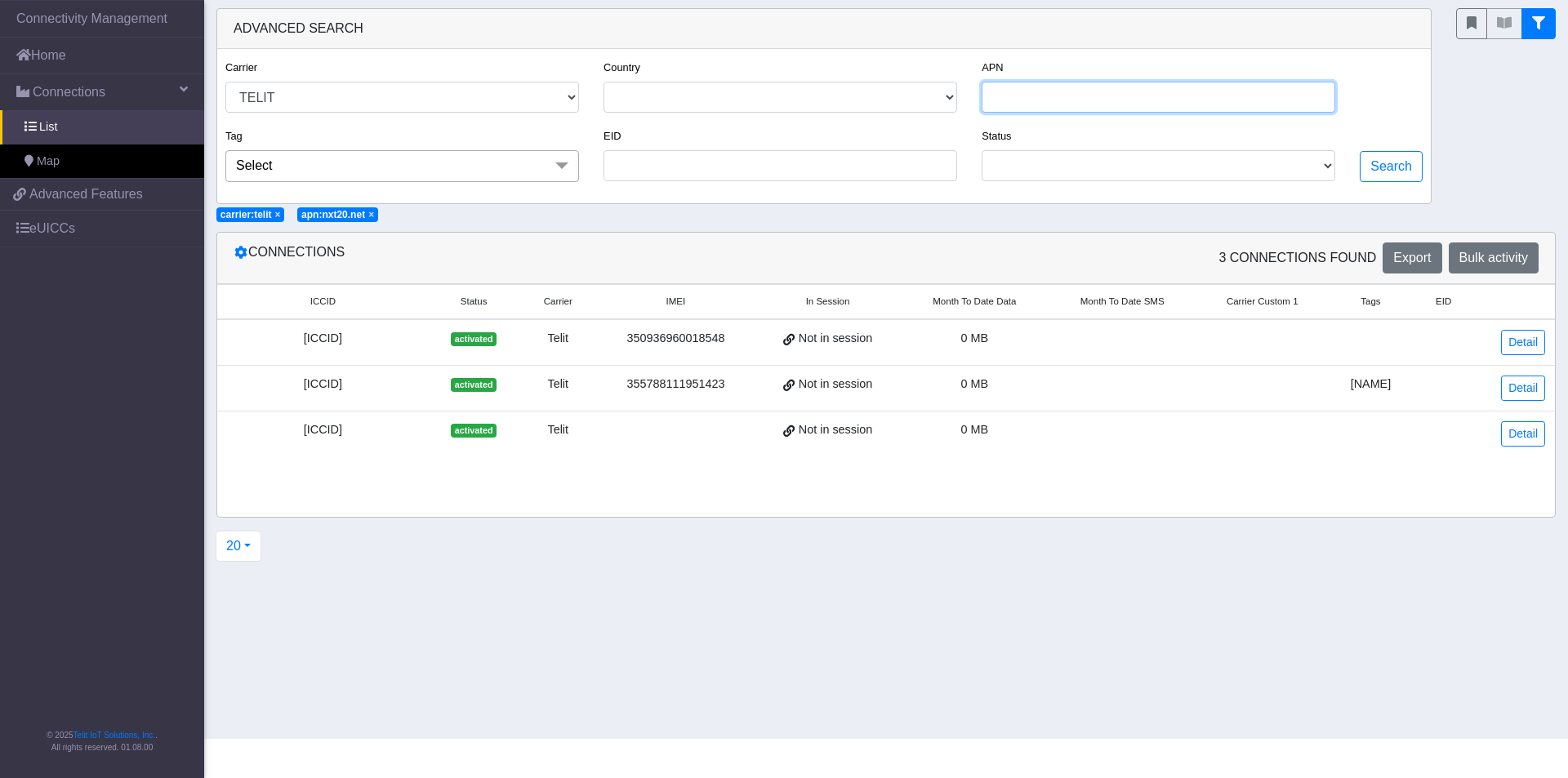 click on "APN" at bounding box center [1158, 97] 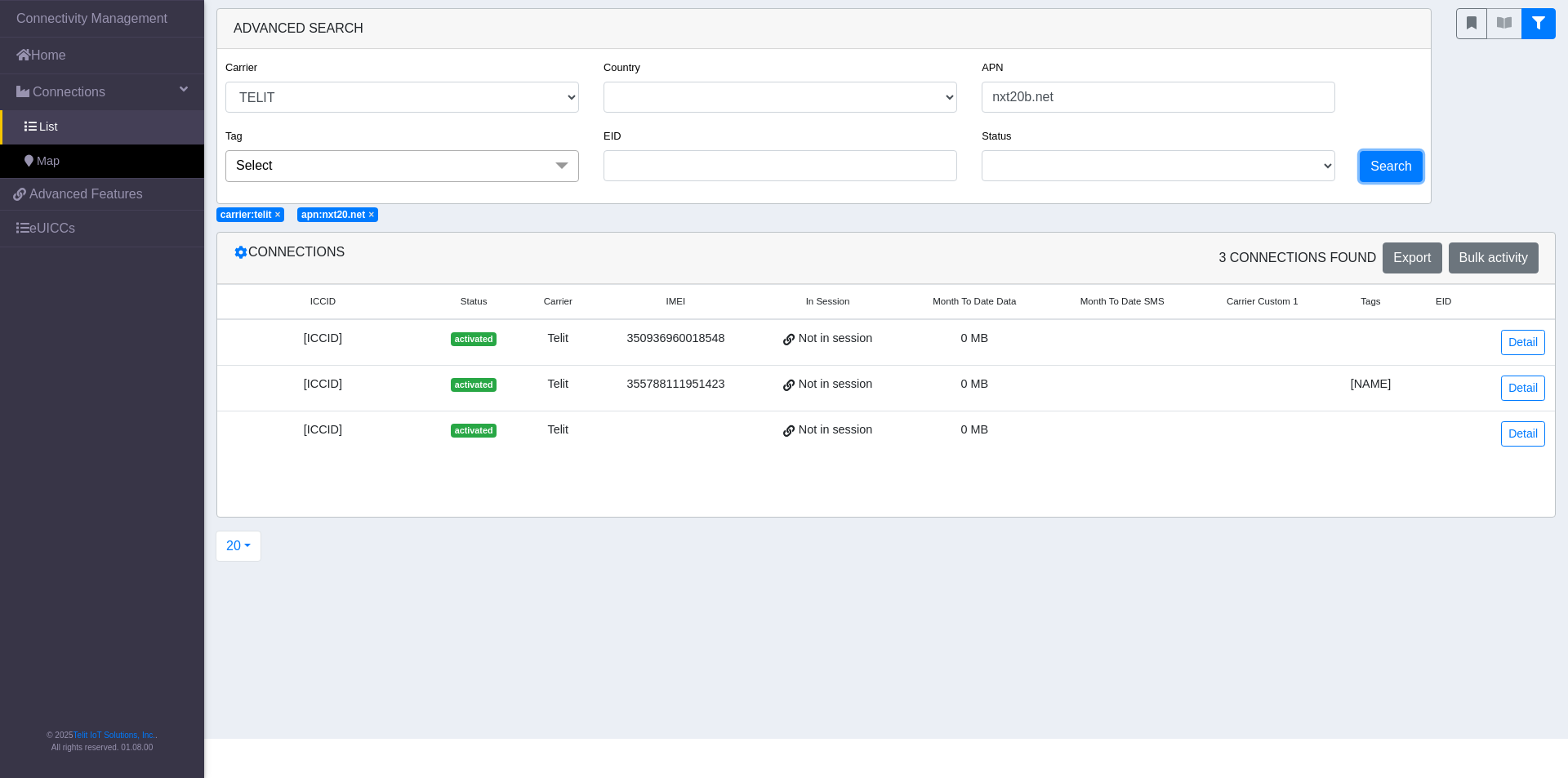 click on "Search" at bounding box center (1391, 167) 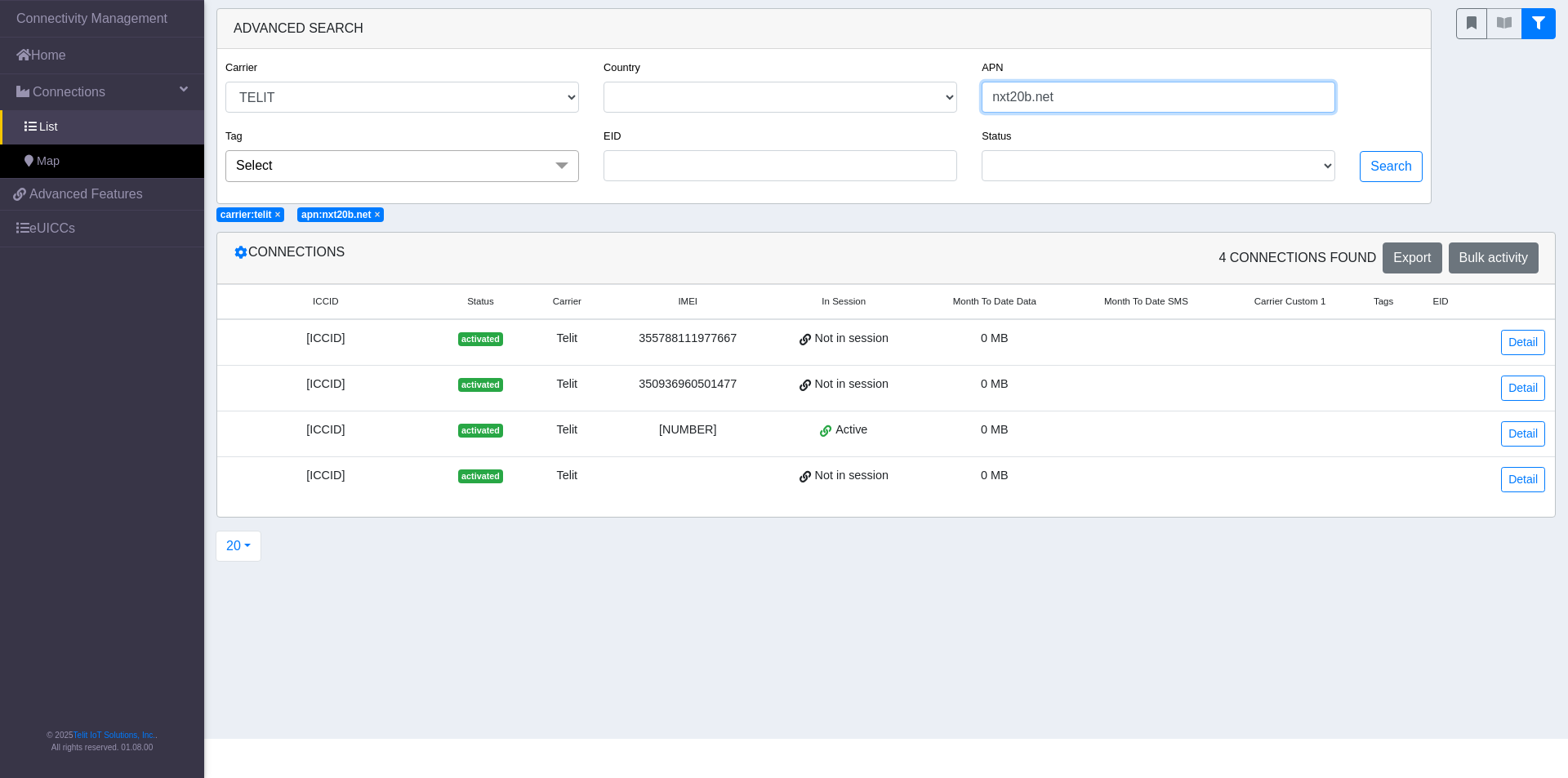 drag, startPoint x: 1067, startPoint y: 89, endPoint x: 915, endPoint y: 101, distance: 152.47295 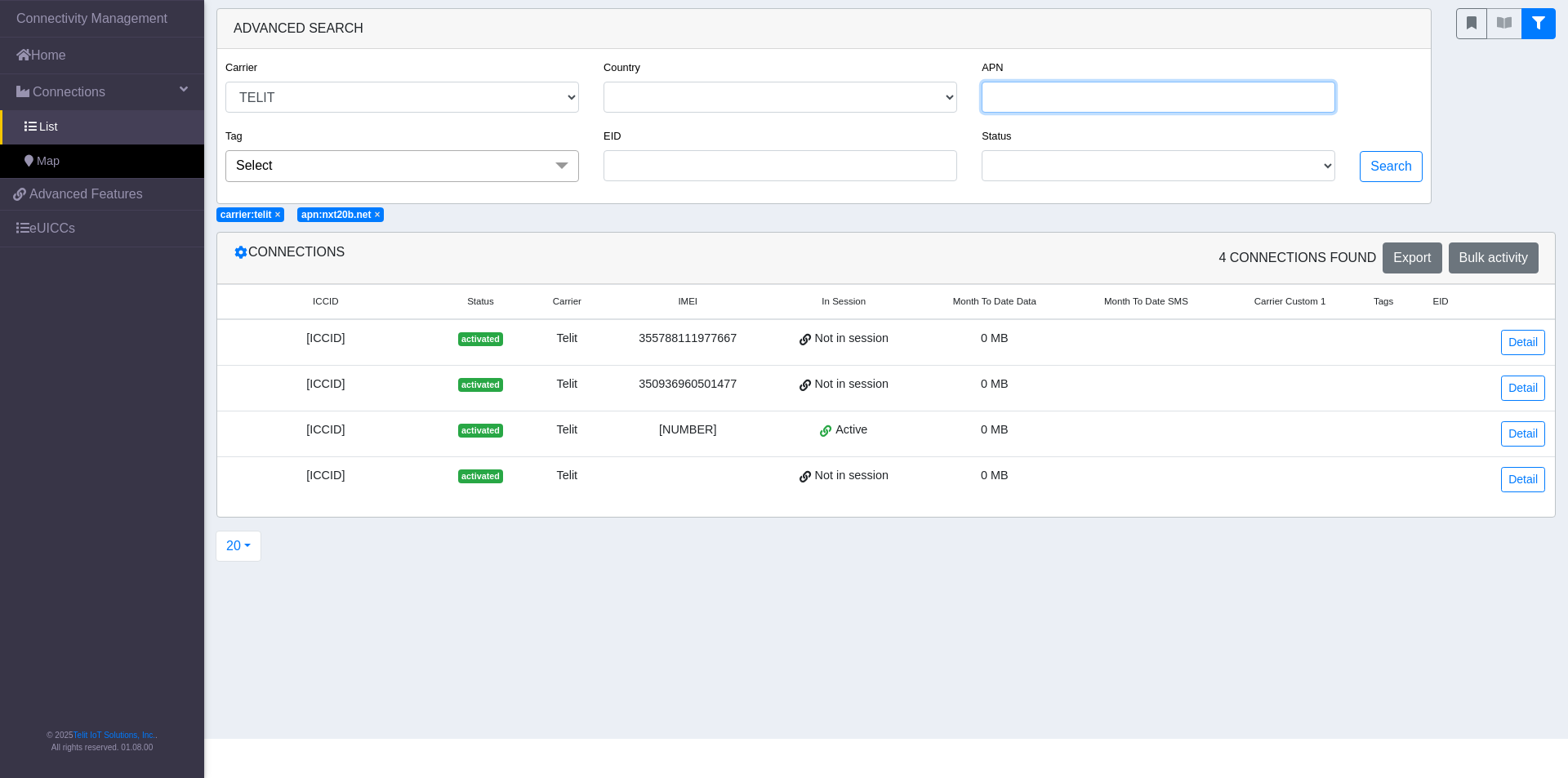 type 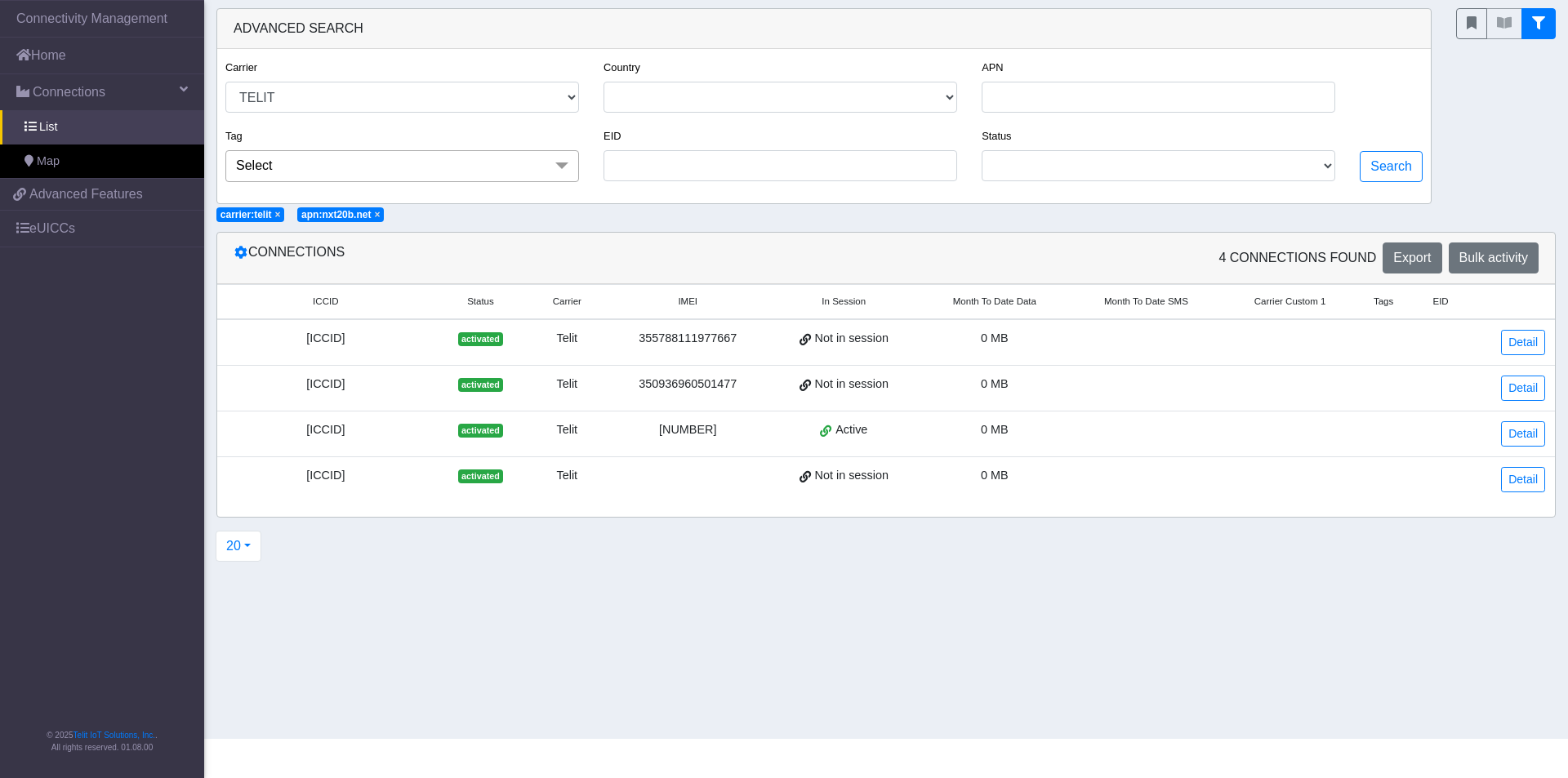 click on "×" at bounding box center [278, 215] 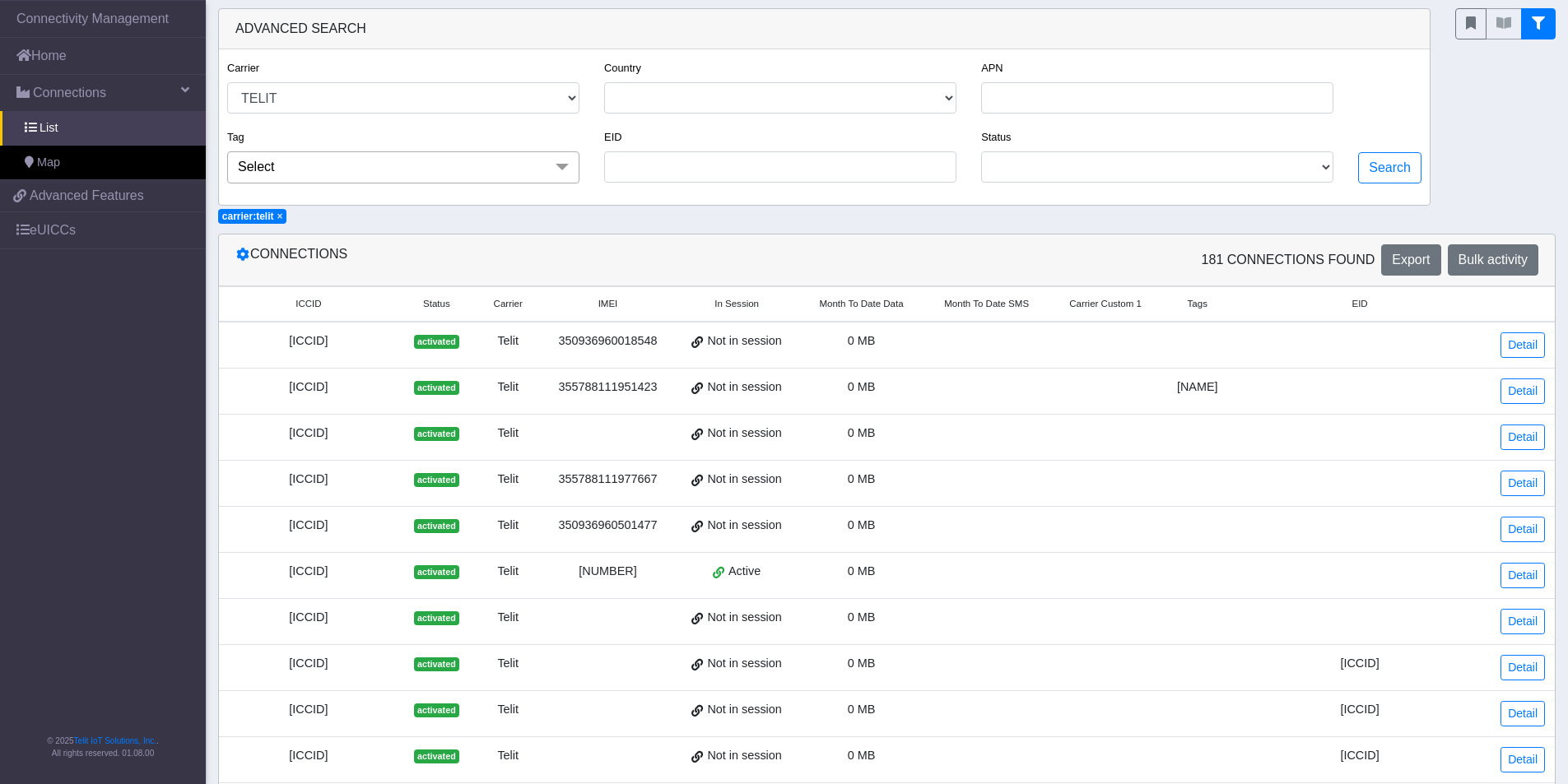 click on "×" at bounding box center (280, 216) 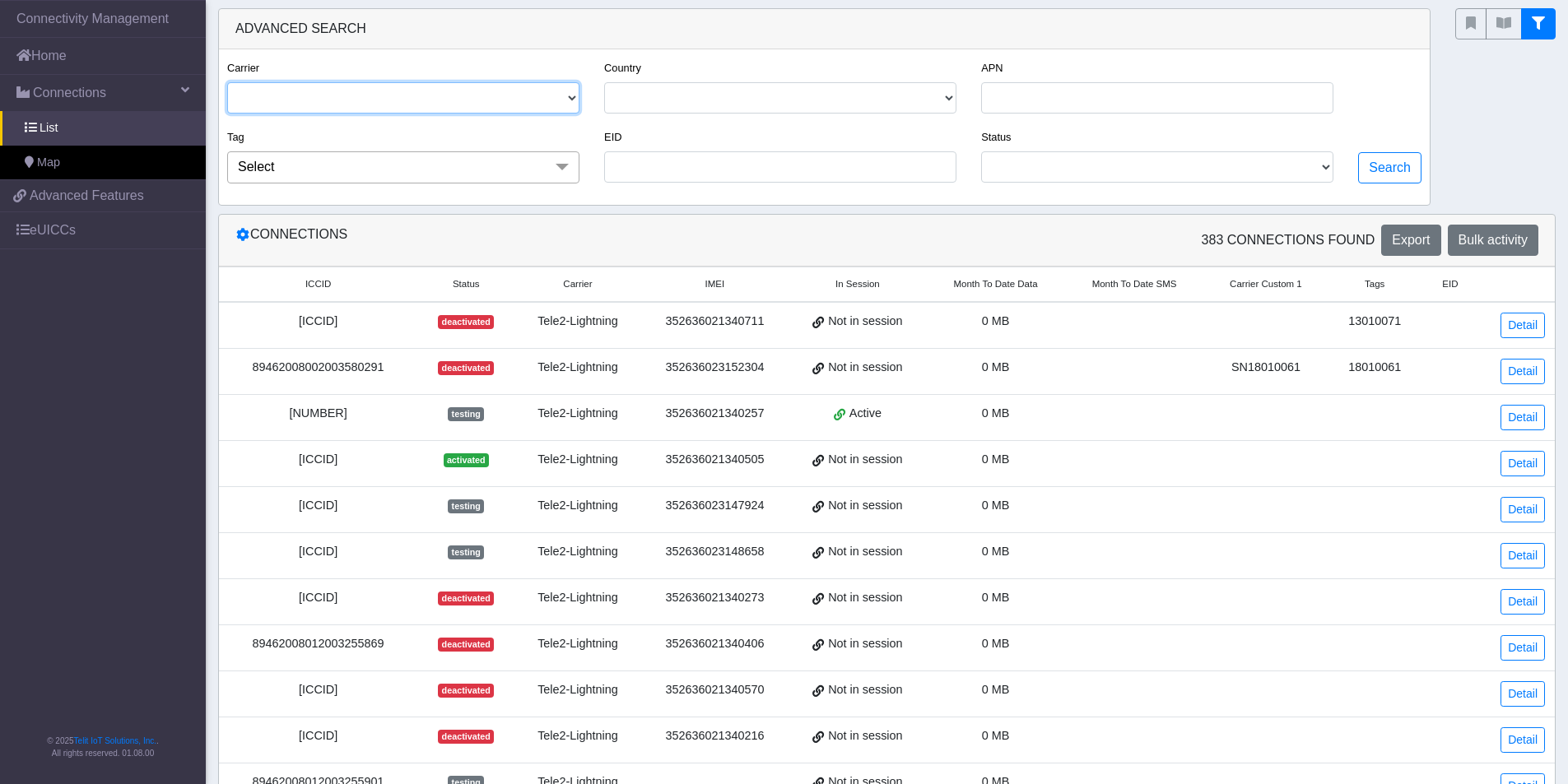 click on "TELE2-LIGHTNING TELIT" at bounding box center (403, 98) 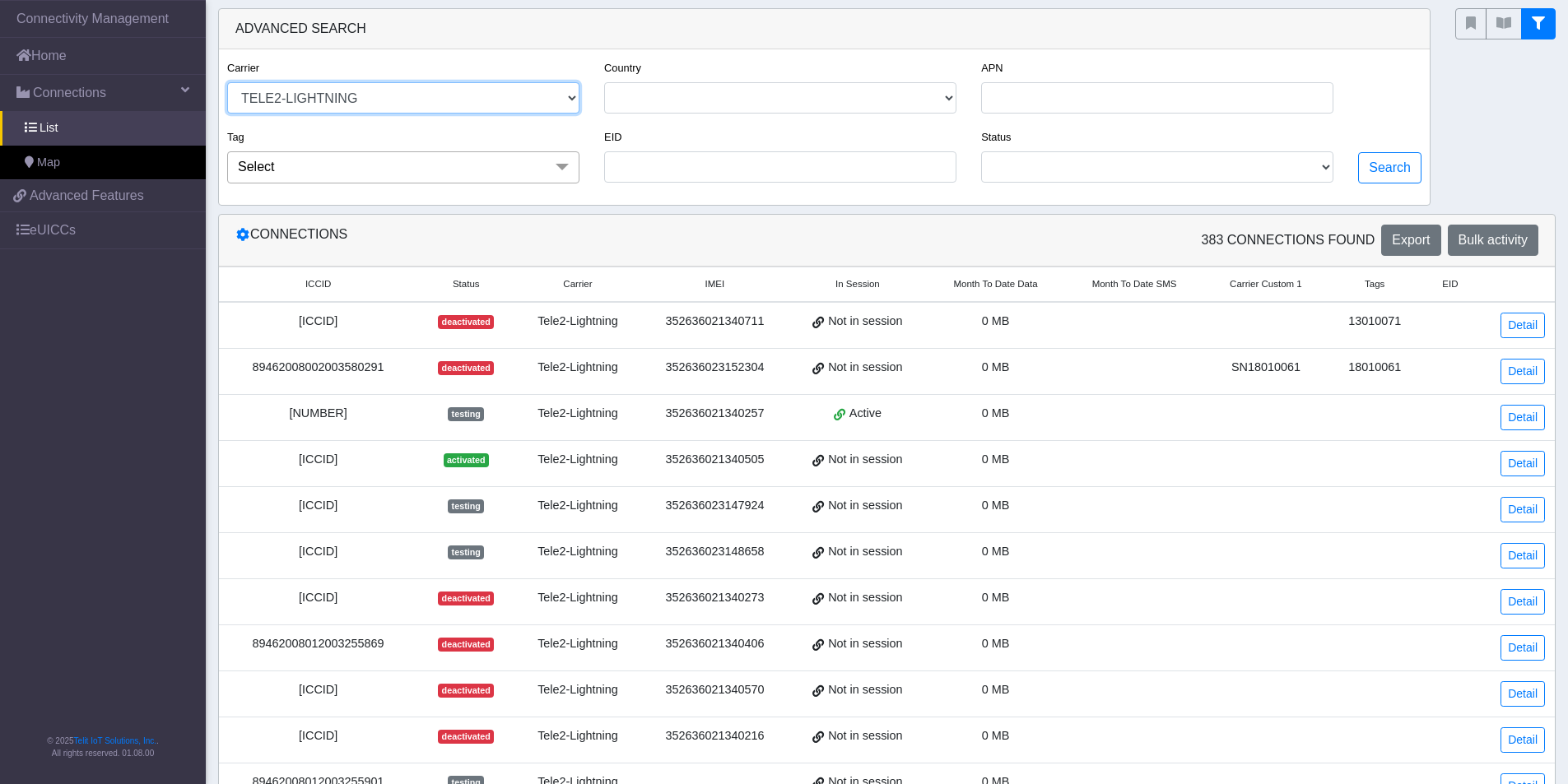 click on "TELE2-LIGHTNING TELIT" at bounding box center (403, 98) 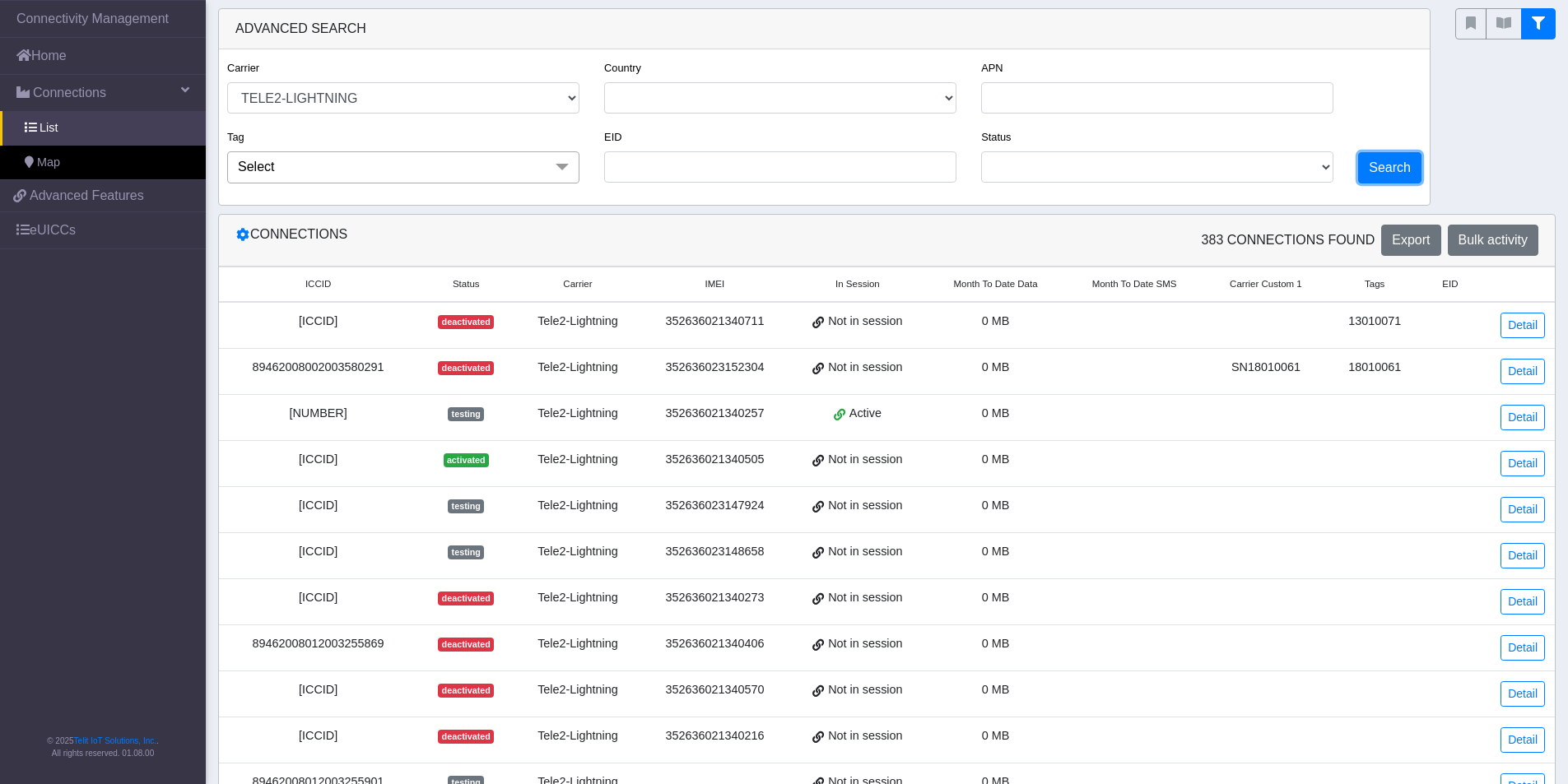 click on "Search" at bounding box center [1389, 168] 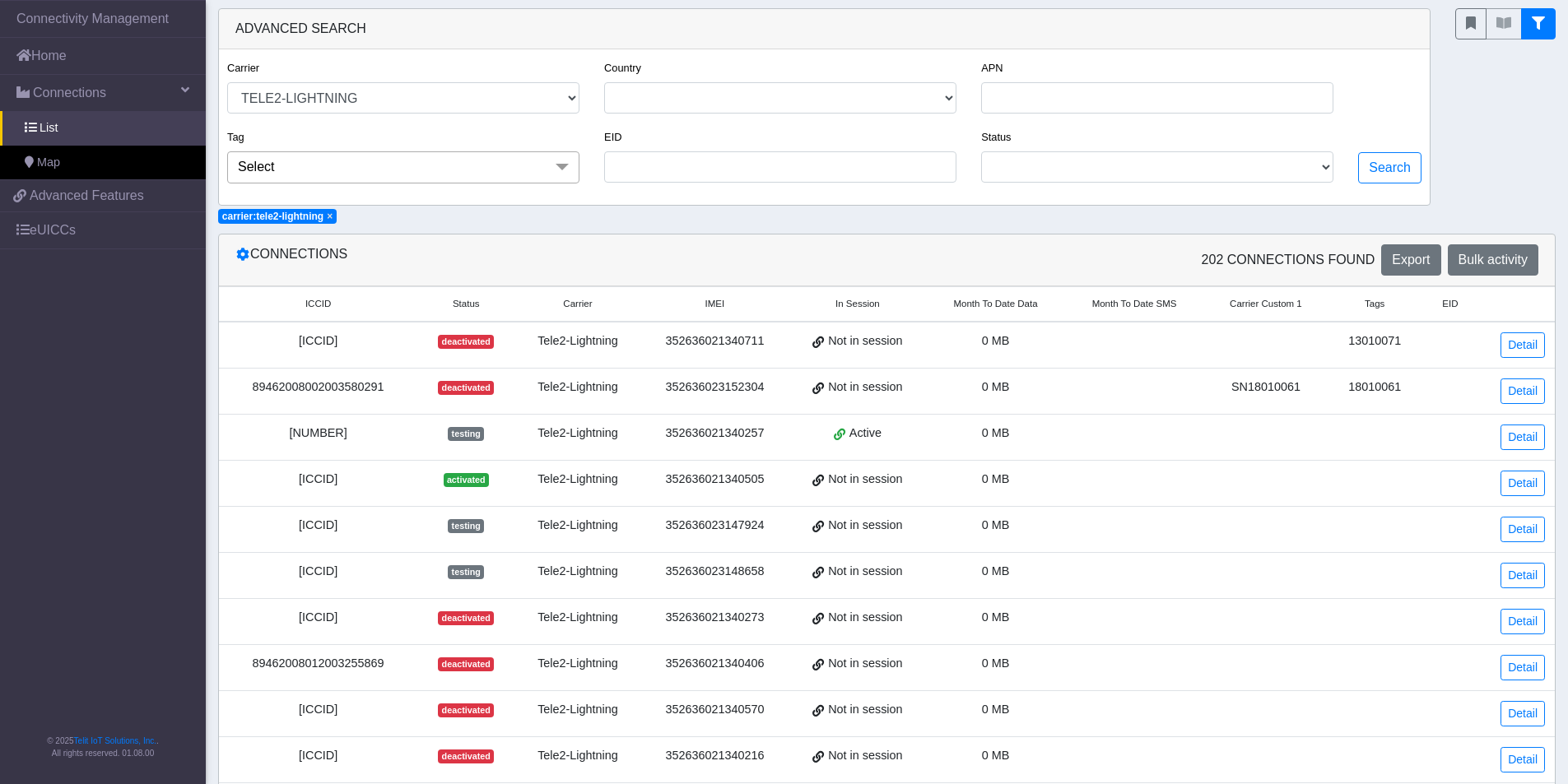 click on "×" at bounding box center (329, 216) 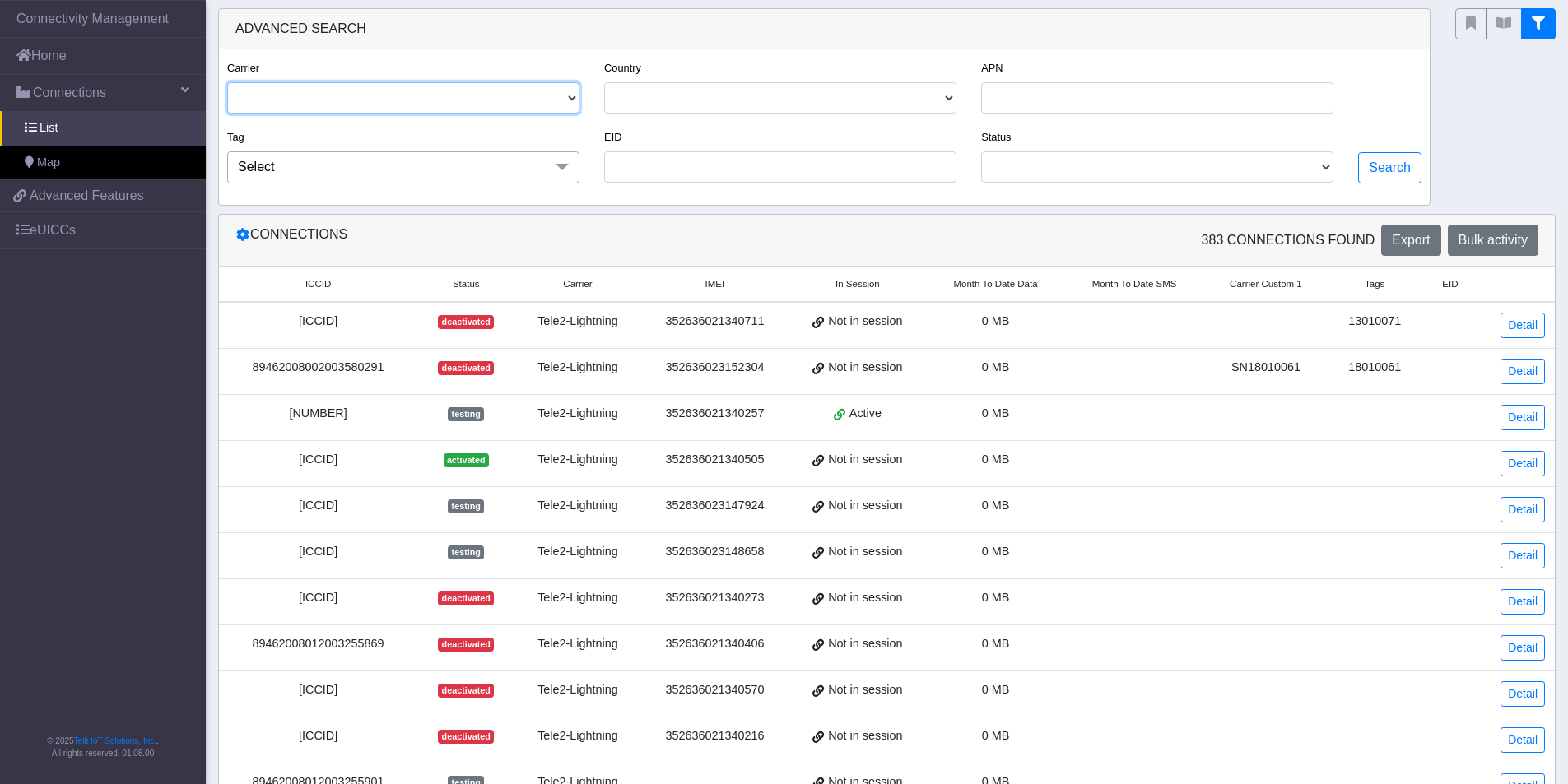 click on "TELE2-LIGHTNING TELIT" at bounding box center (403, 98) 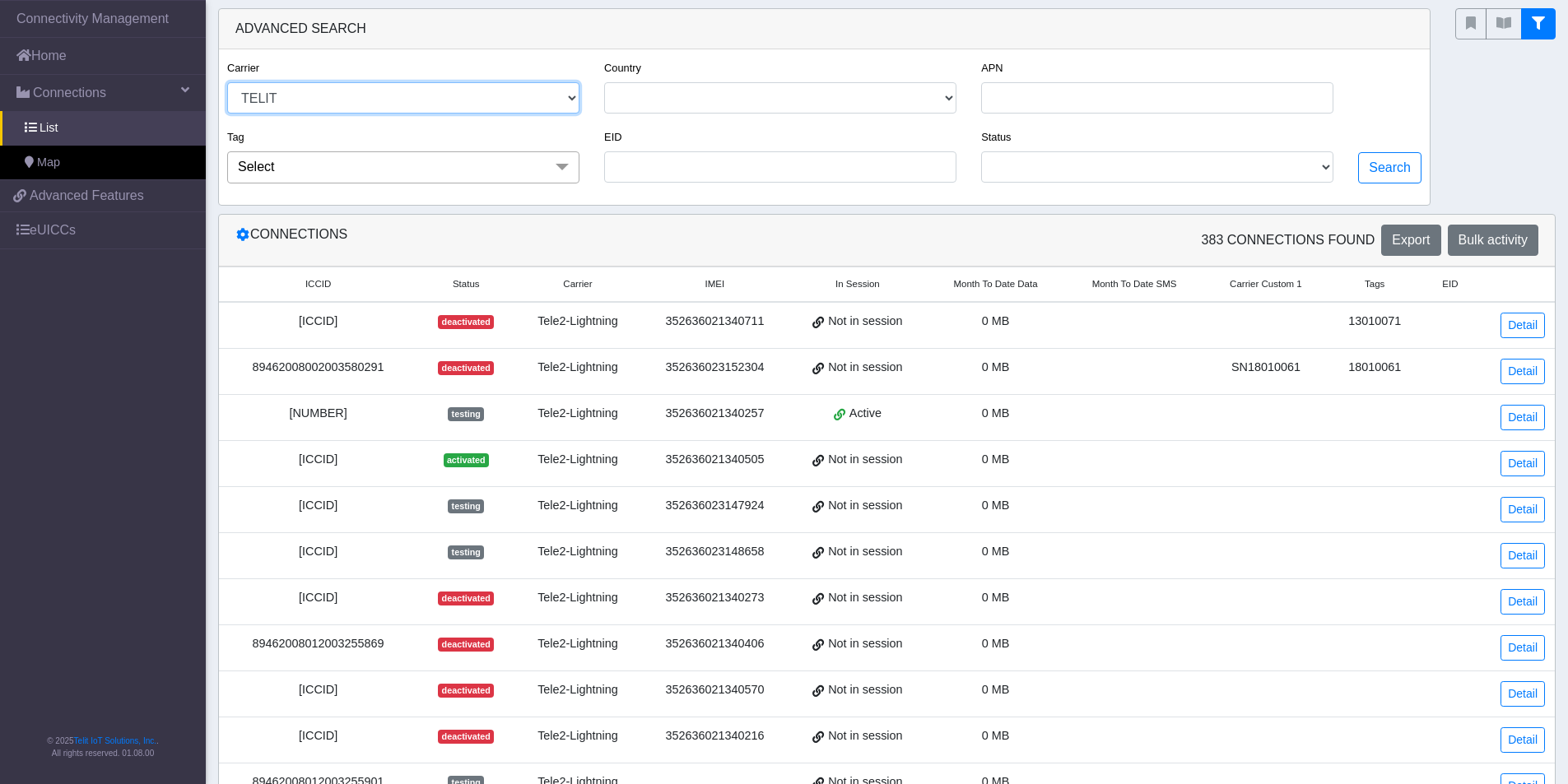 click on "TELE2-LIGHTNING TELIT" at bounding box center [403, 98] 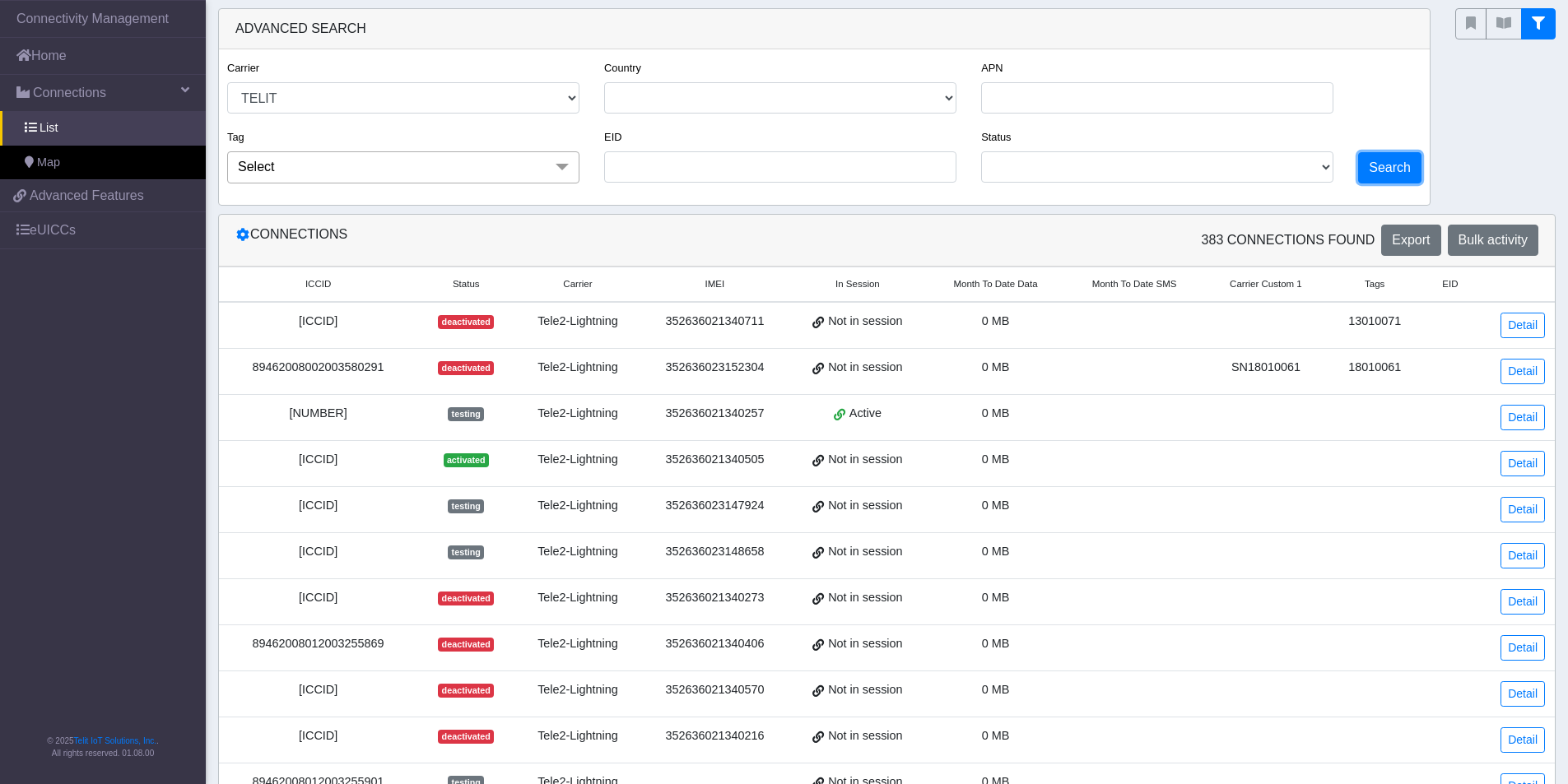 click on "Search" at bounding box center [1389, 168] 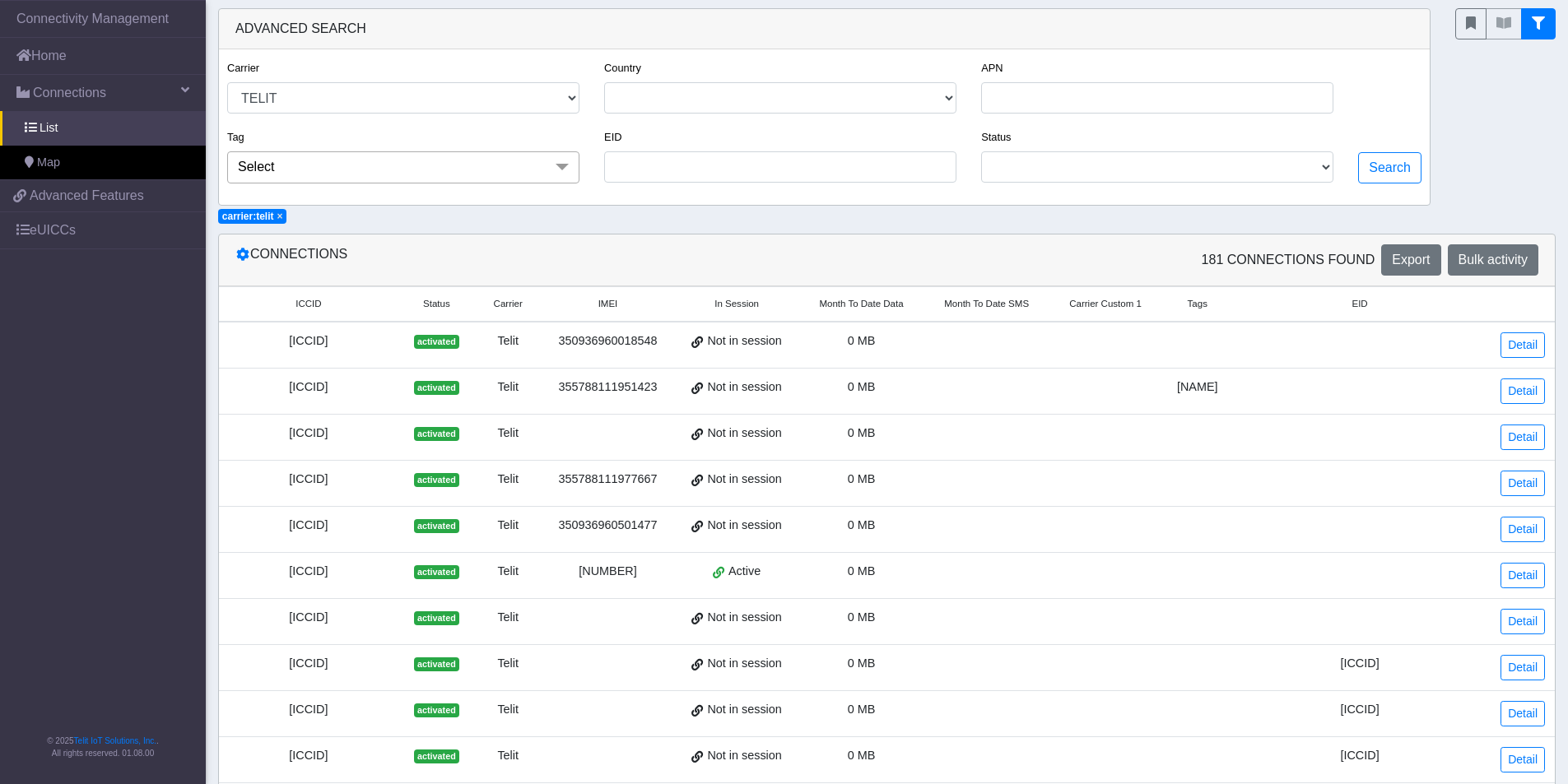 click on "×" at bounding box center [280, 216] 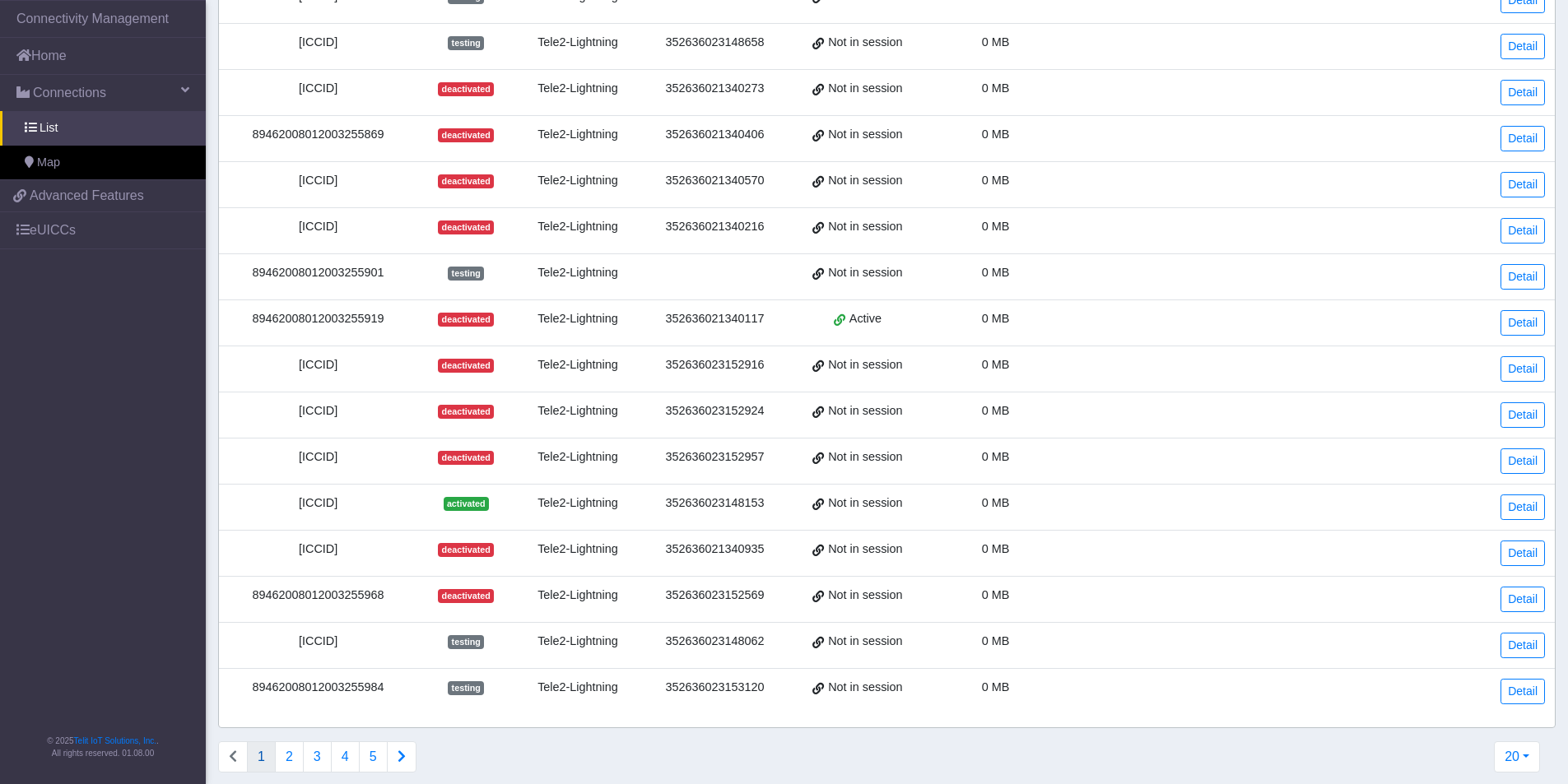 scroll, scrollTop: 0, scrollLeft: 0, axis: both 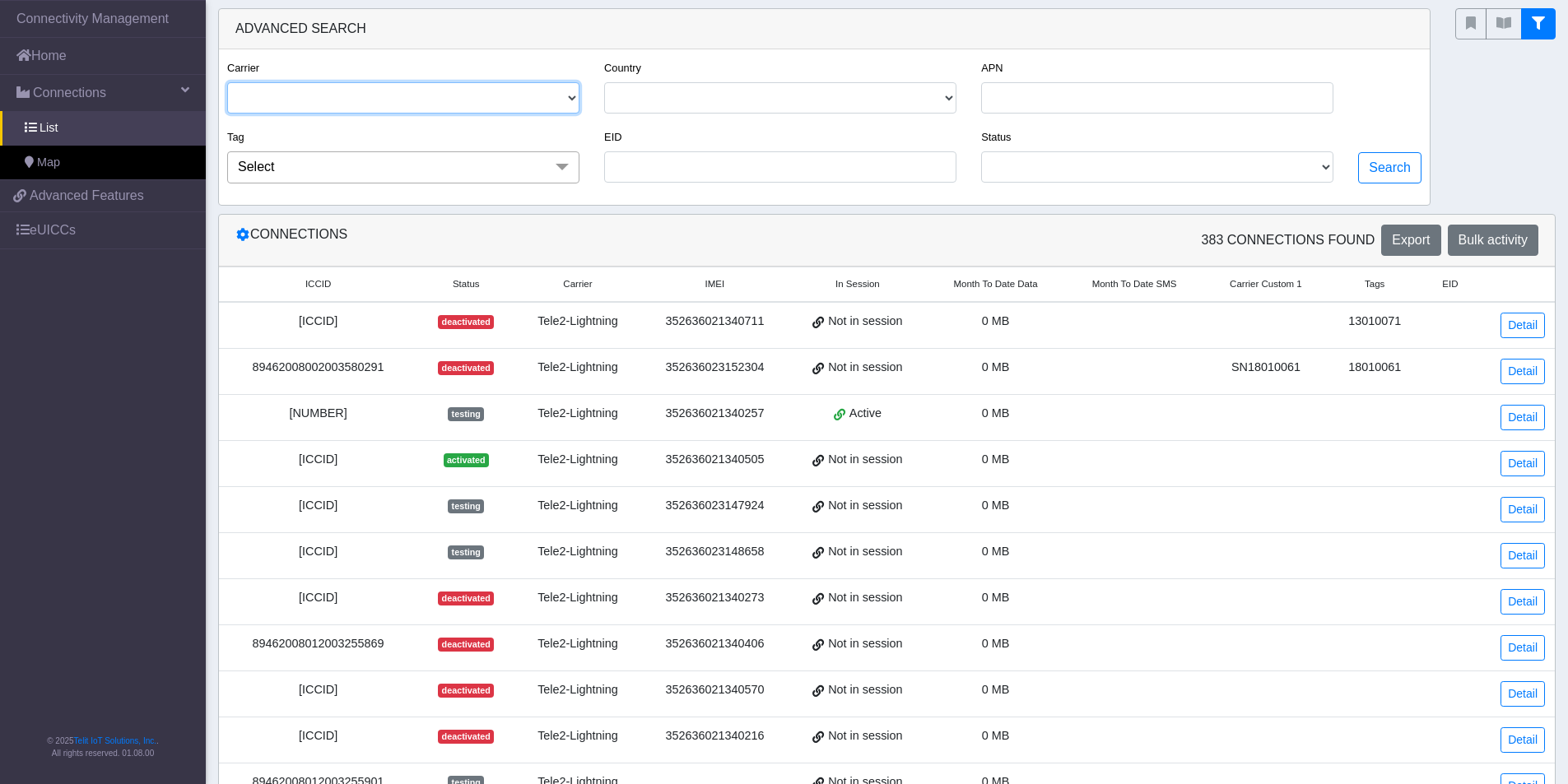 click on "TELE2-LIGHTNING TELIT" at bounding box center (403, 98) 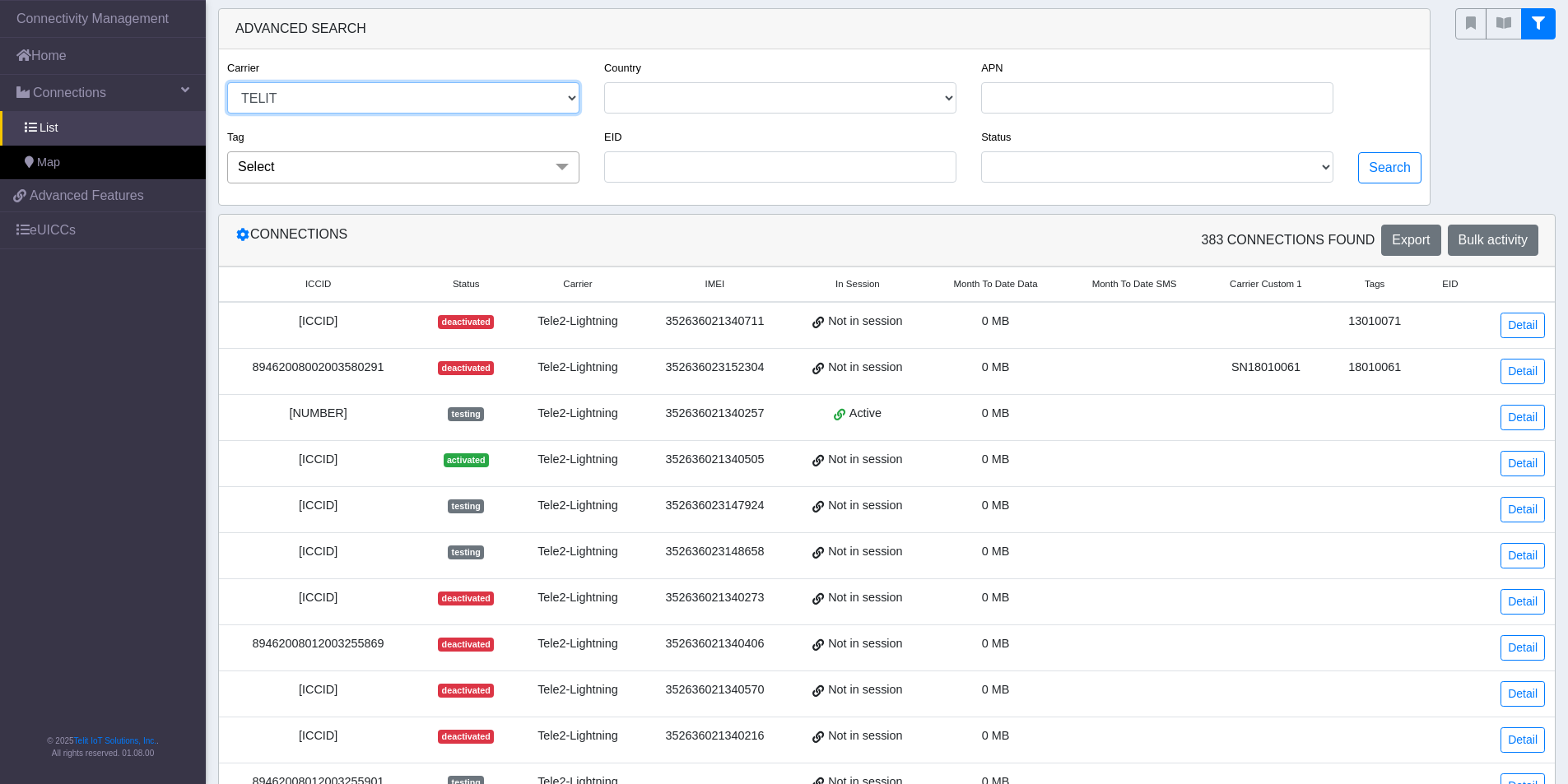 click on "TELE2-LIGHTNING TELIT" at bounding box center (403, 98) 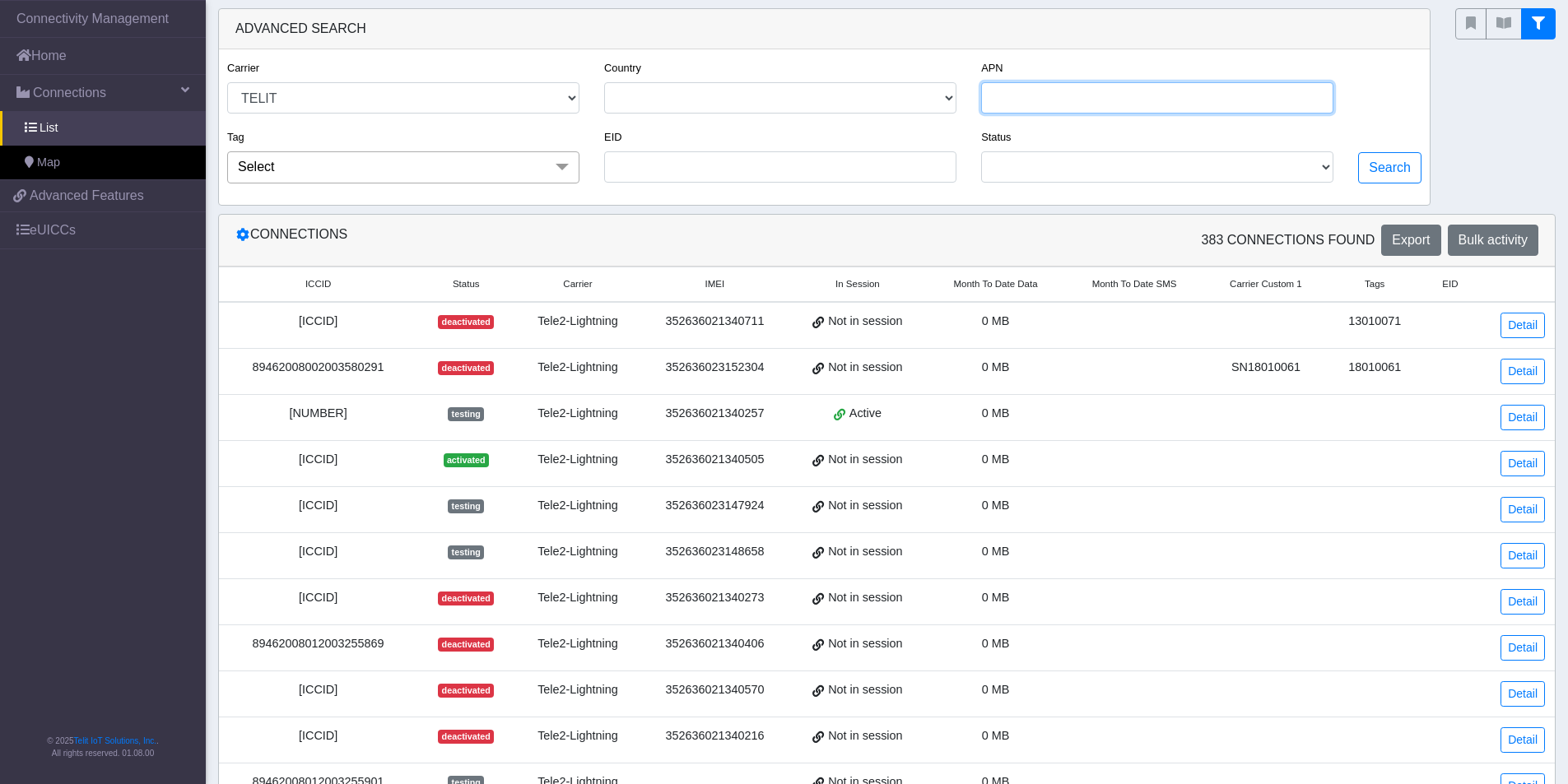 click on "APN" at bounding box center (1157, 98) 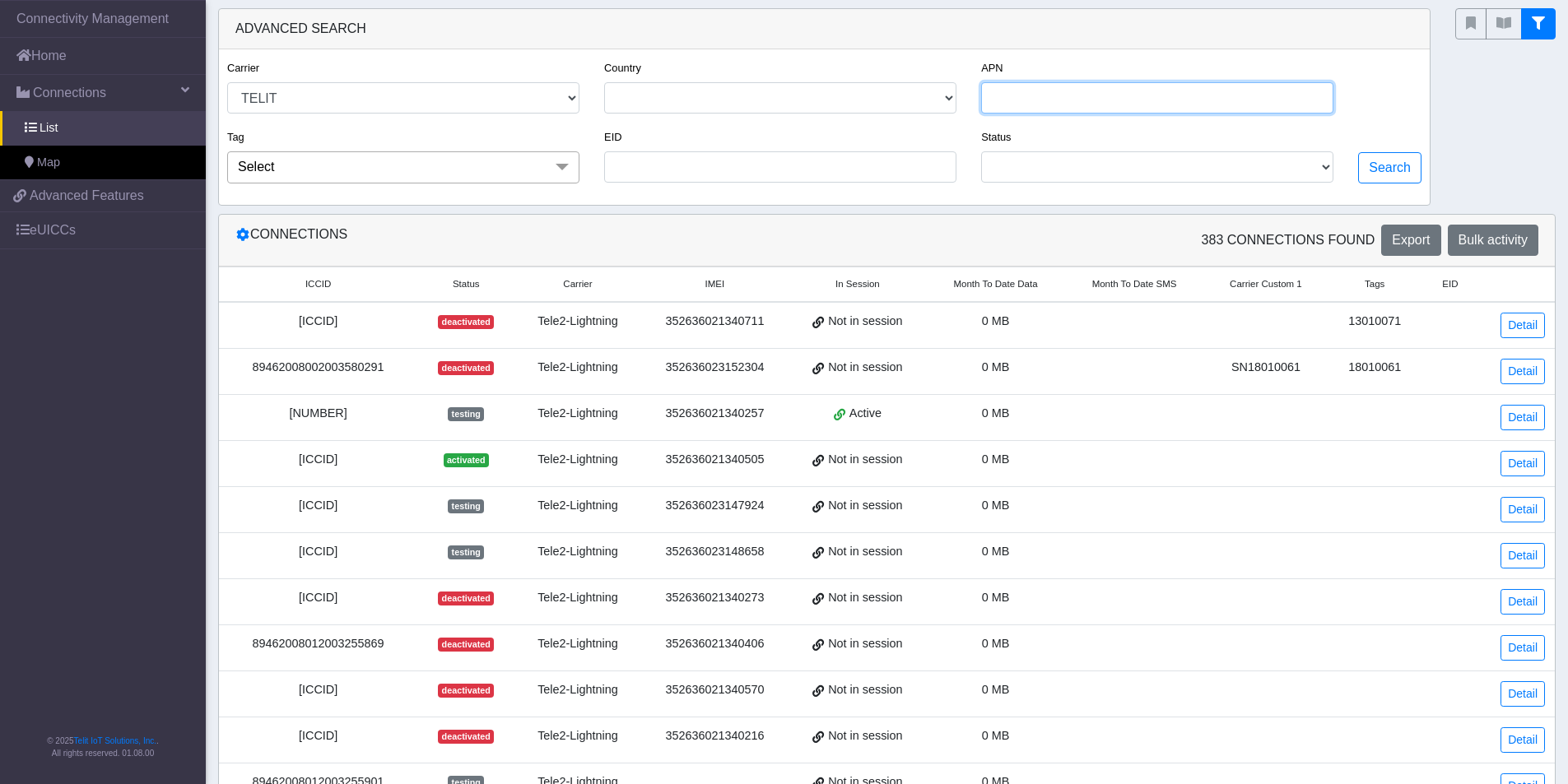 type on "nxtesim1.net" 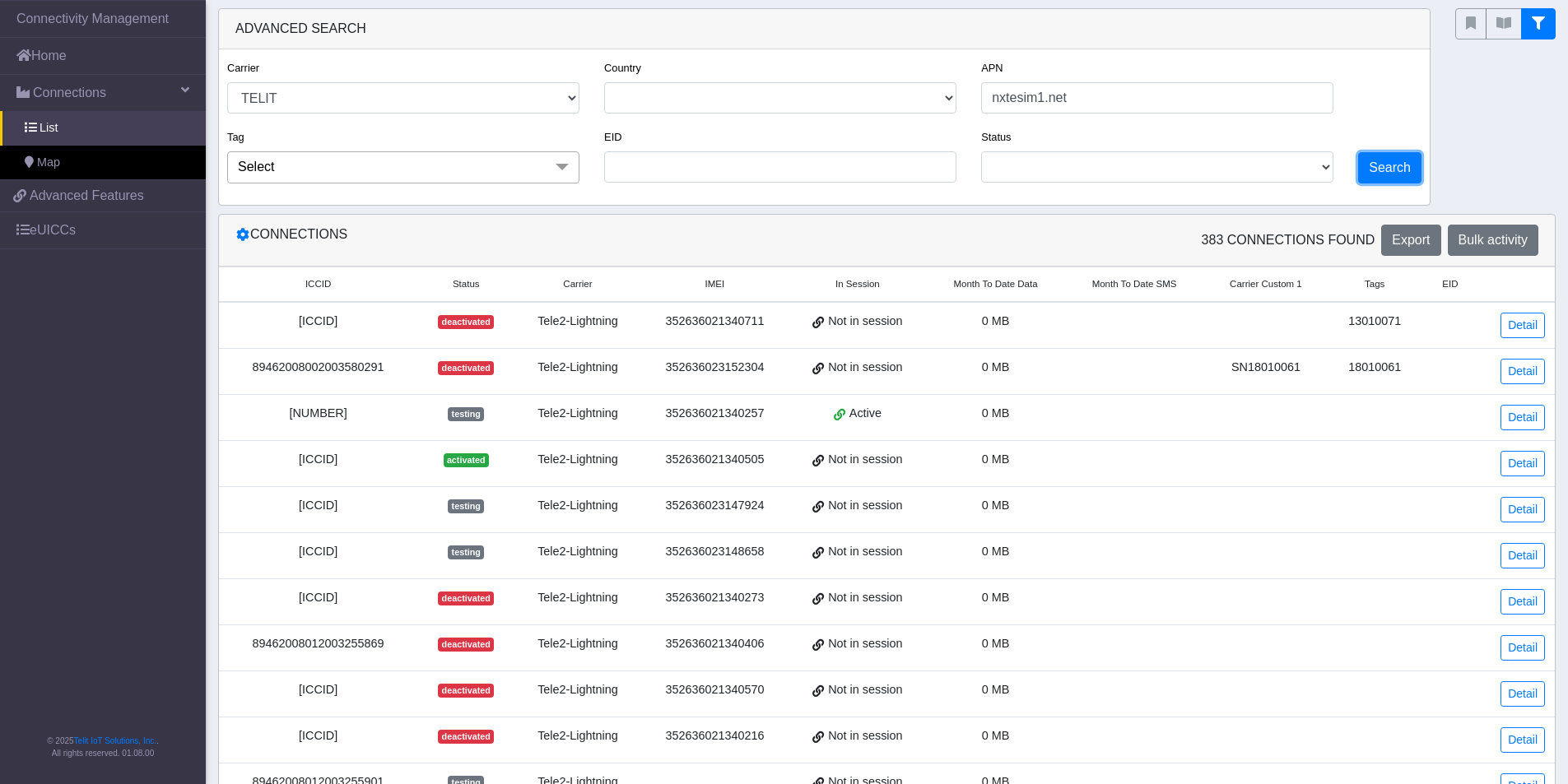 click on "Search" at bounding box center (1389, 168) 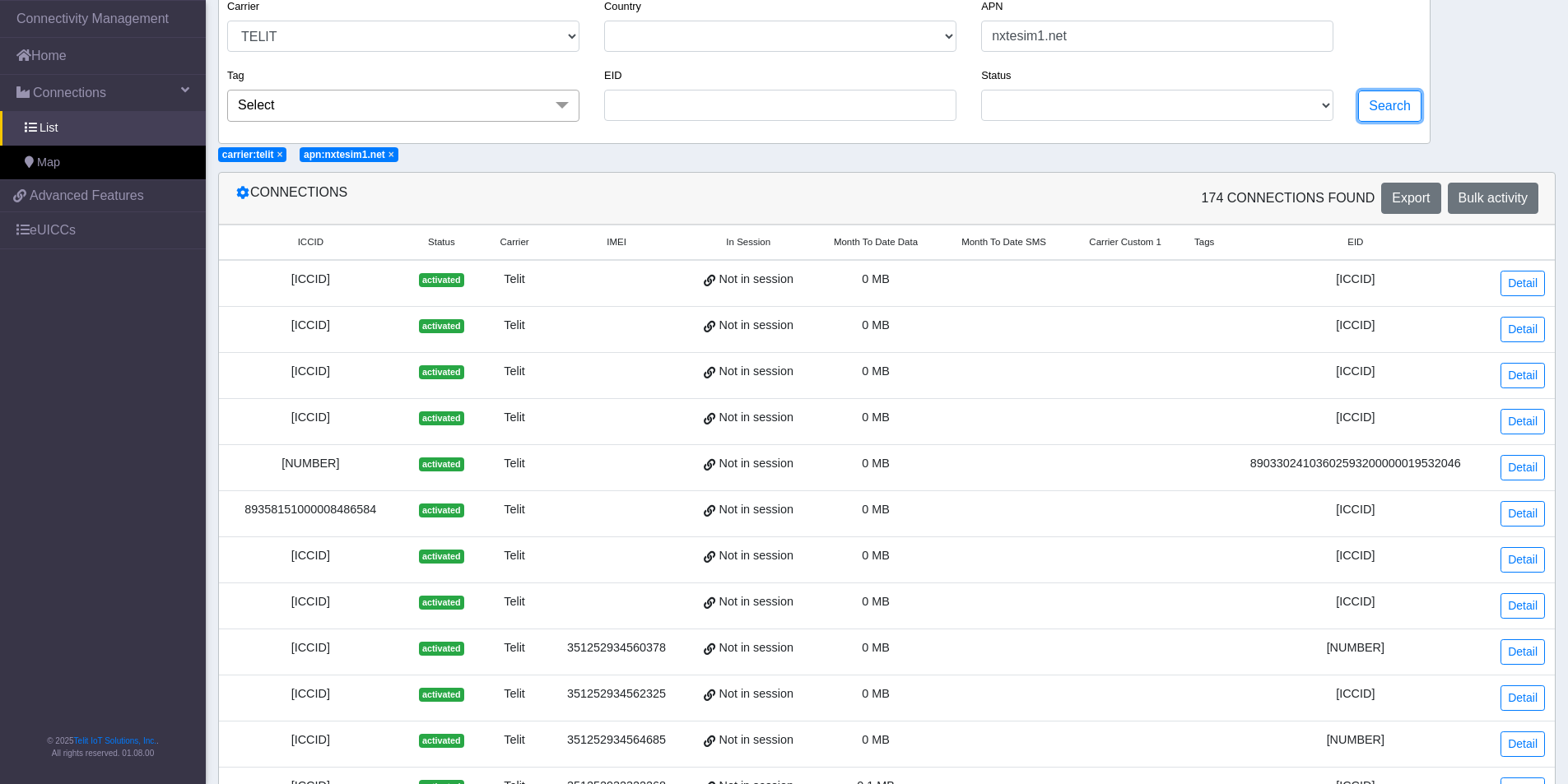 scroll, scrollTop: 0, scrollLeft: 0, axis: both 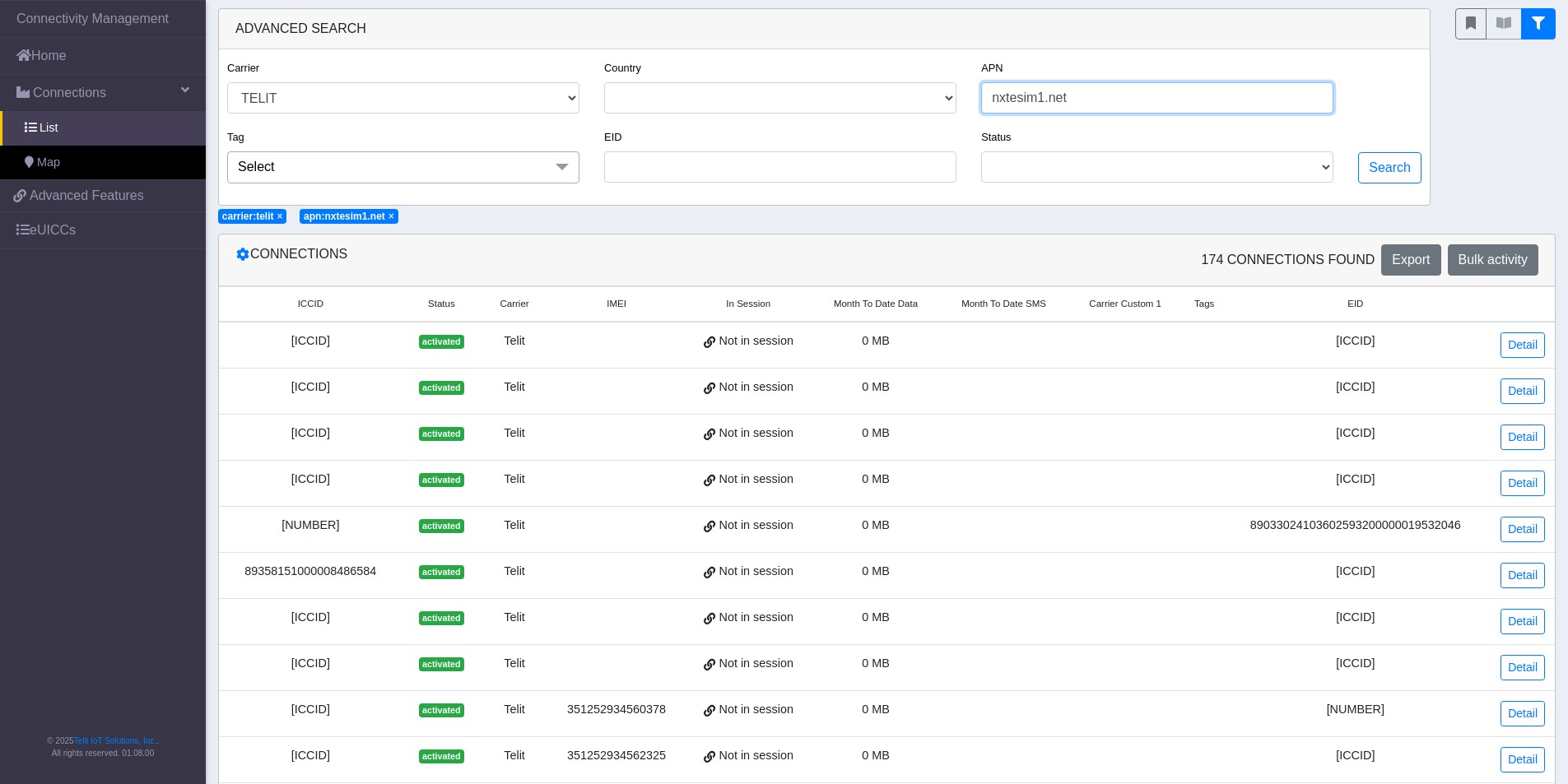 drag, startPoint x: 1072, startPoint y: 99, endPoint x: 1155, endPoint y: 114, distance: 84.34453 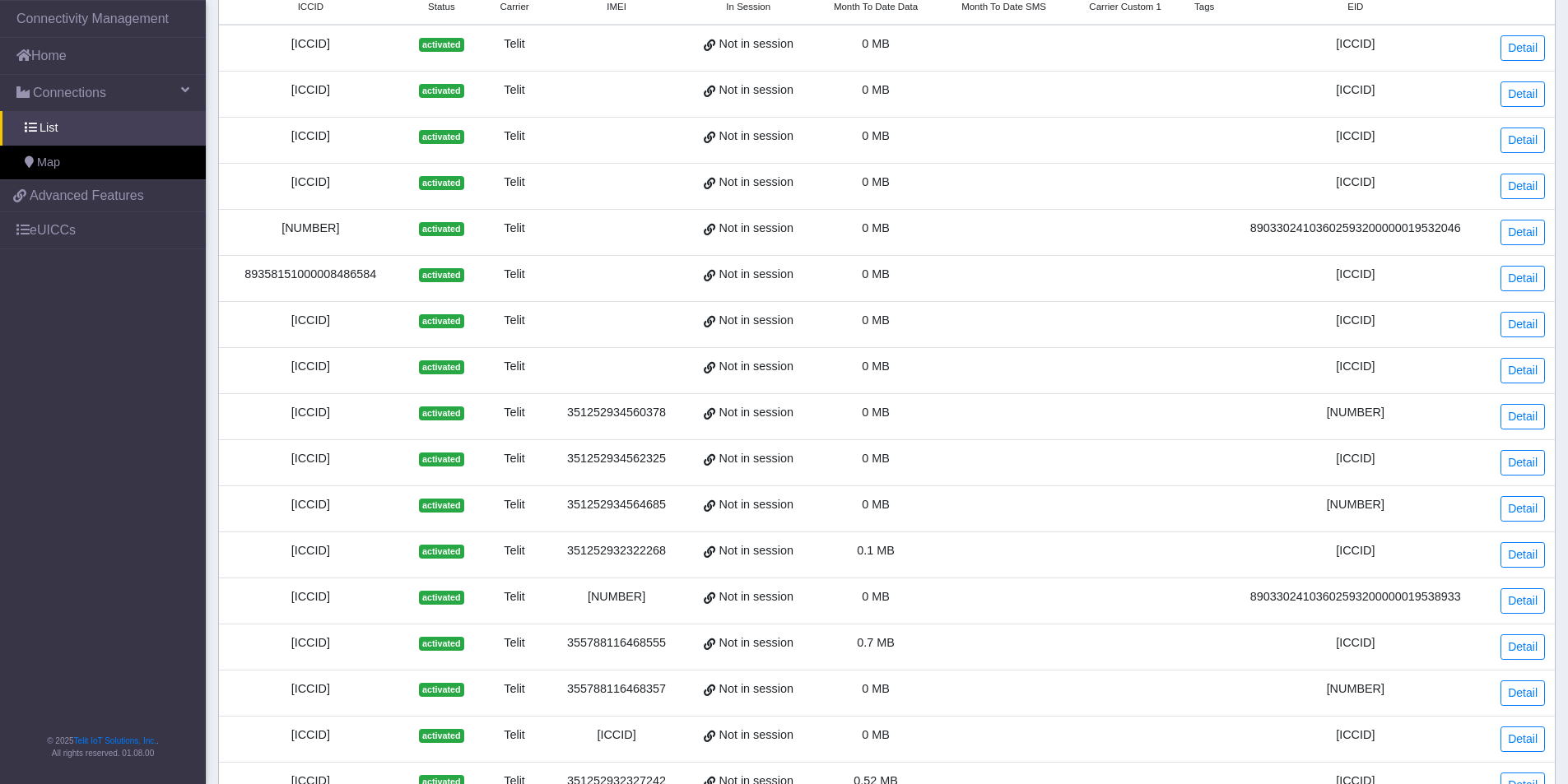 scroll, scrollTop: 0, scrollLeft: 0, axis: both 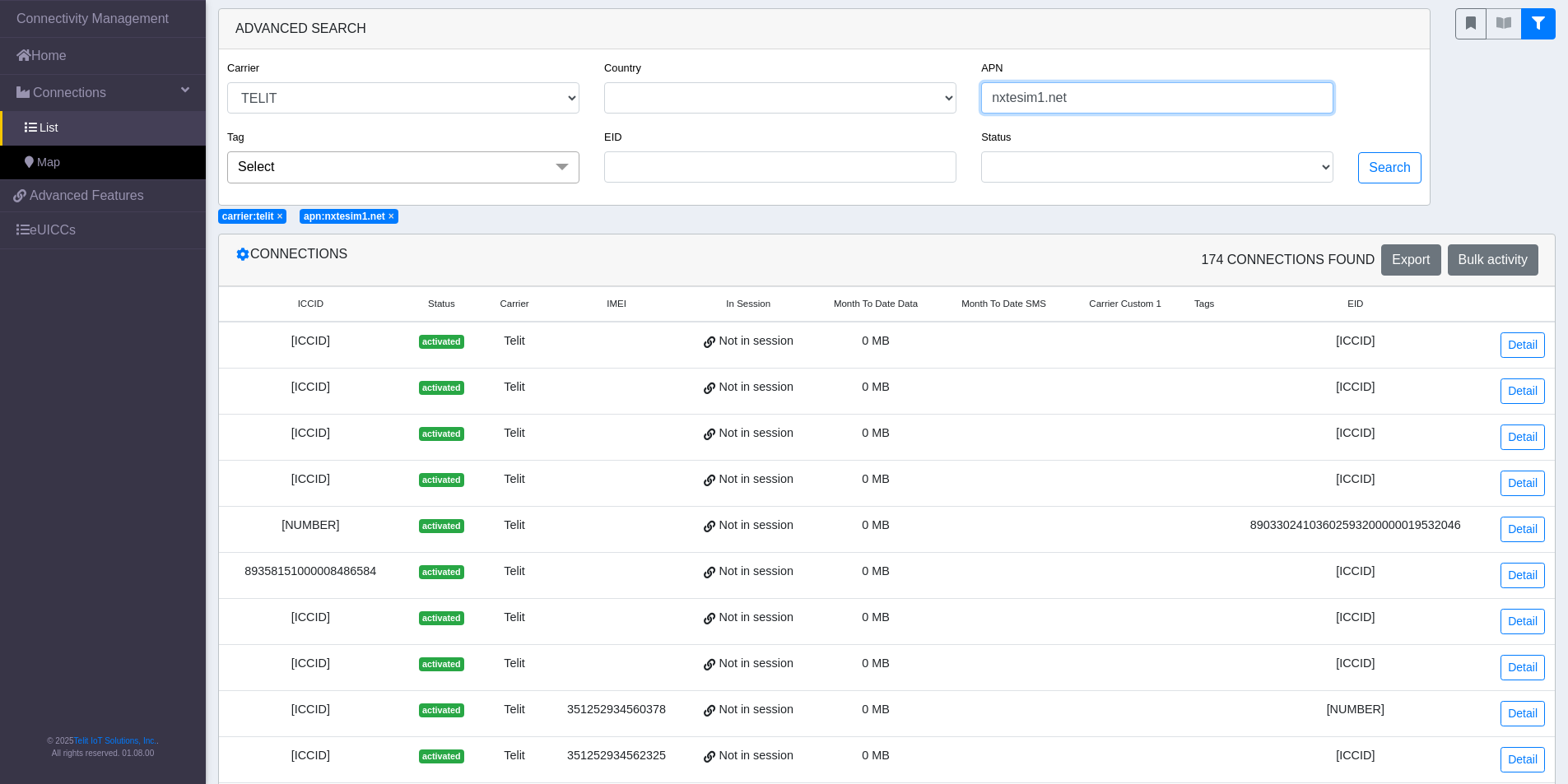 drag, startPoint x: 1031, startPoint y: 90, endPoint x: 927, endPoint y: 93, distance: 104.04326 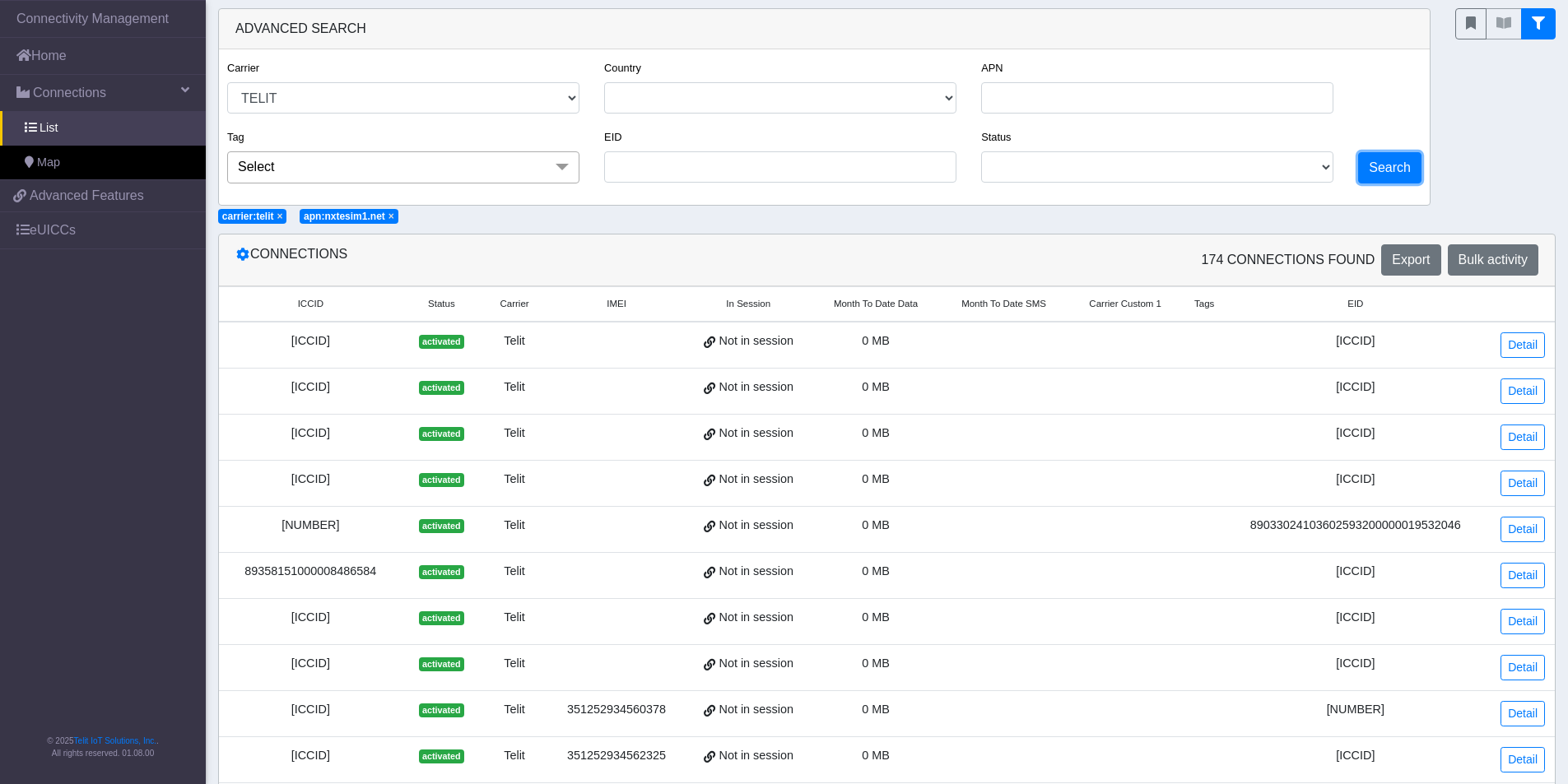 click on "Search" at bounding box center (1389, 168) 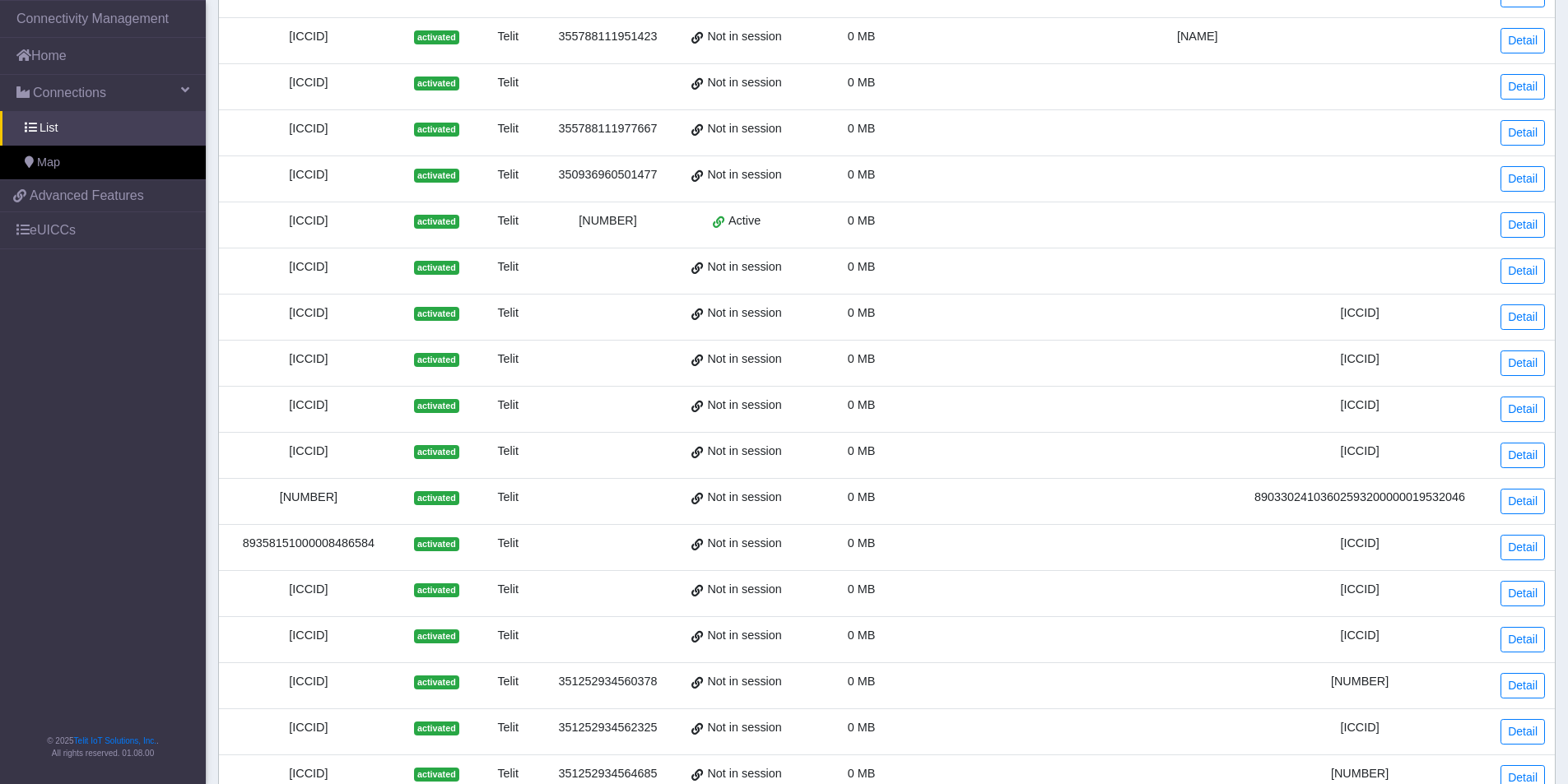 scroll, scrollTop: 0, scrollLeft: 0, axis: both 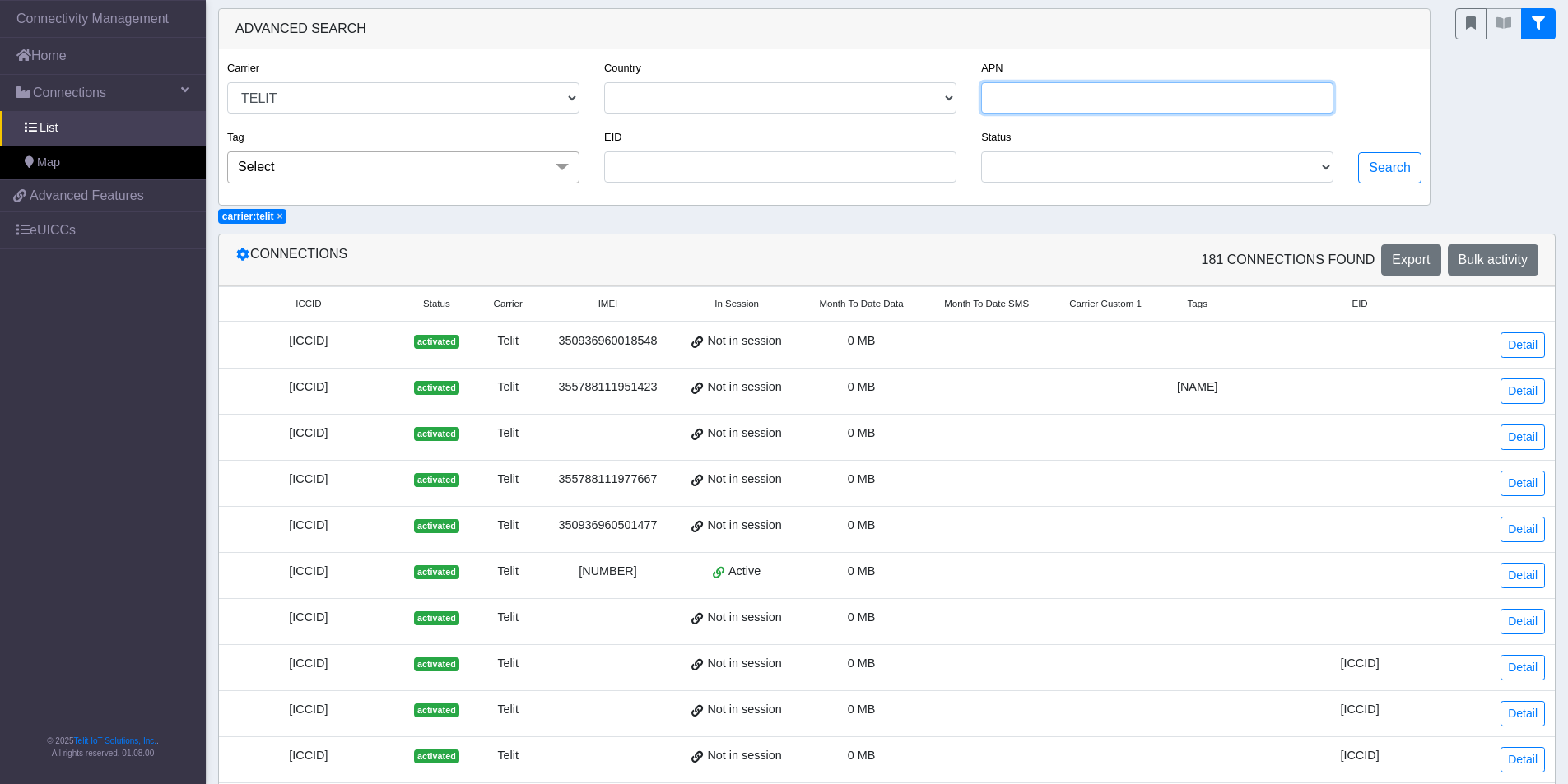 click on "APN" at bounding box center [1157, 98] 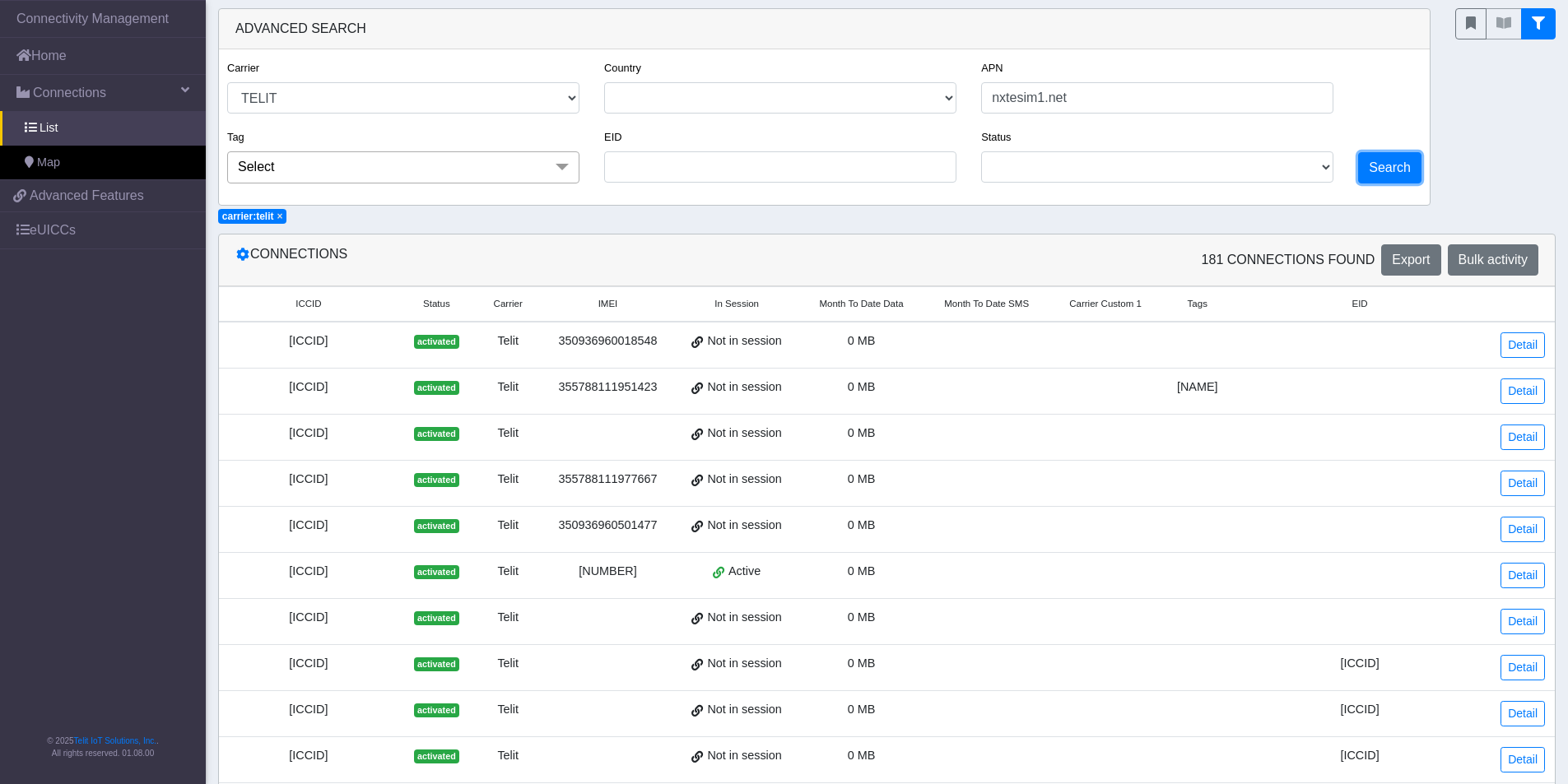 click on "Search" at bounding box center (1389, 168) 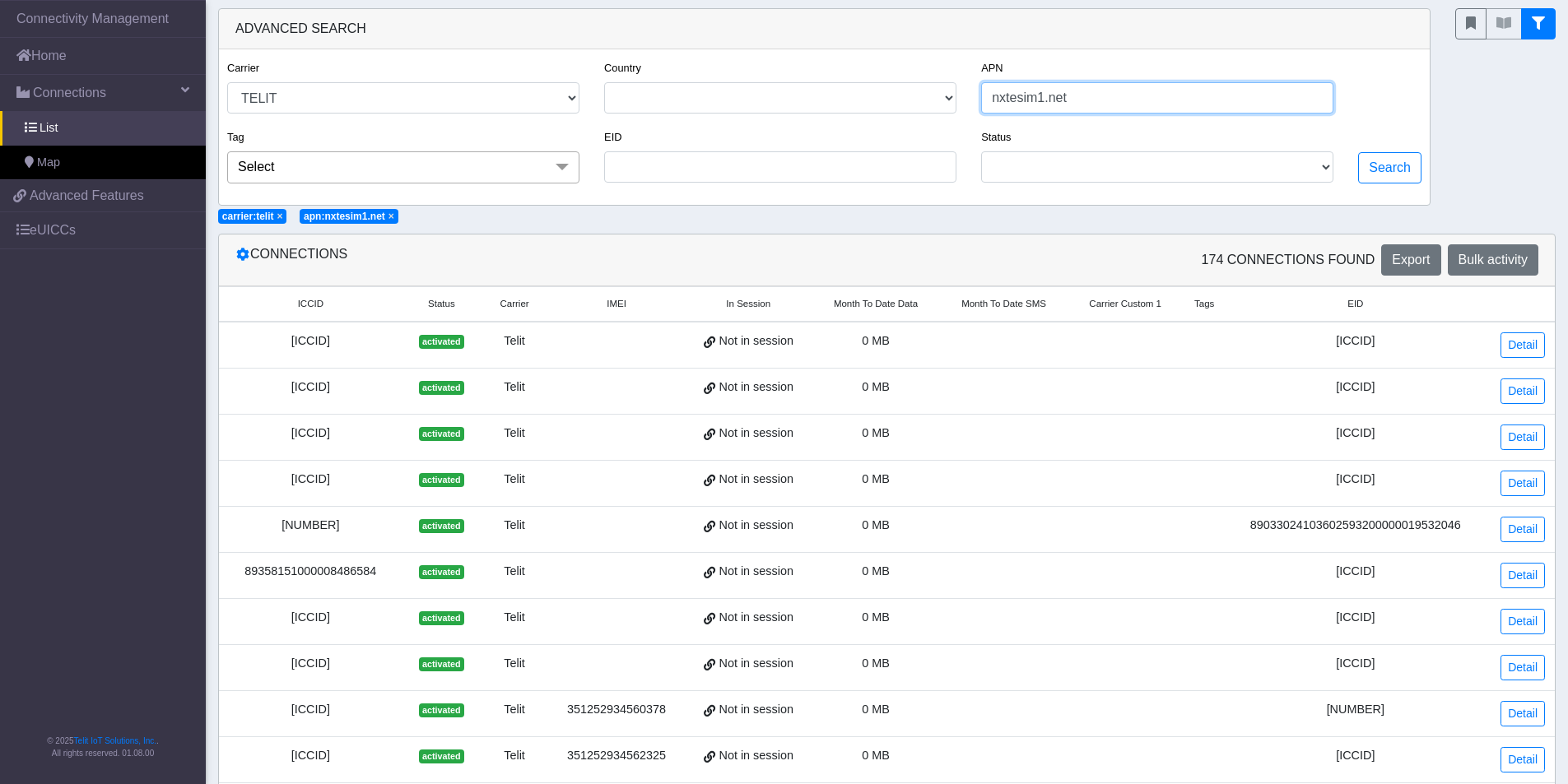 click on "nxtesim1.net" at bounding box center (1157, 98) 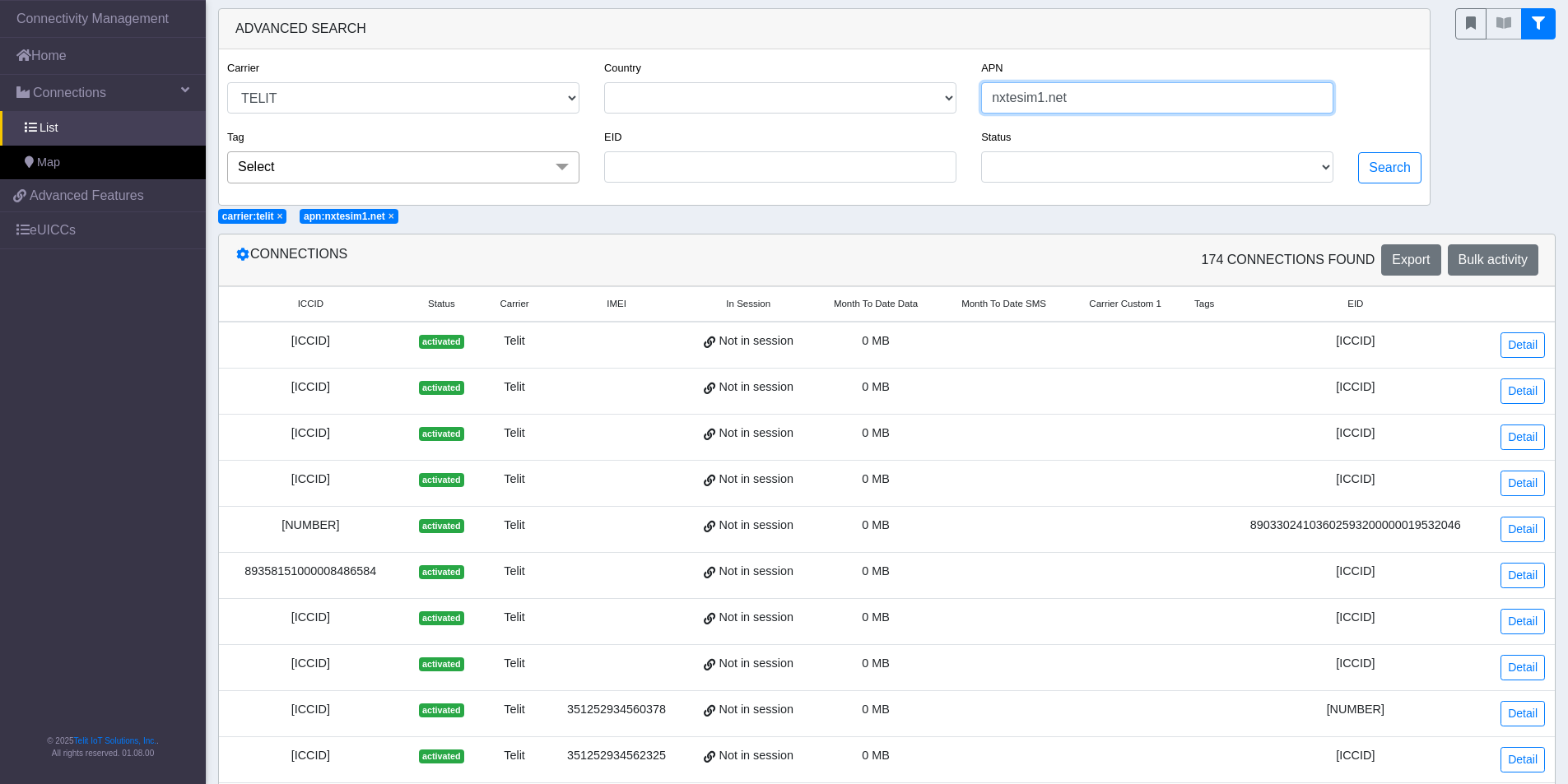 drag, startPoint x: 1089, startPoint y: 95, endPoint x: 926, endPoint y: 96, distance: 163.00307 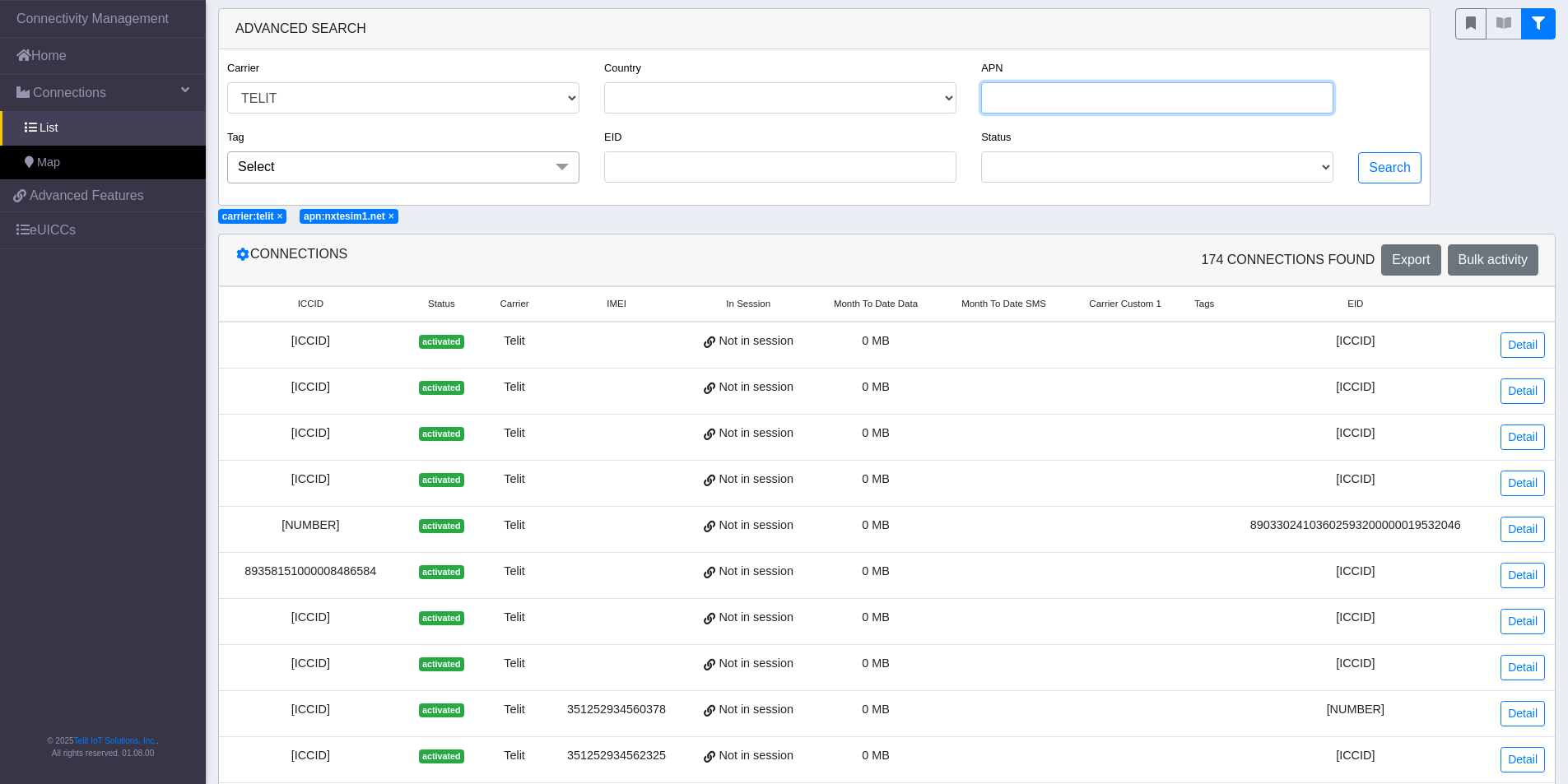 click on "APN" at bounding box center [1157, 98] 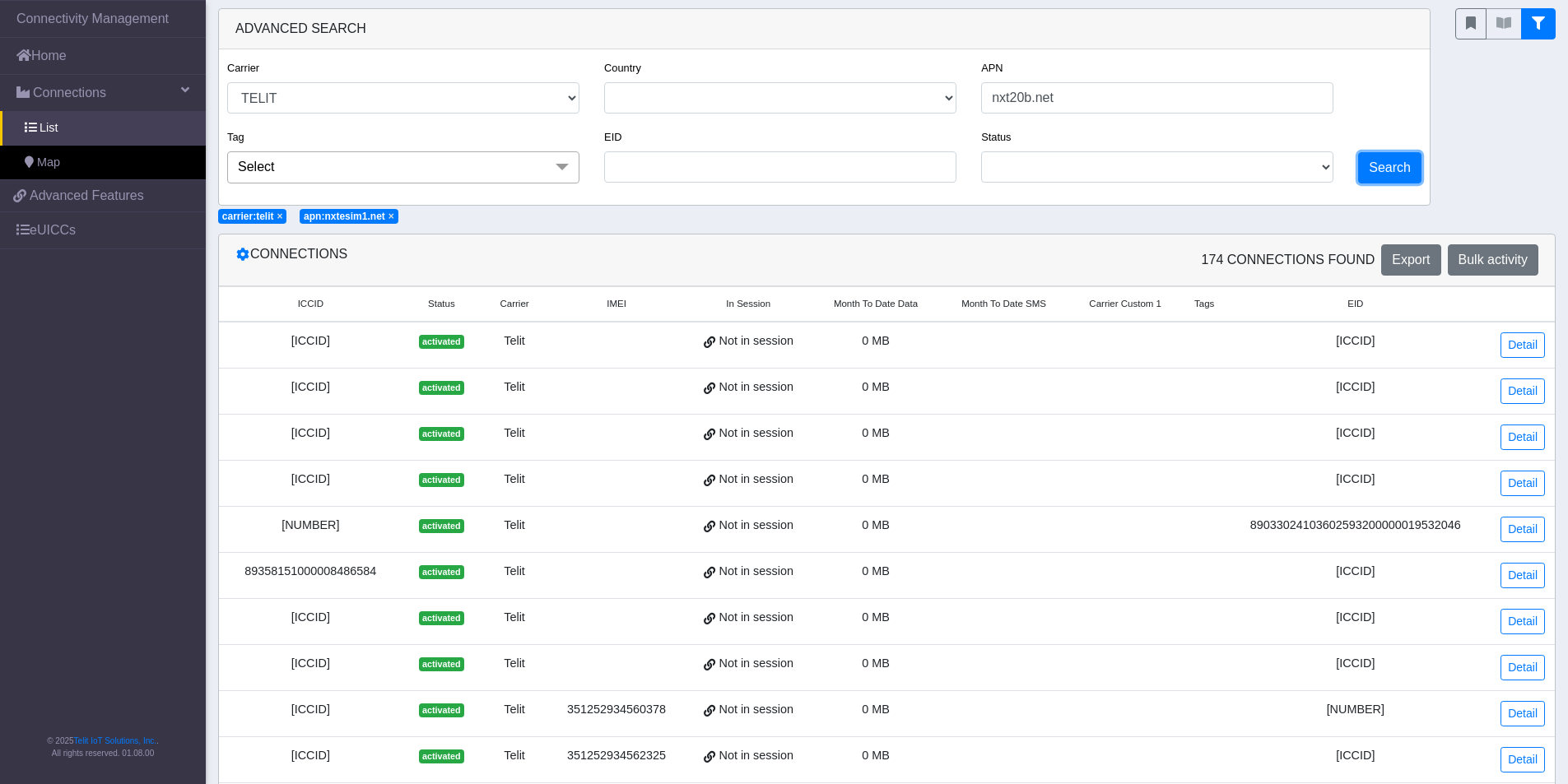 click on "Search" at bounding box center (1389, 168) 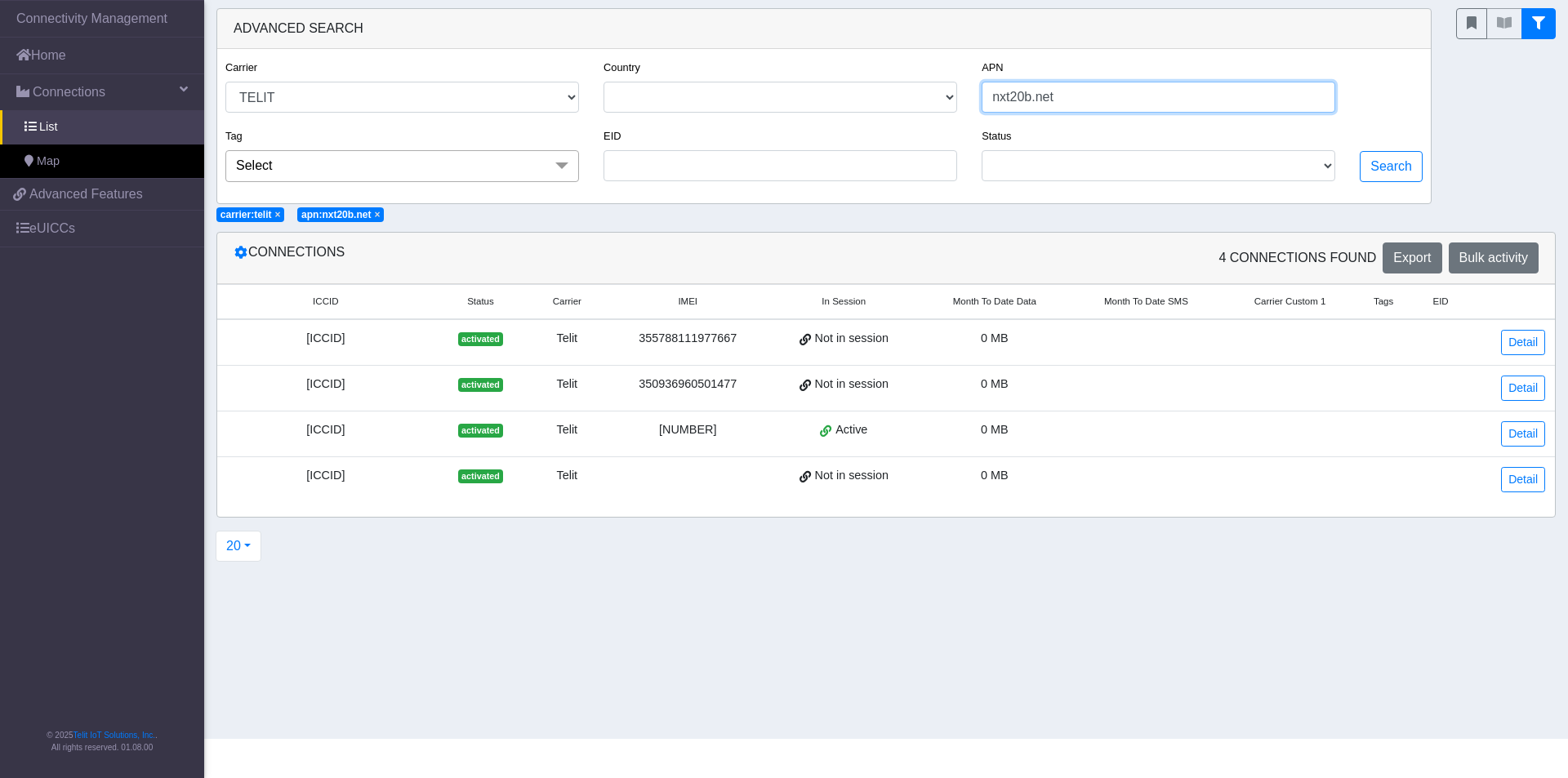 drag, startPoint x: 1129, startPoint y: 97, endPoint x: 851, endPoint y: 78, distance: 278.64852 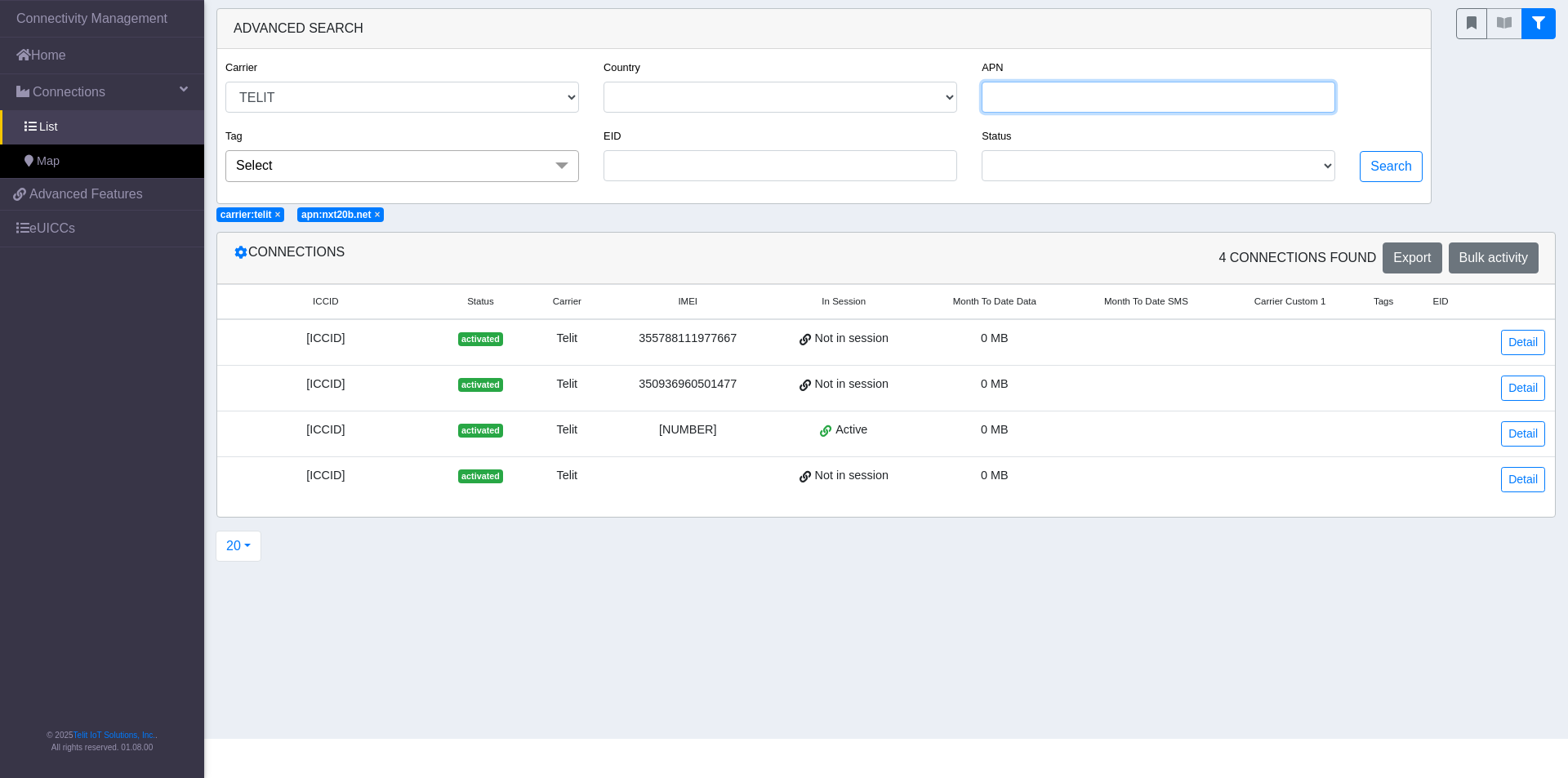 click on "APN" at bounding box center [1158, 97] 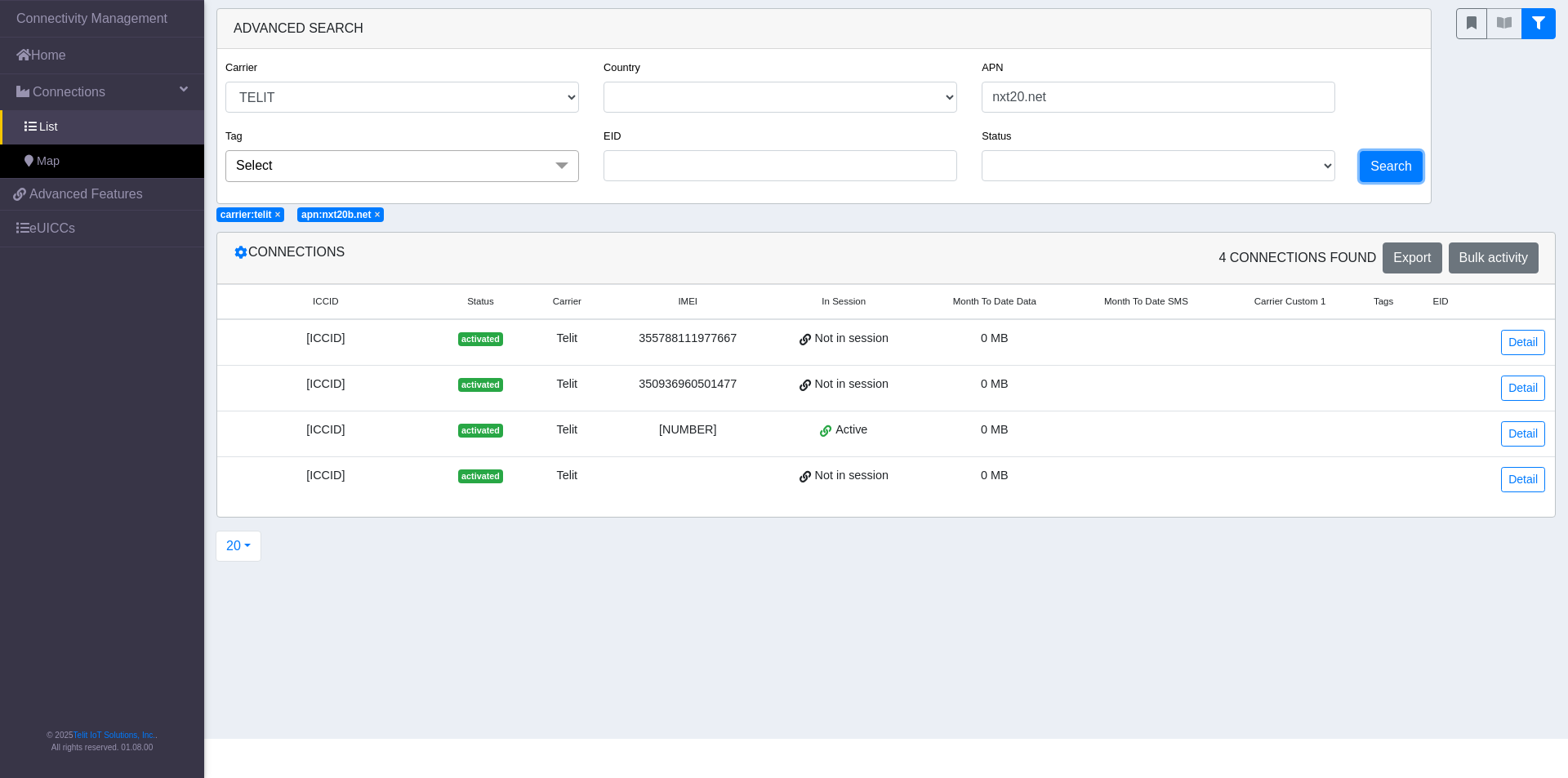 click on "Search" at bounding box center (1391, 167) 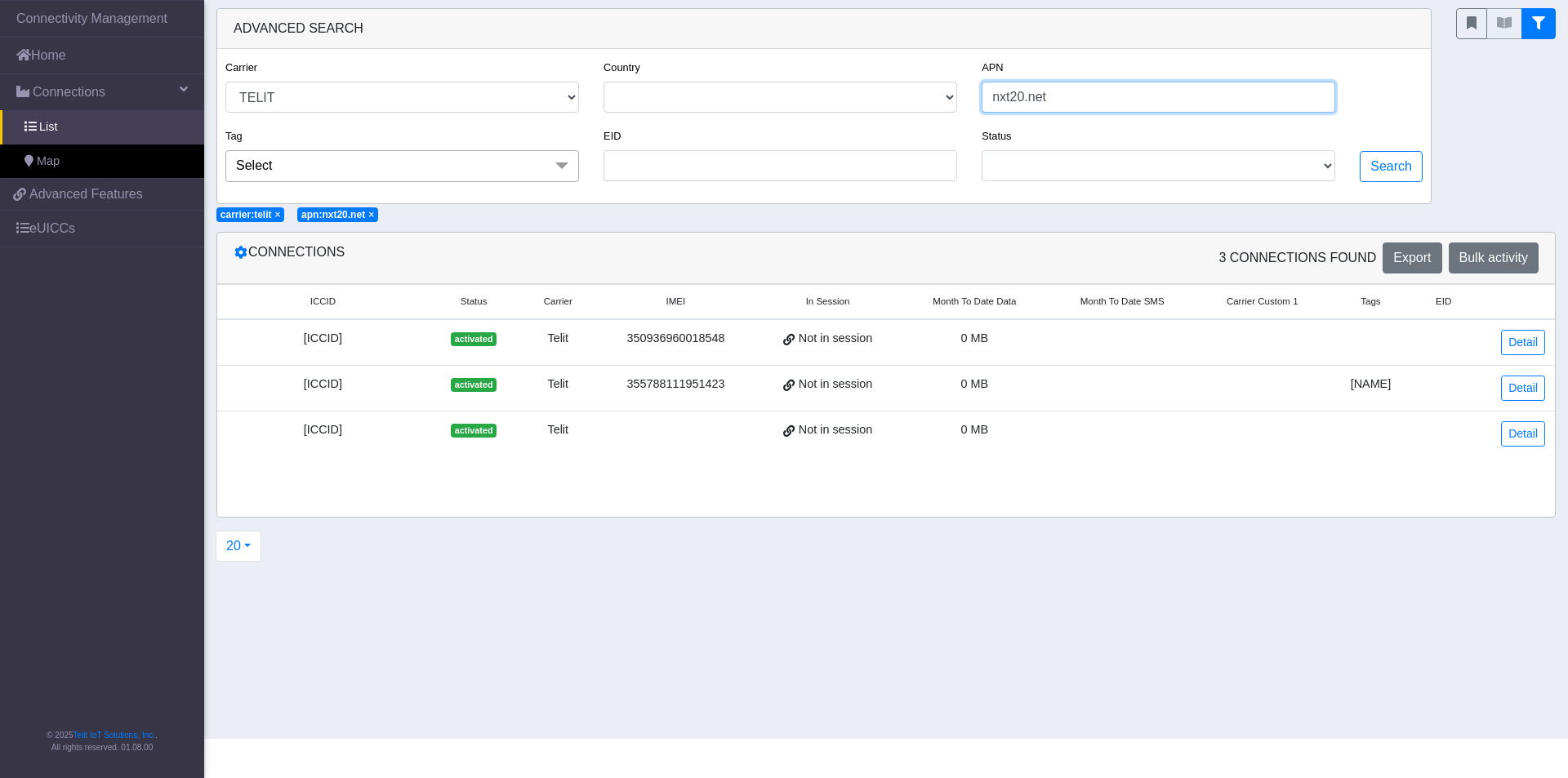 drag, startPoint x: 1080, startPoint y: 93, endPoint x: 866, endPoint y: 78, distance: 214.52506 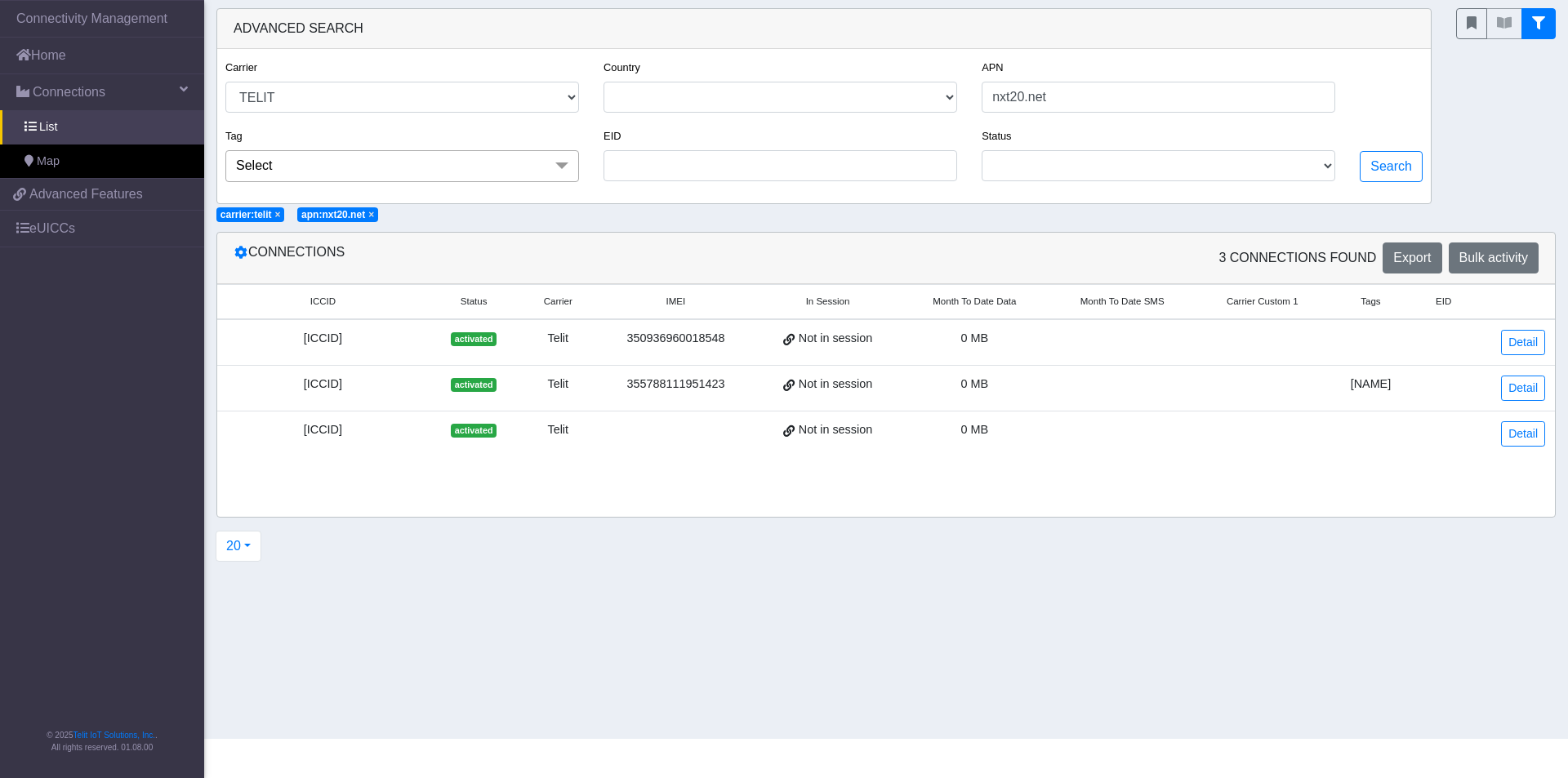 click on "×" at bounding box center (278, 215) 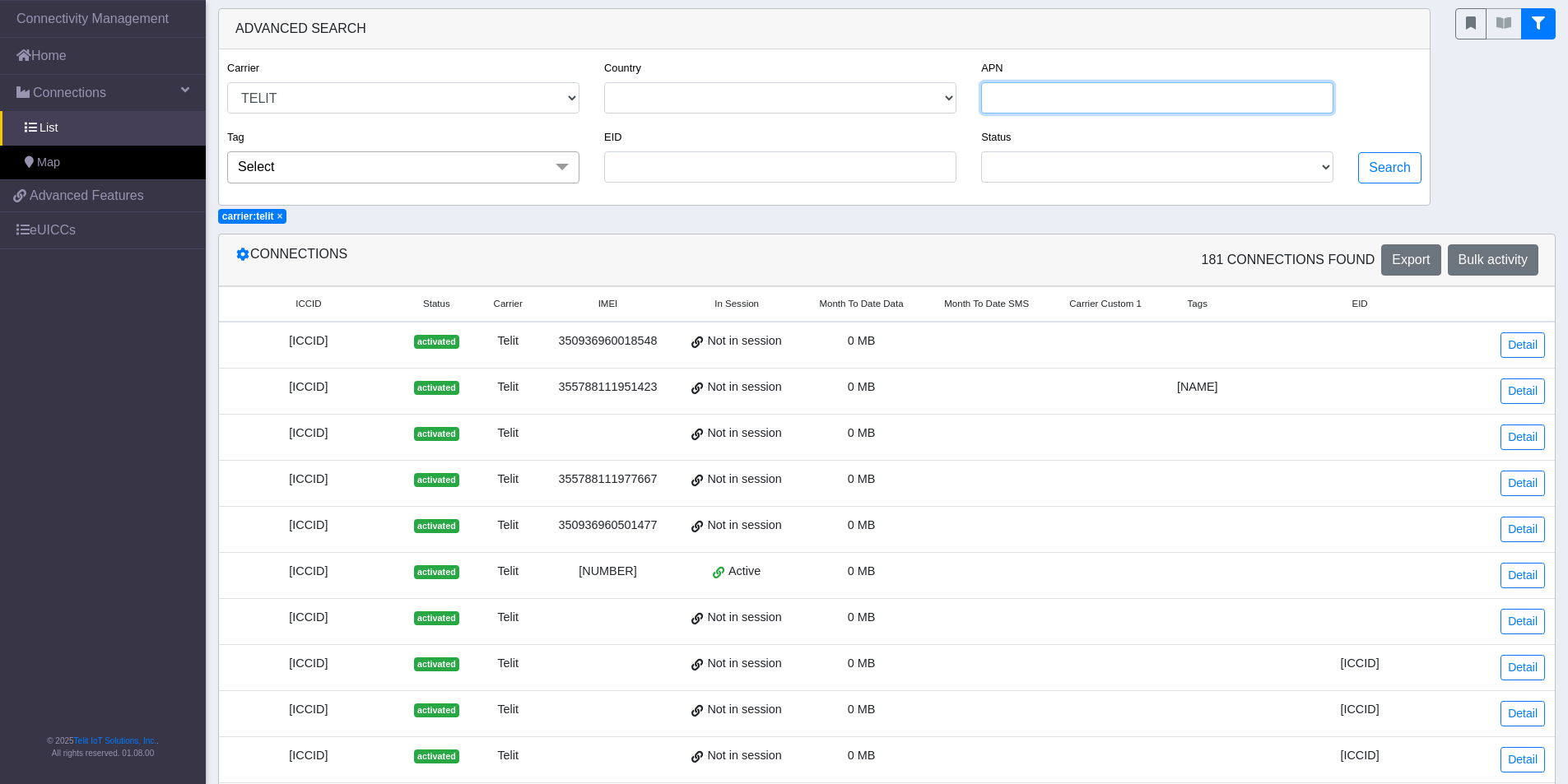 click on "APN" at bounding box center [1157, 98] 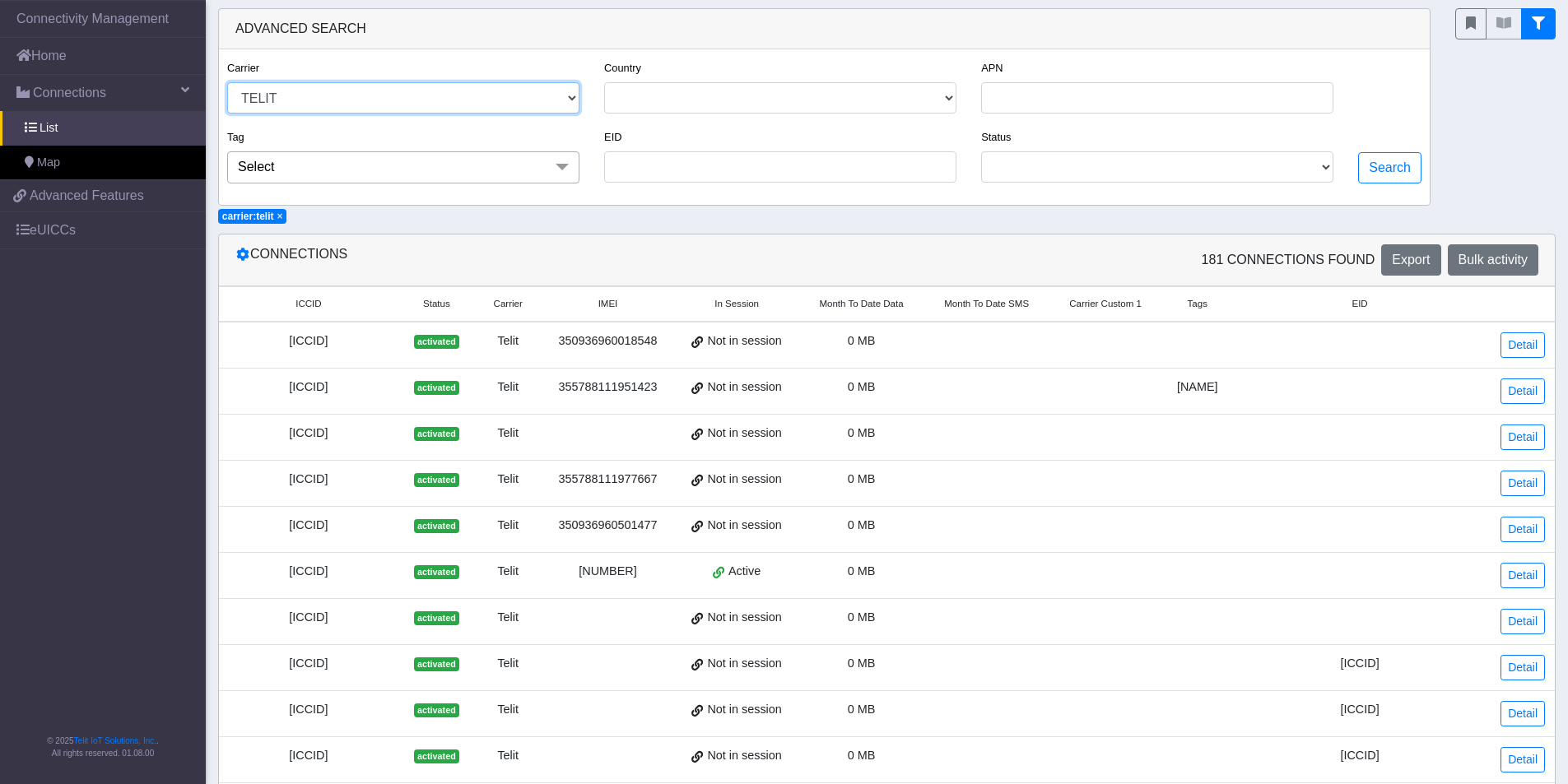 drag, startPoint x: 523, startPoint y: 95, endPoint x: 507, endPoint y: 90, distance: 16.763055 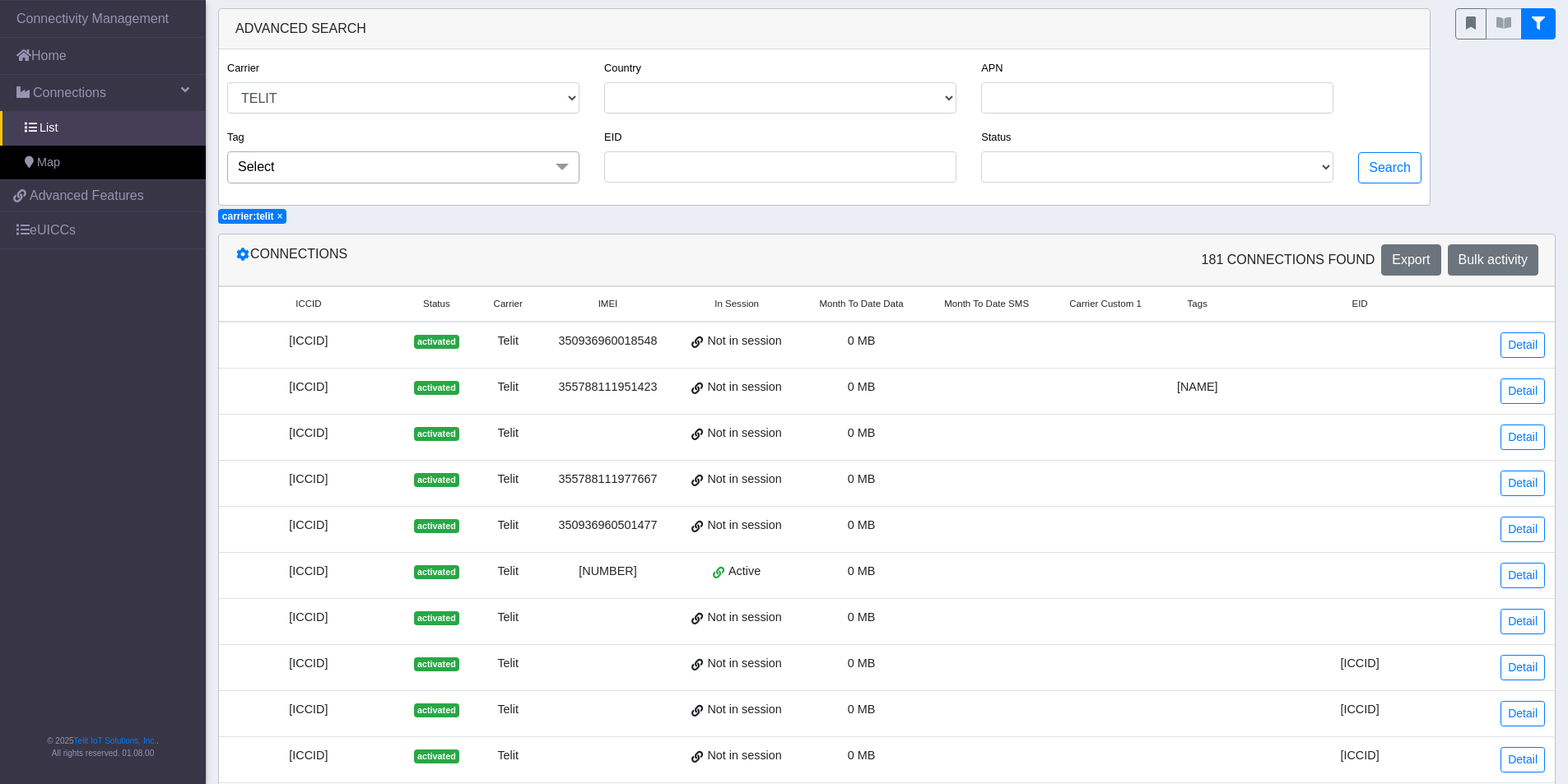 click on "×" at bounding box center [280, 216] 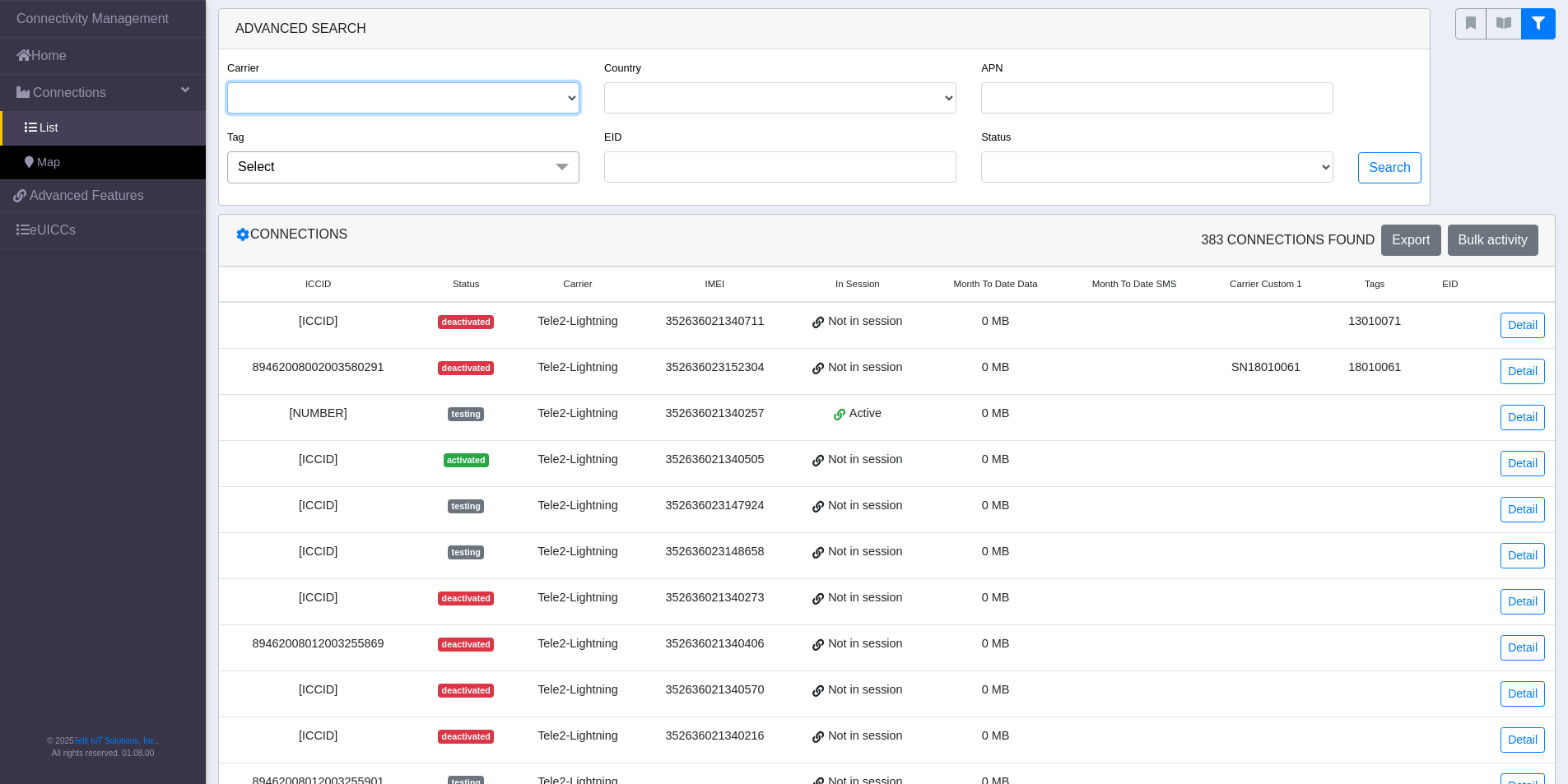 click on "TELE2-LIGHTNING TELIT" at bounding box center (403, 98) 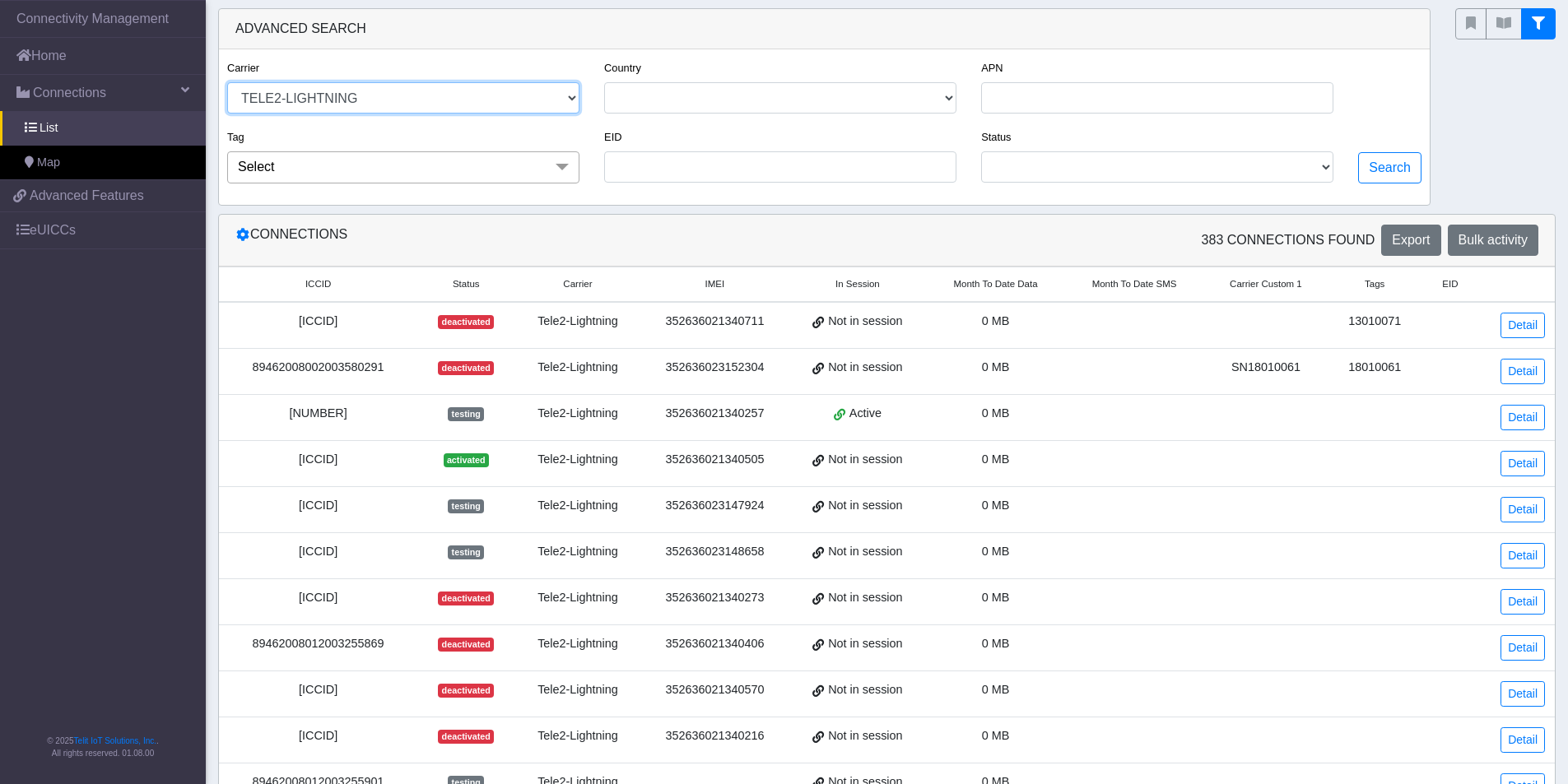 click on "TELE2-LIGHTNING TELIT" at bounding box center [403, 98] 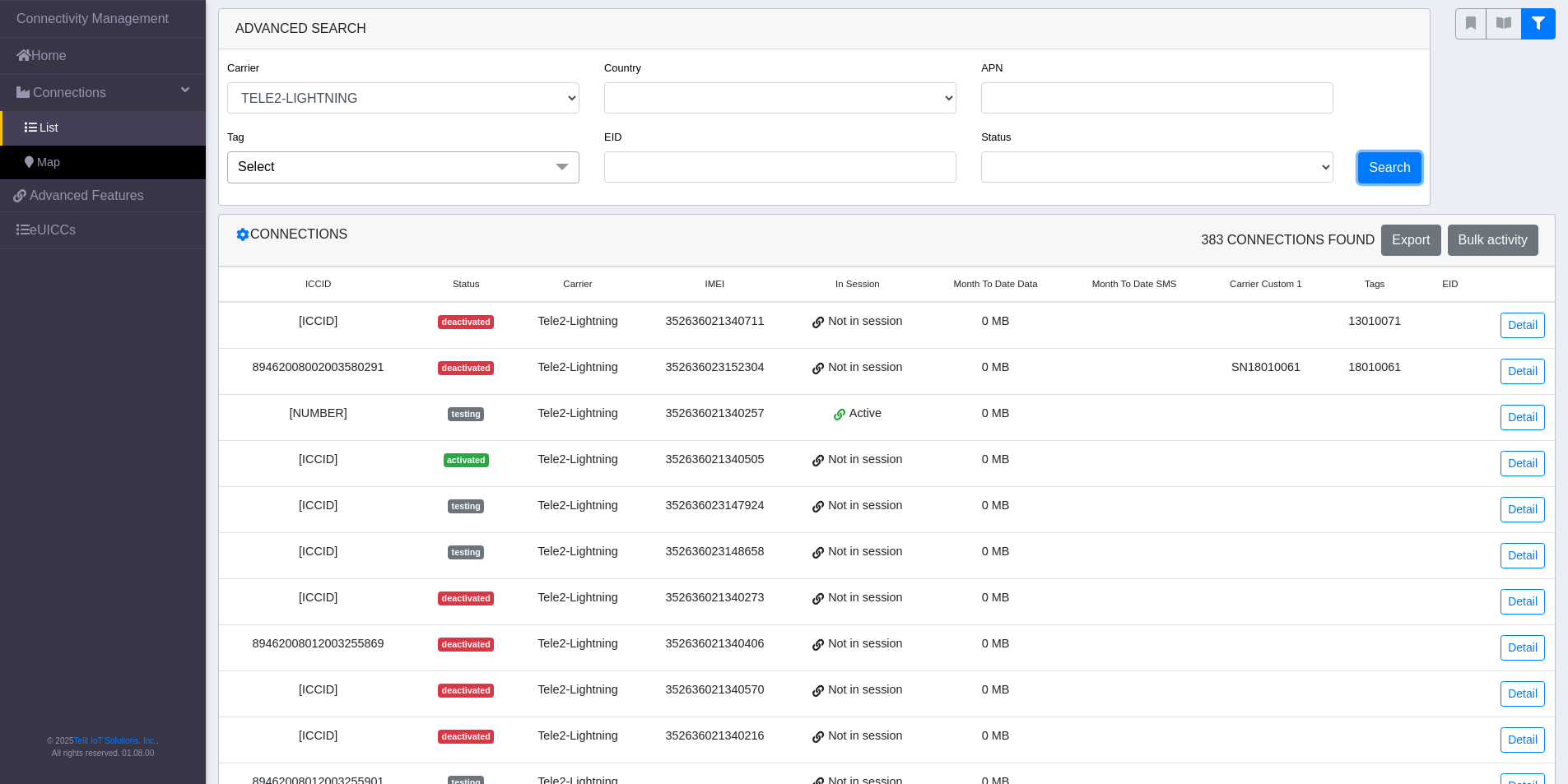 click on "Search" at bounding box center (1389, 168) 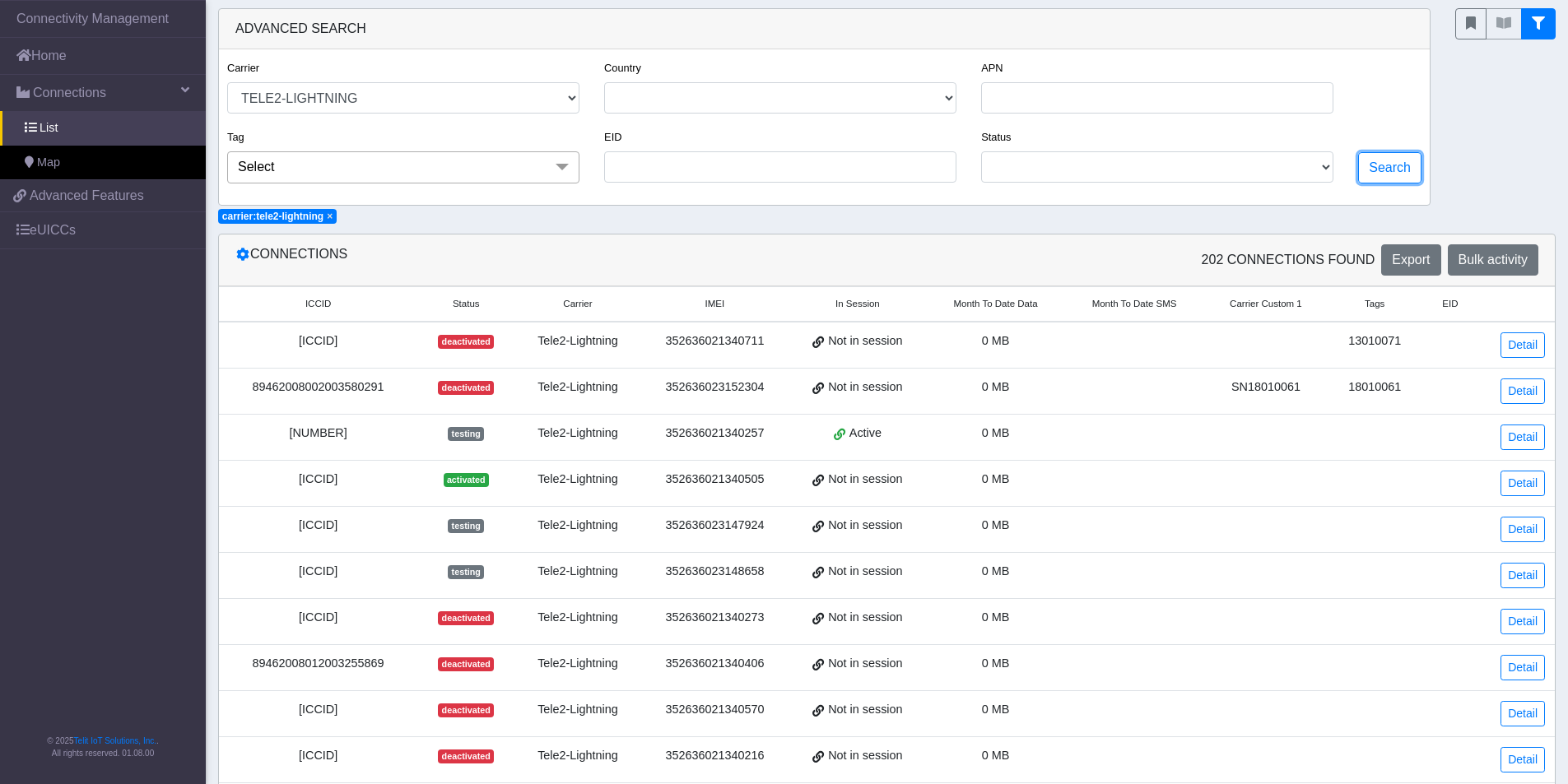 type 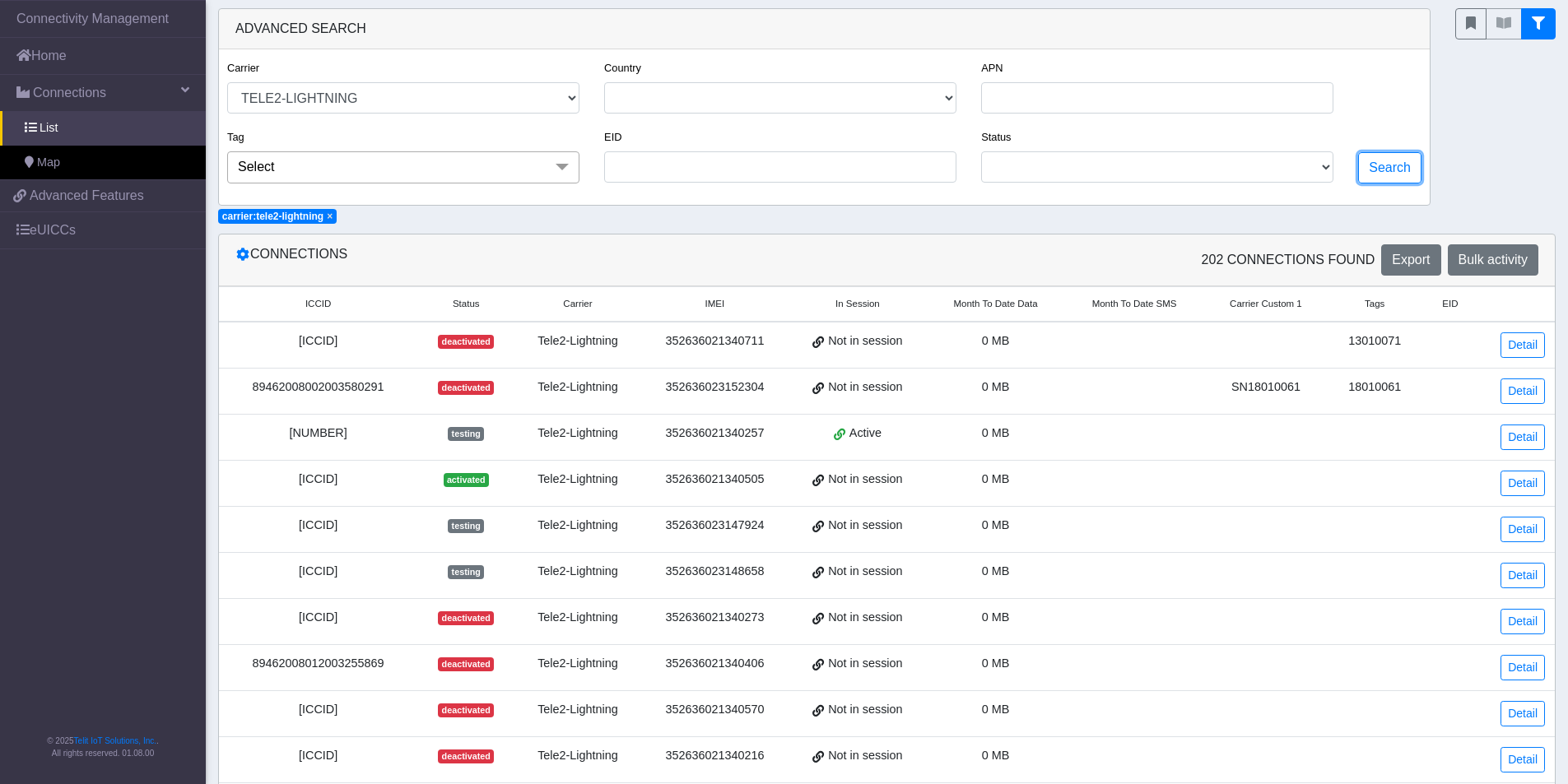 click on "Search" at bounding box center [1389, 168] 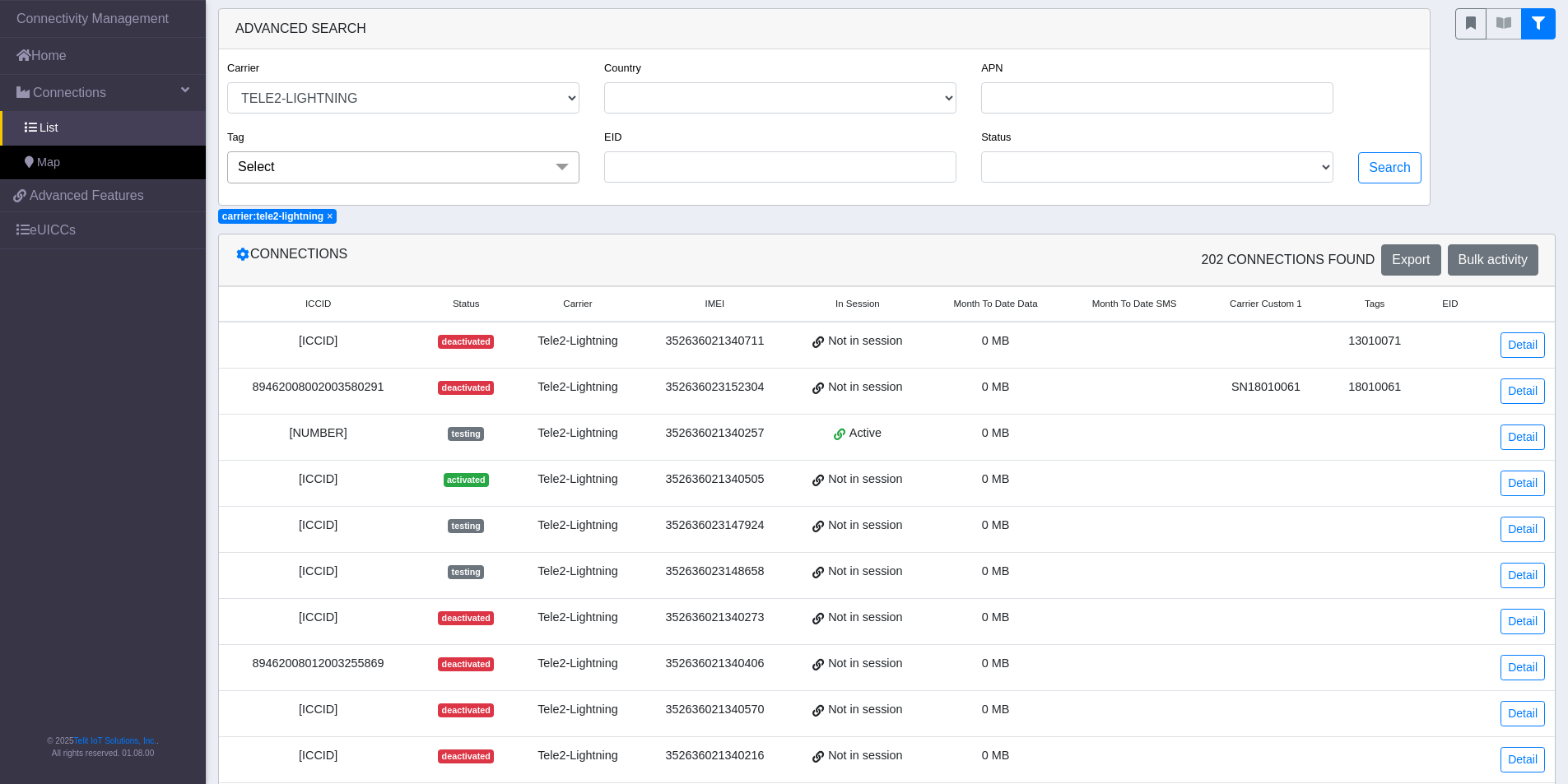 click on "× carrier:tele2-lightning" at bounding box center (277, 216) 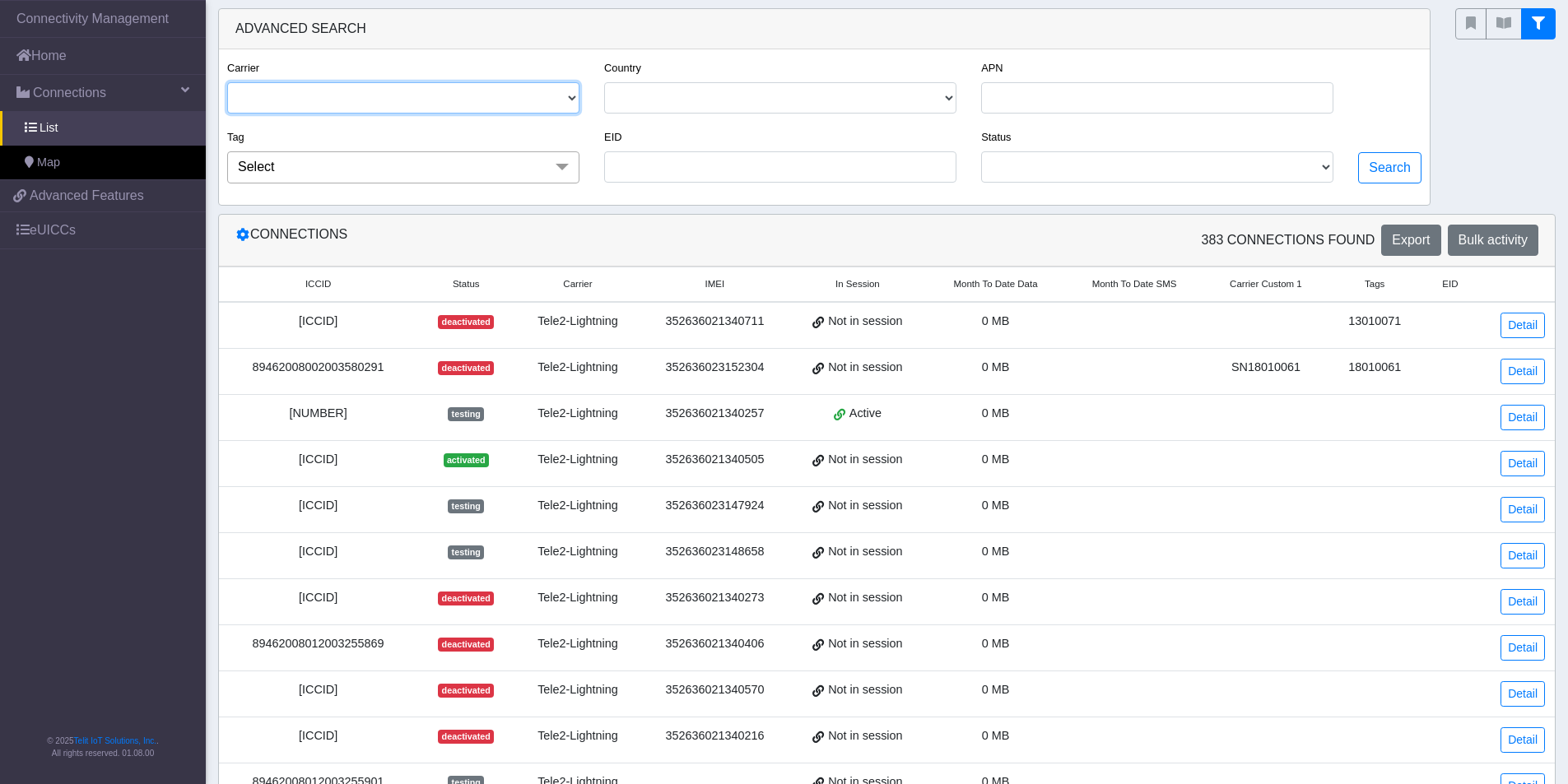 click on "TELE2-LIGHTNING TELIT" at bounding box center (403, 98) 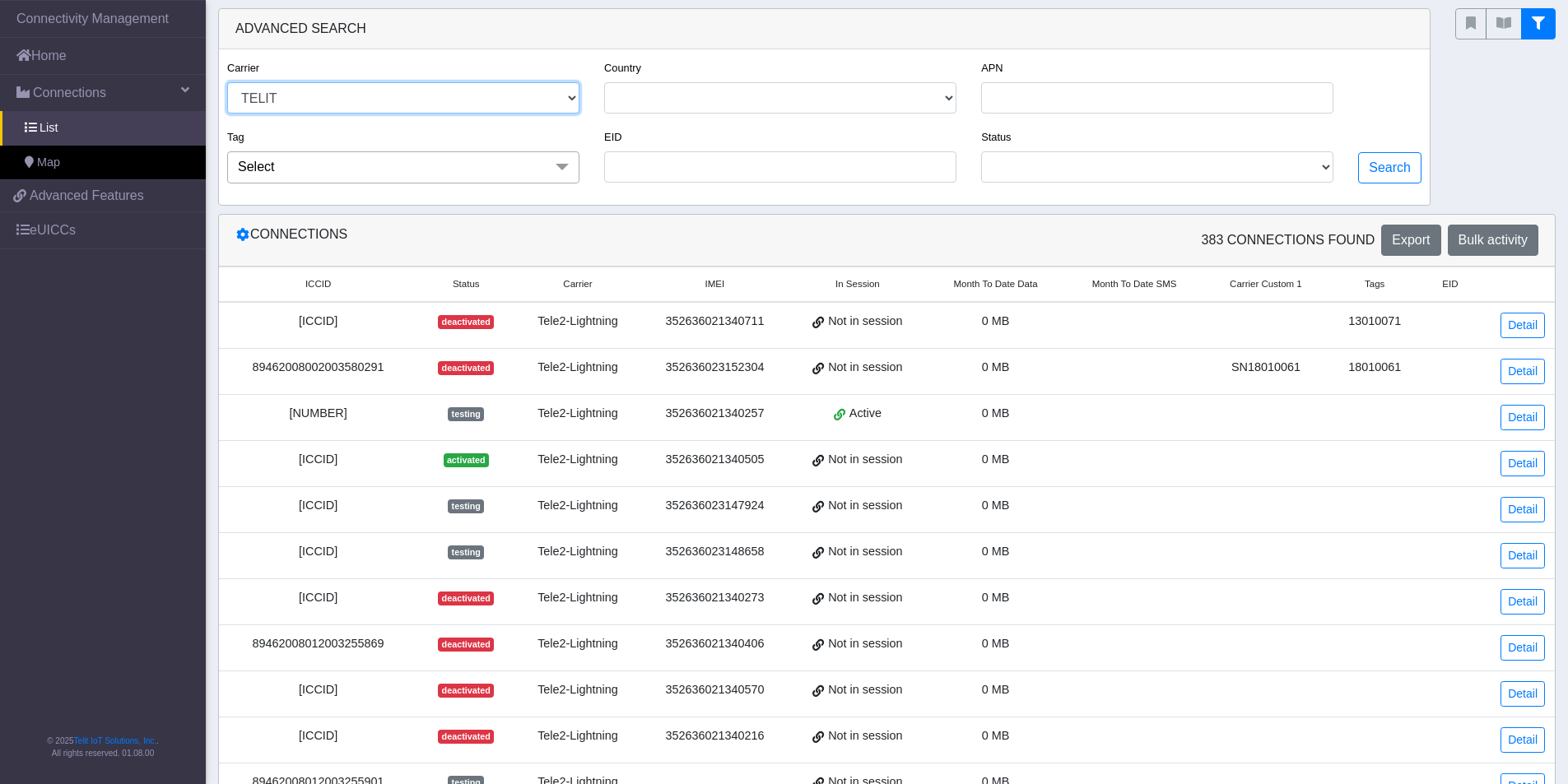 click on "TELE2-LIGHTNING TELIT" at bounding box center (403, 98) 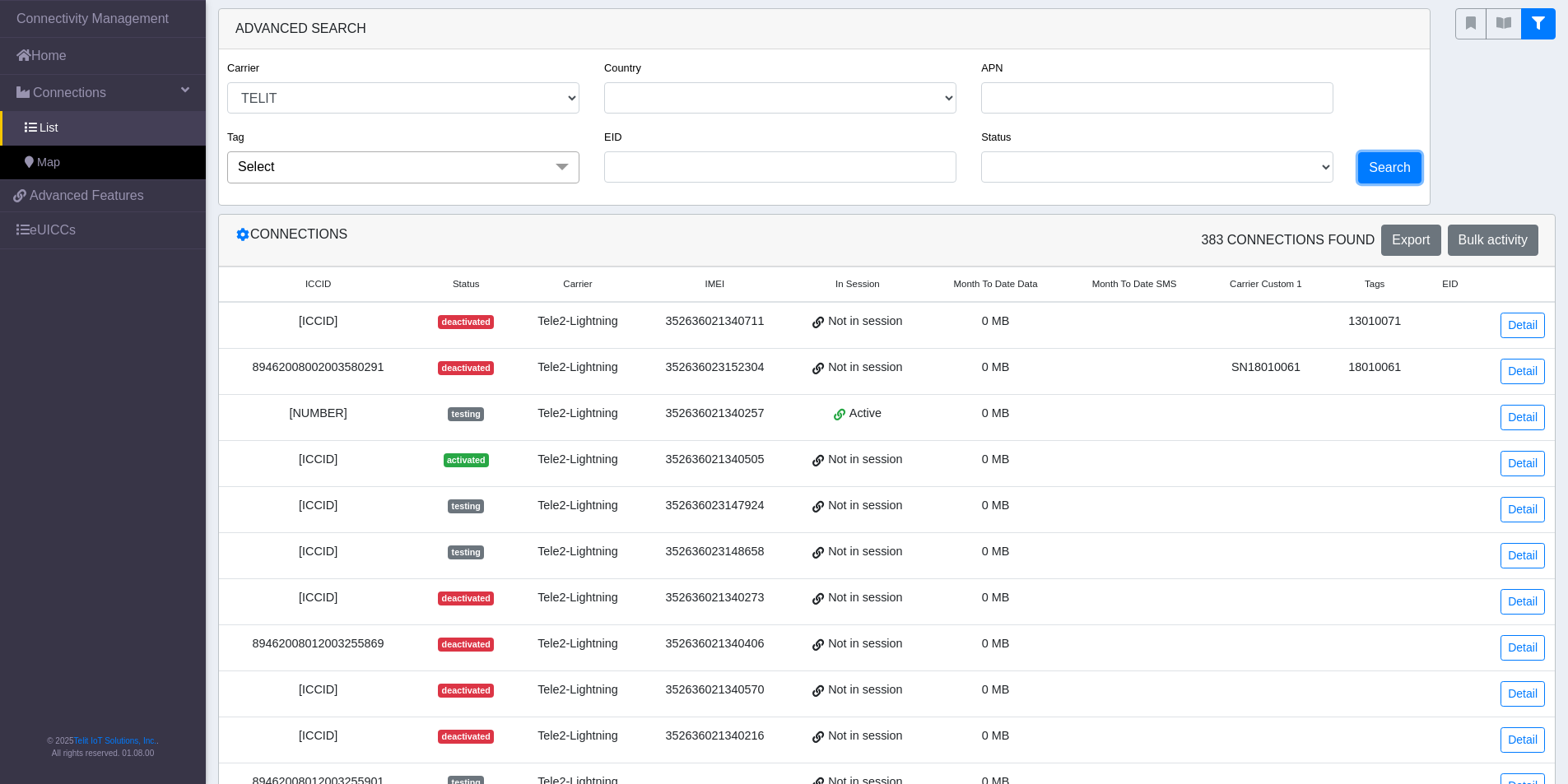 click on "Search" at bounding box center (1389, 168) 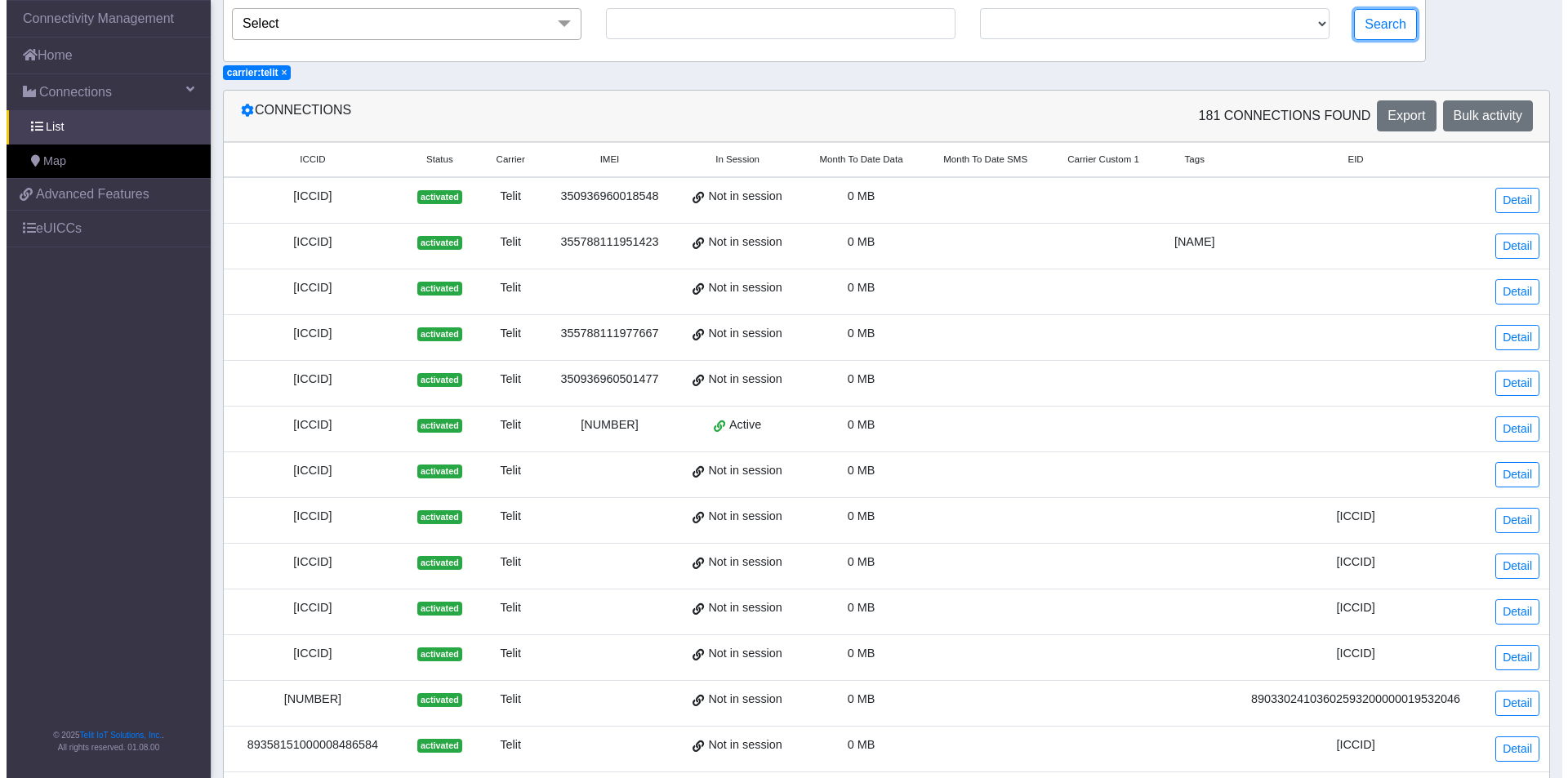 scroll, scrollTop: 0, scrollLeft: 0, axis: both 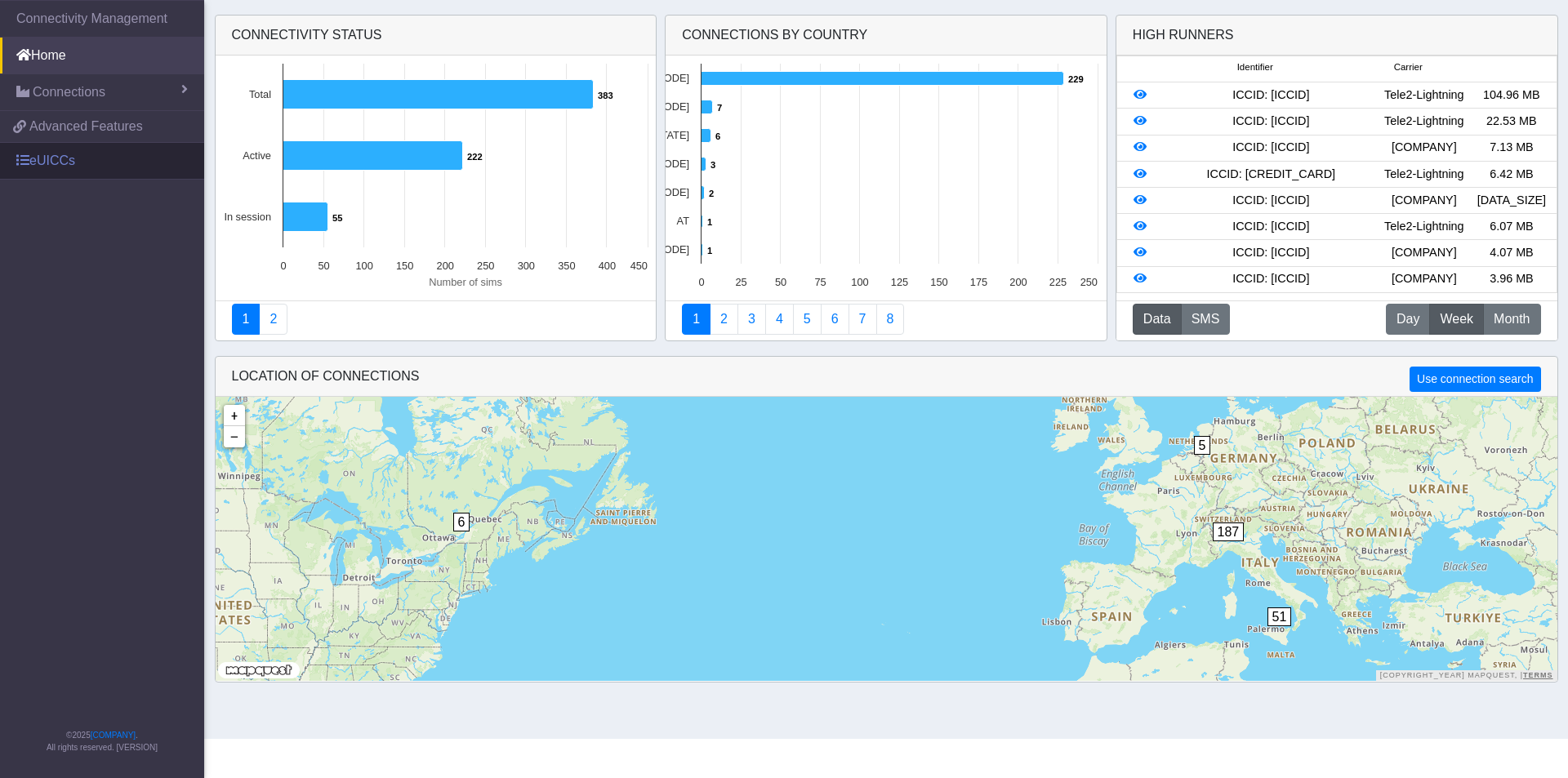 click on "eUICCs" at bounding box center (102, 161) 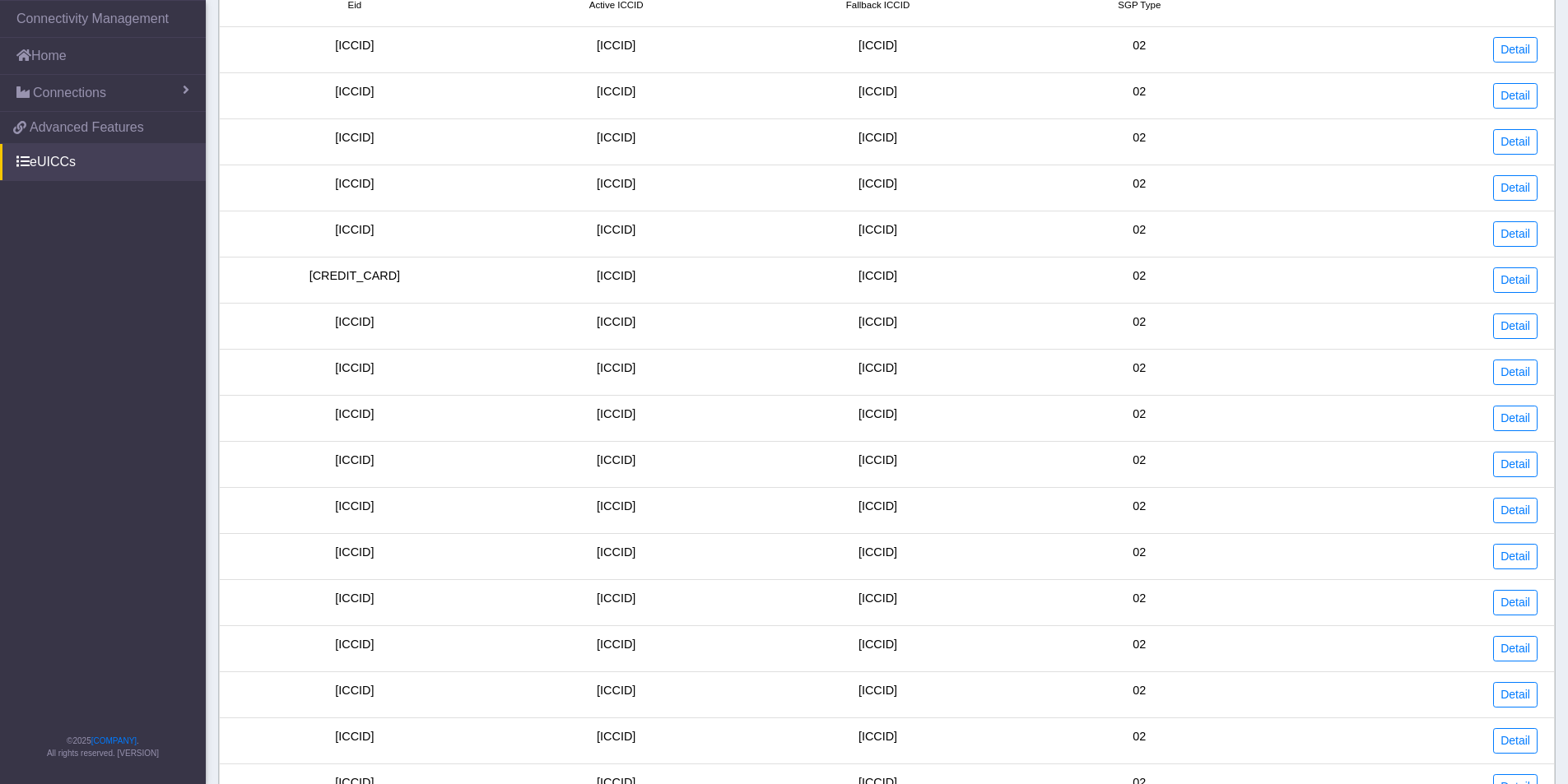 scroll, scrollTop: 0, scrollLeft: 0, axis: both 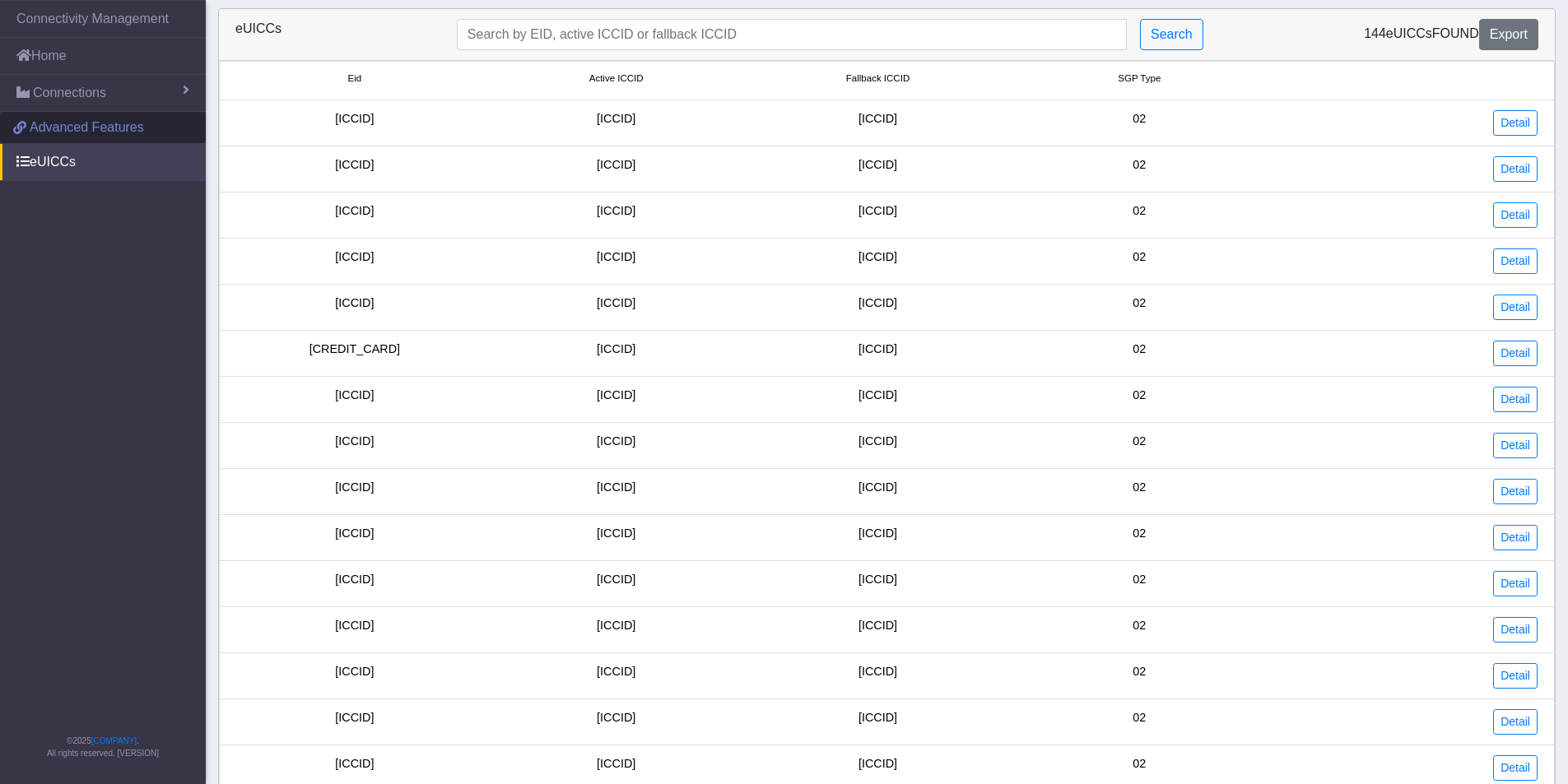 click on "Advanced Features" at bounding box center (86, 128) 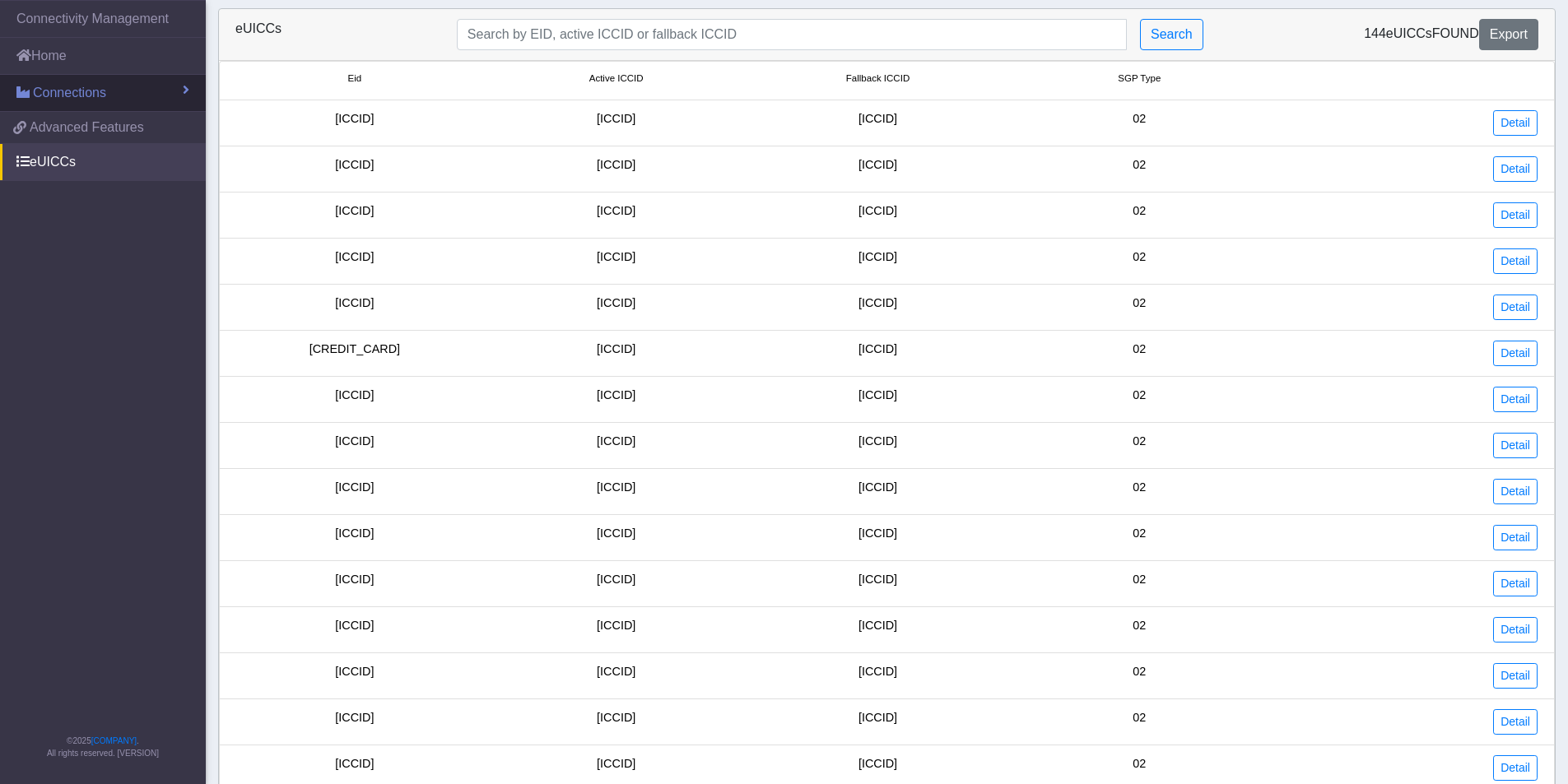 click at bounding box center (186, 90) 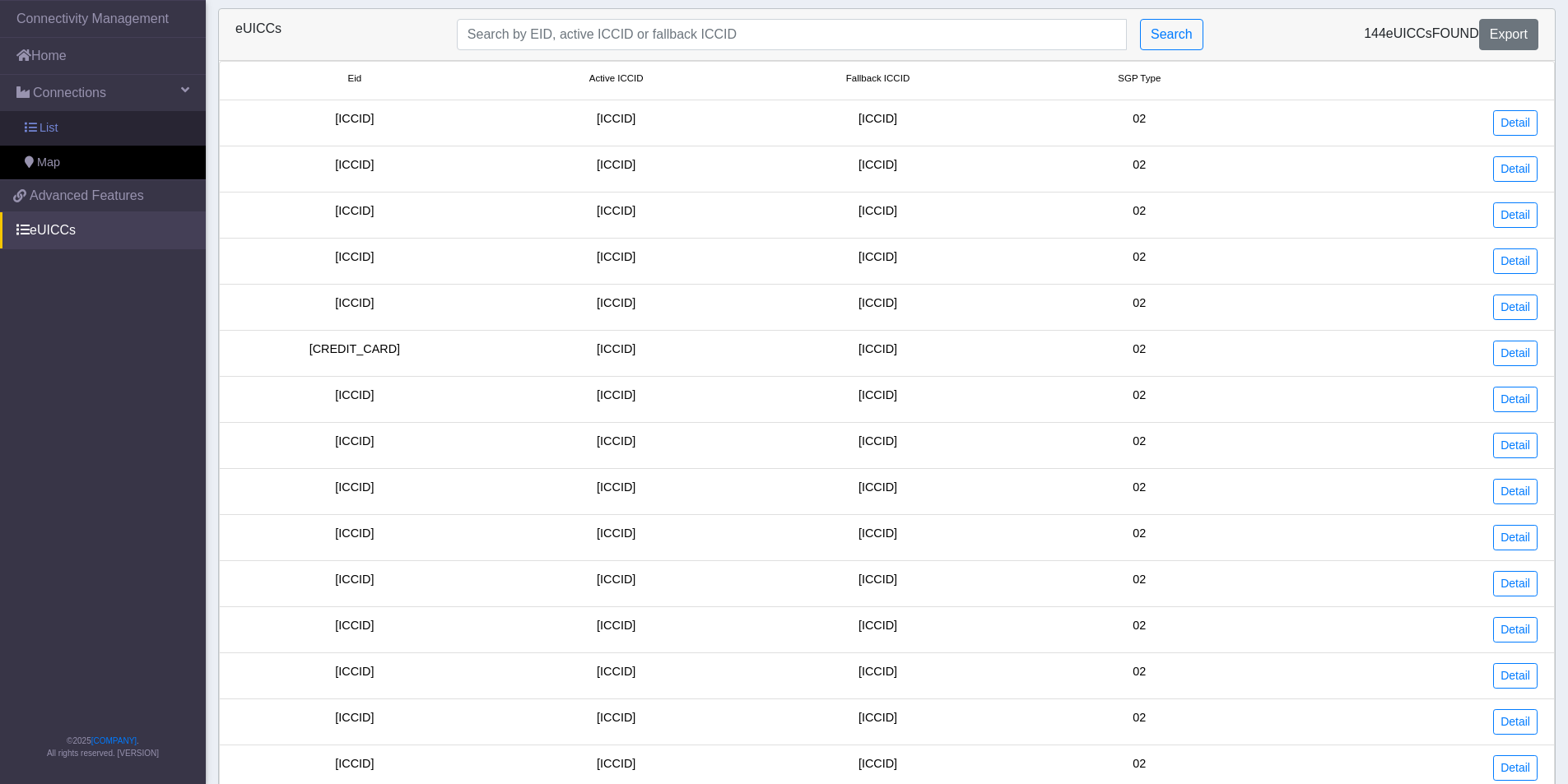 click on "List" at bounding box center [103, 128] 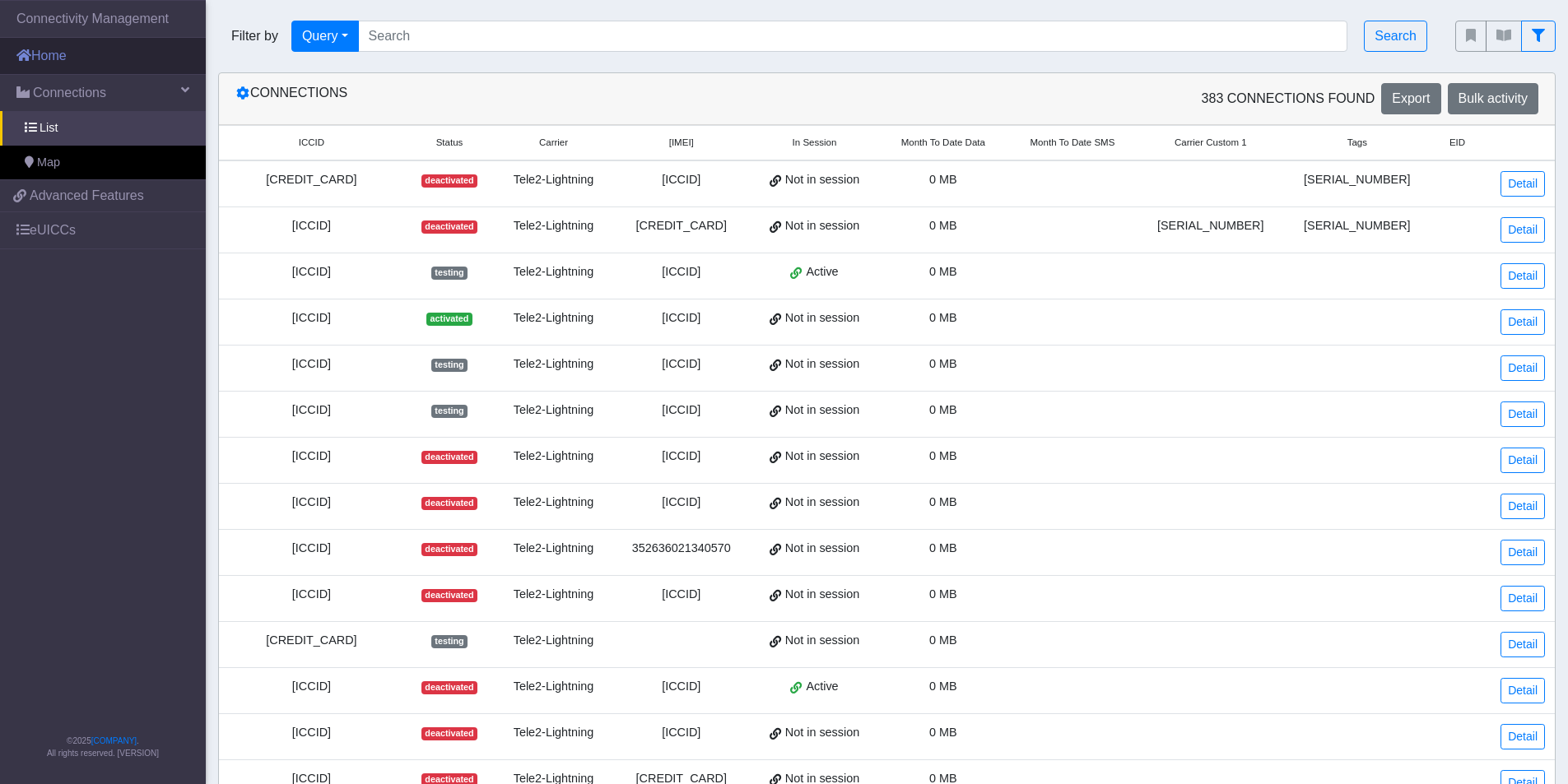 click on "Home" at bounding box center [103, 56] 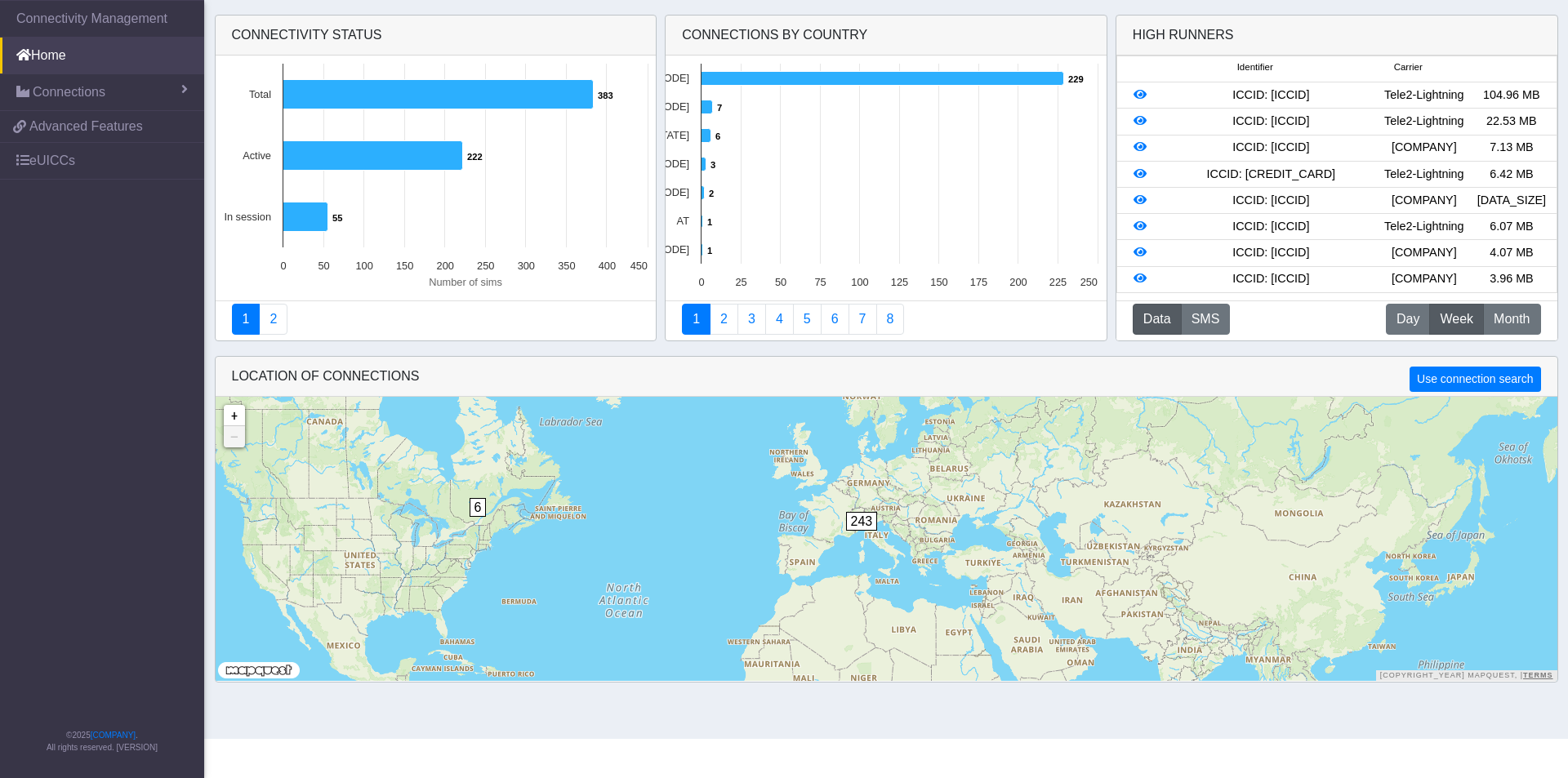 drag, startPoint x: 957, startPoint y: 570, endPoint x: 924, endPoint y: 598, distance: 43.27817 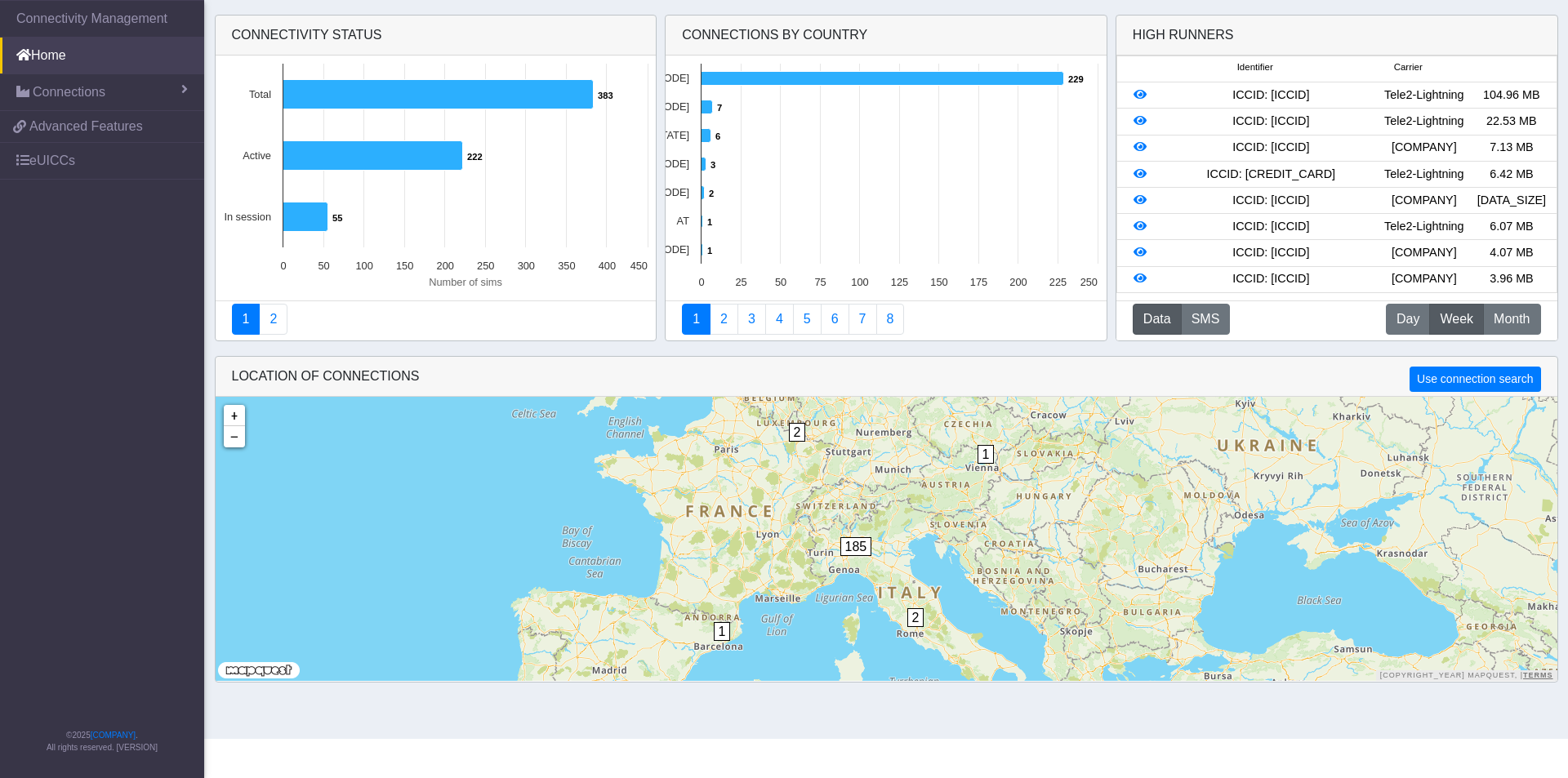 drag, startPoint x: 925, startPoint y: 550, endPoint x: 947, endPoint y: 525, distance: 33.301652 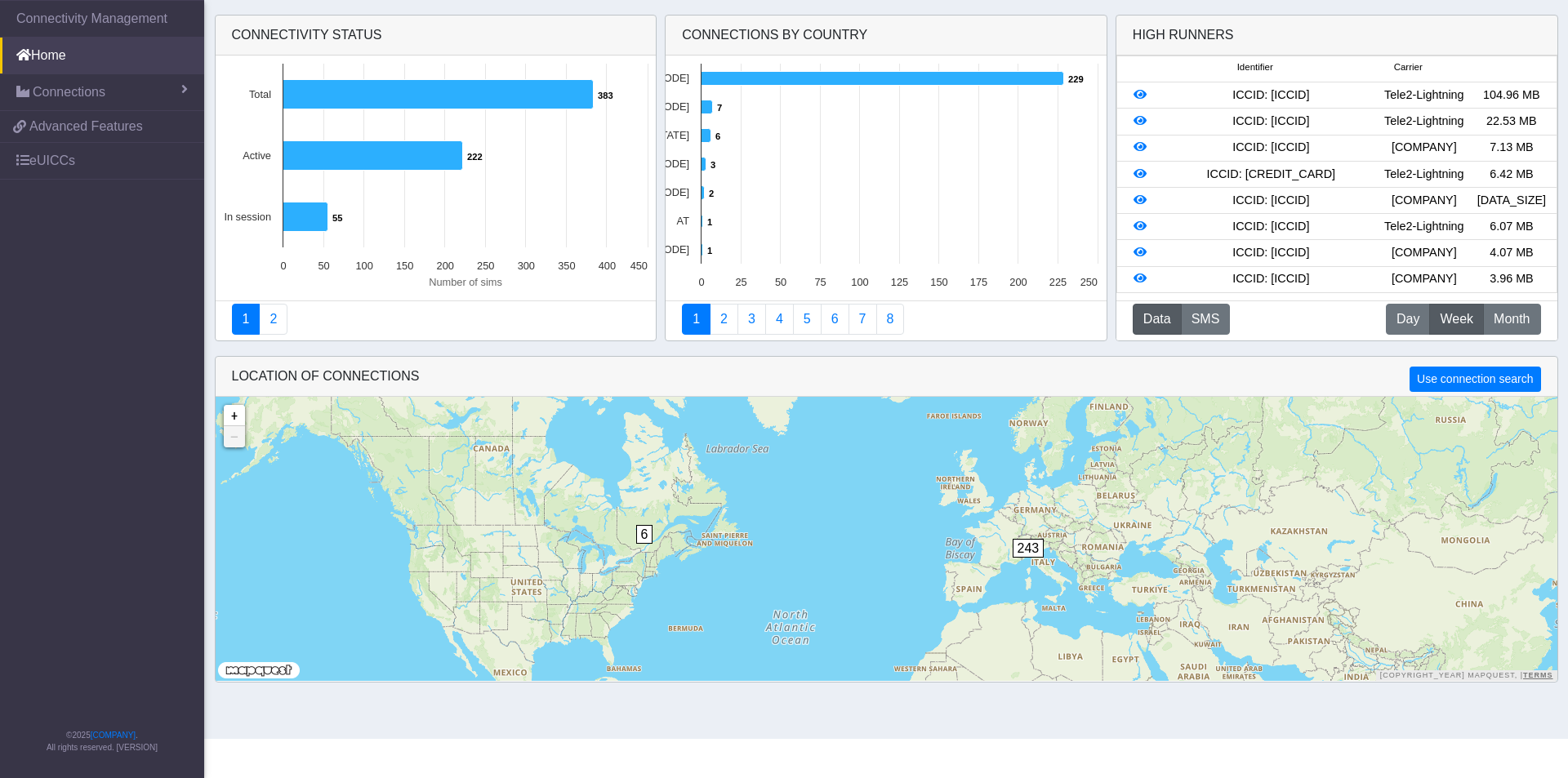 drag, startPoint x: 715, startPoint y: 589, endPoint x: 831, endPoint y: 616, distance: 119.1008 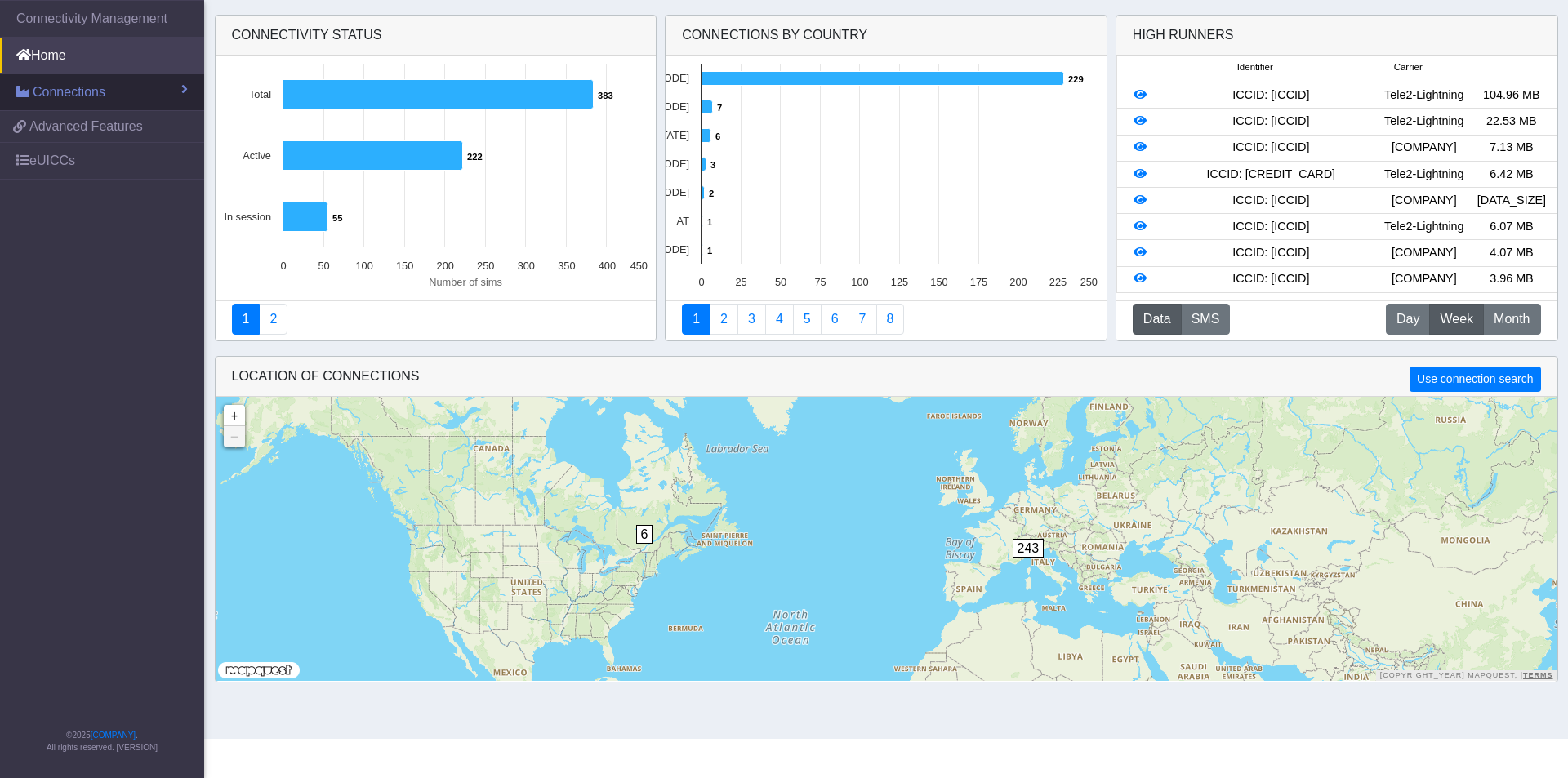 click on "Connections" at bounding box center (69, 92) 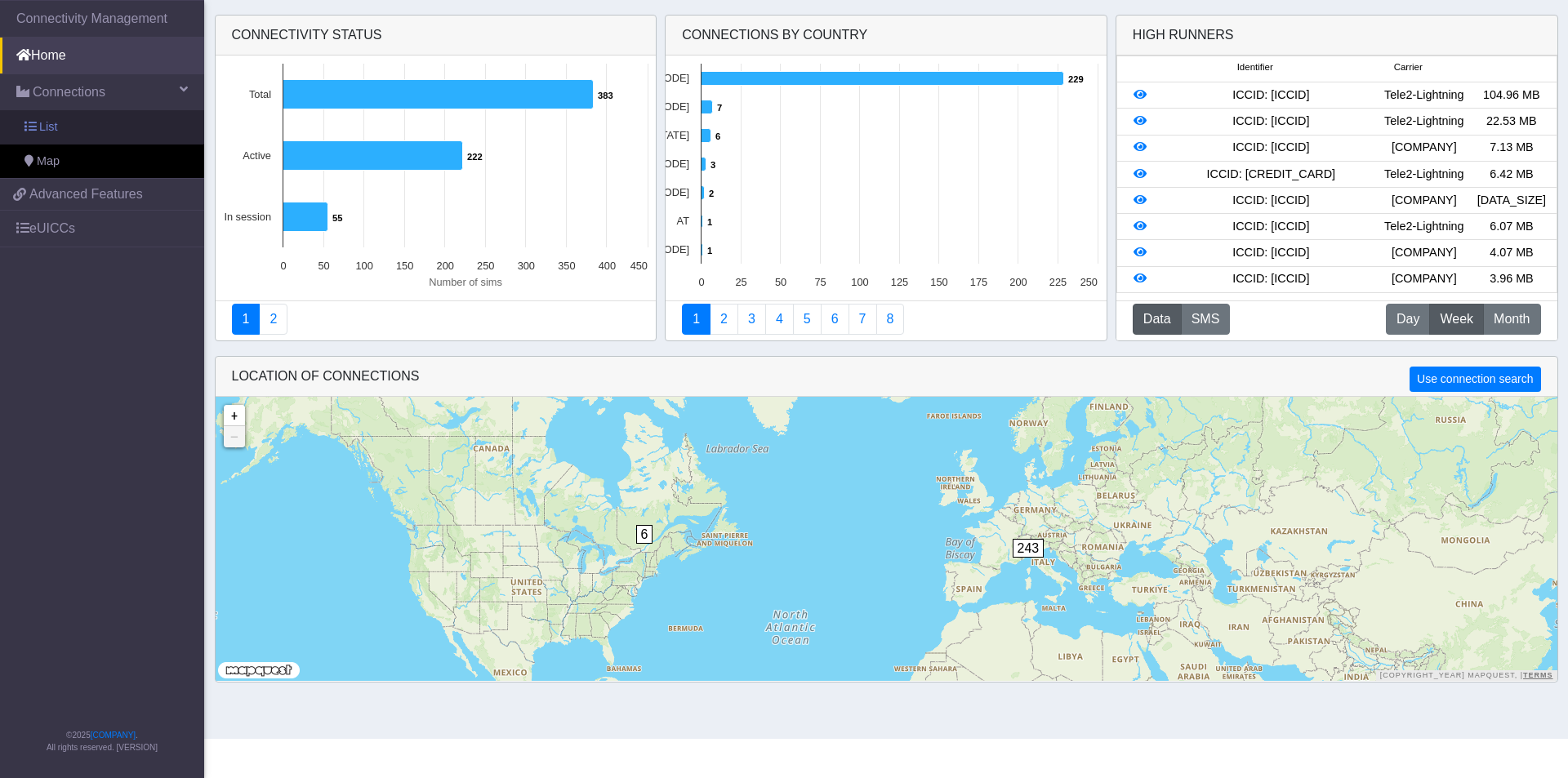 click on "List" at bounding box center (102, 127) 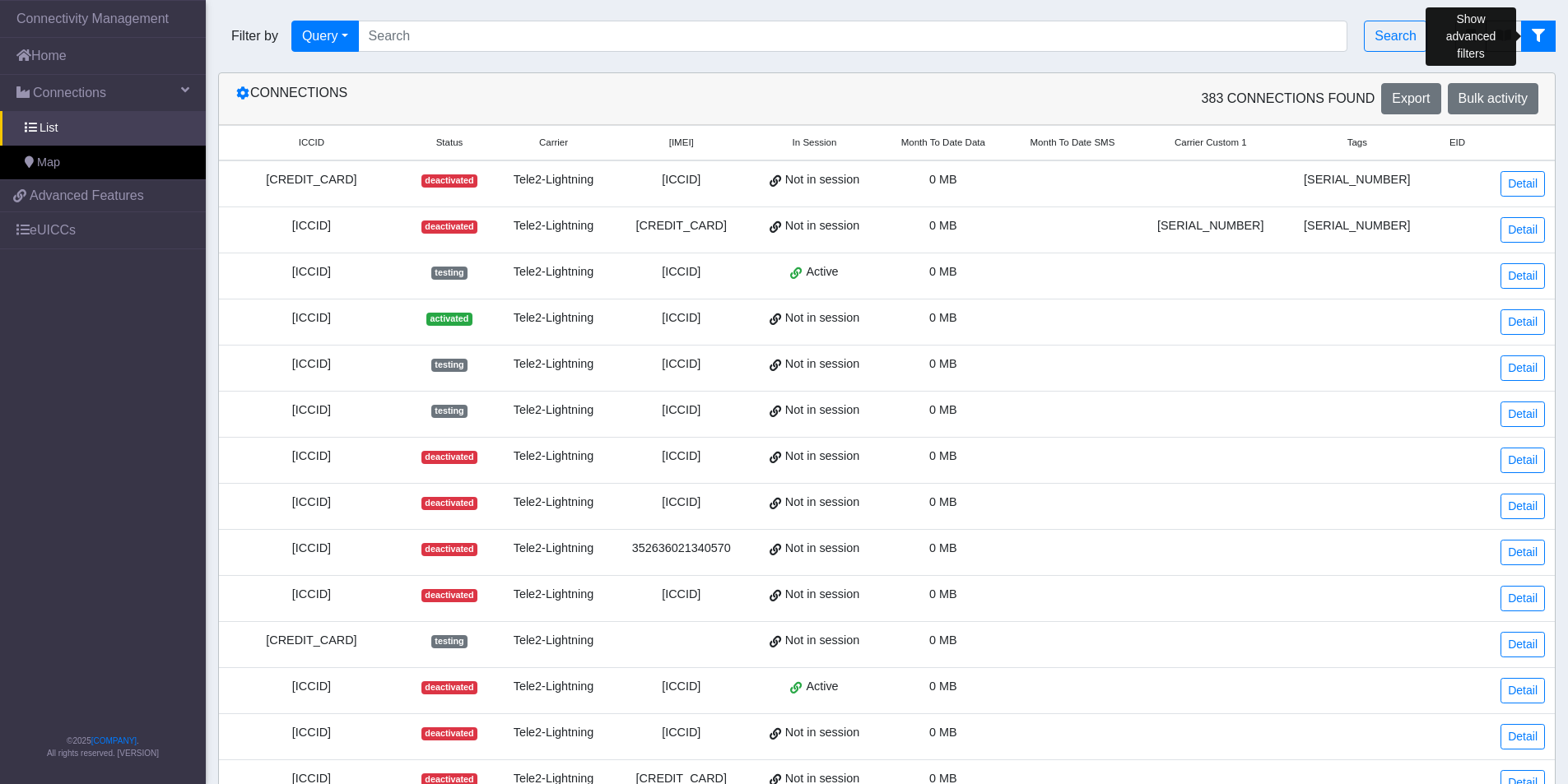 click at bounding box center [1538, 35] 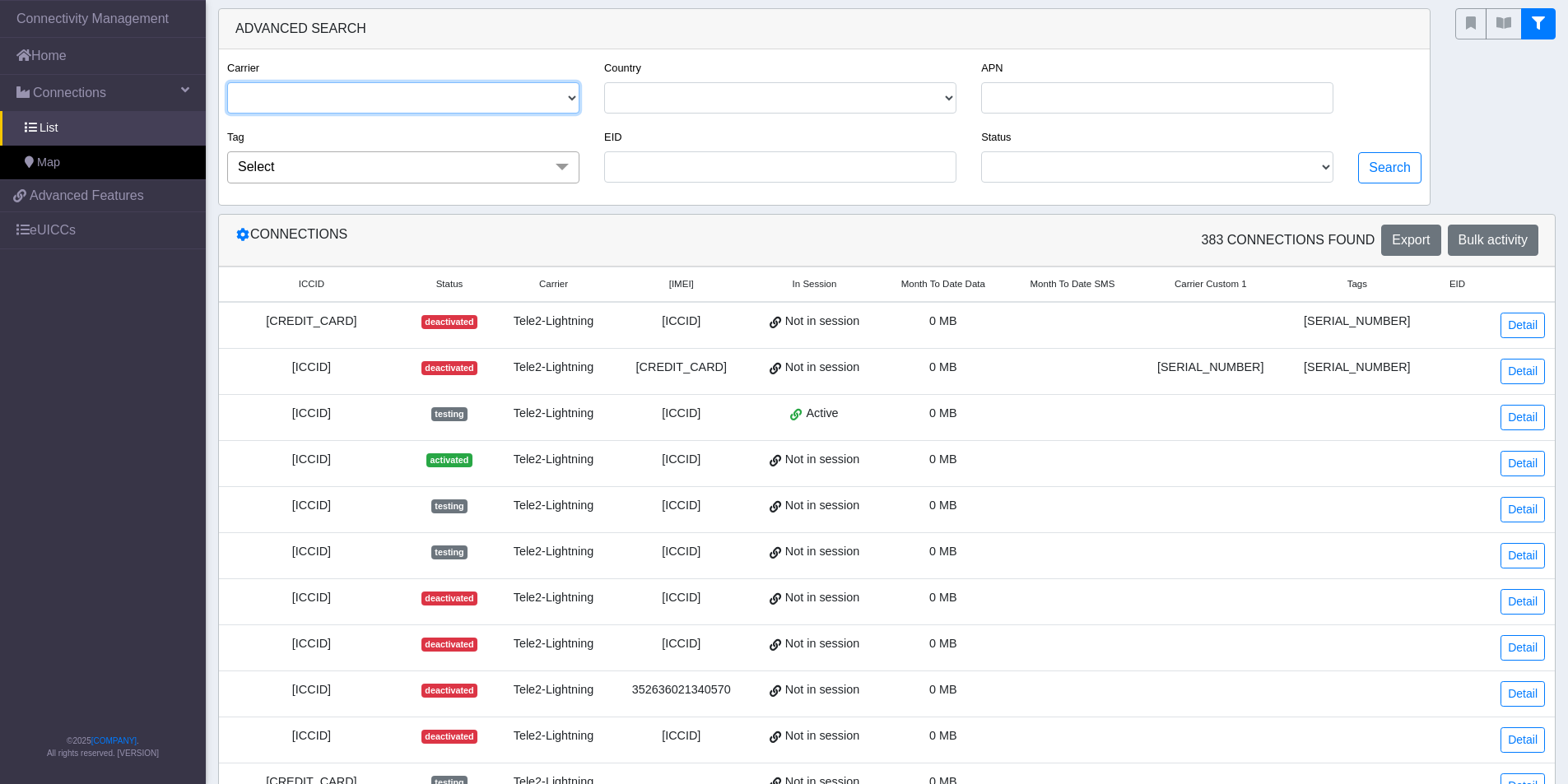 click on "TELE2-LIGHTNING TELIT" at bounding box center [403, 98] 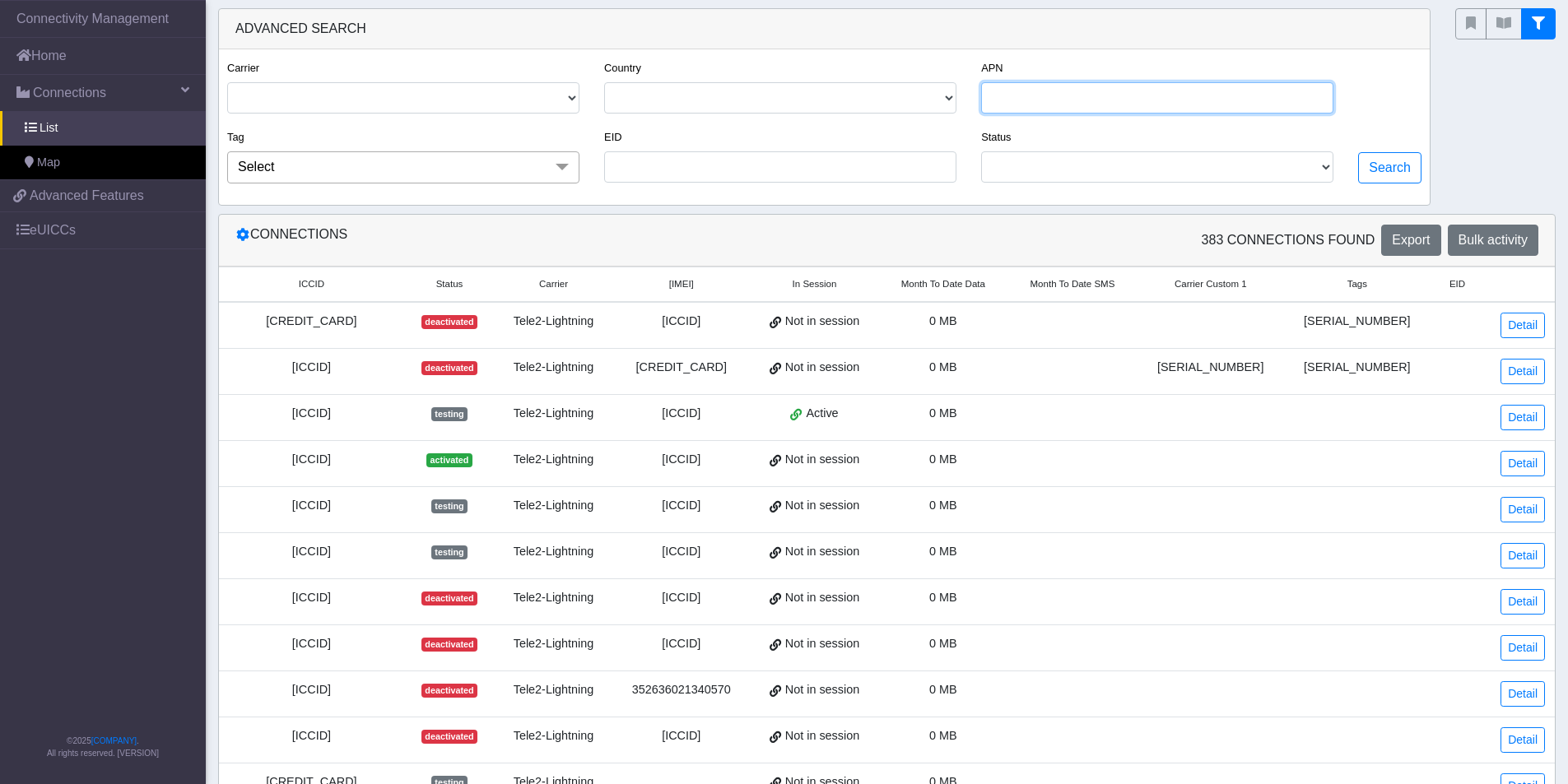click on "APN" at bounding box center [1157, 98] 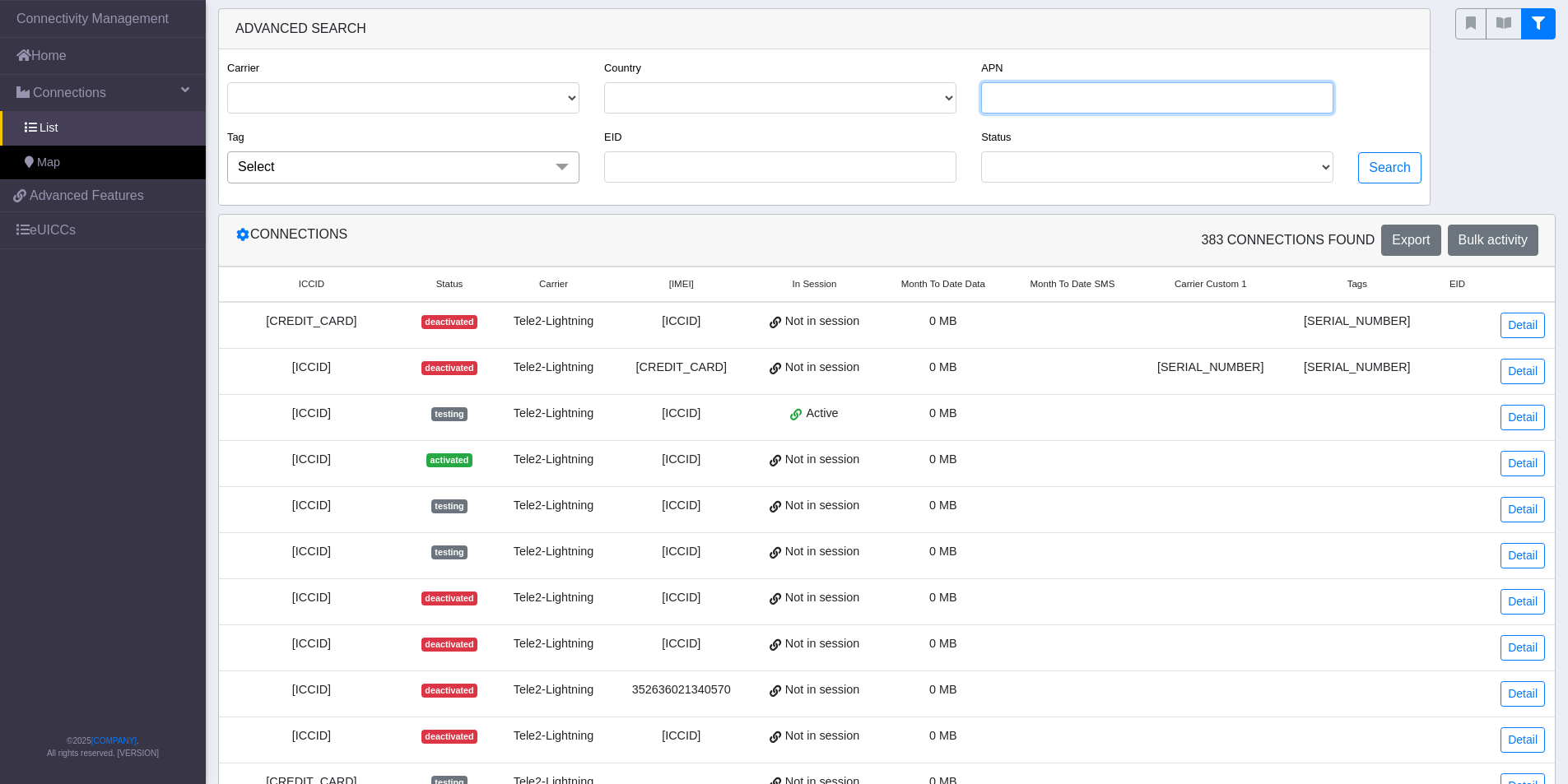 type on "nxtesim1.net" 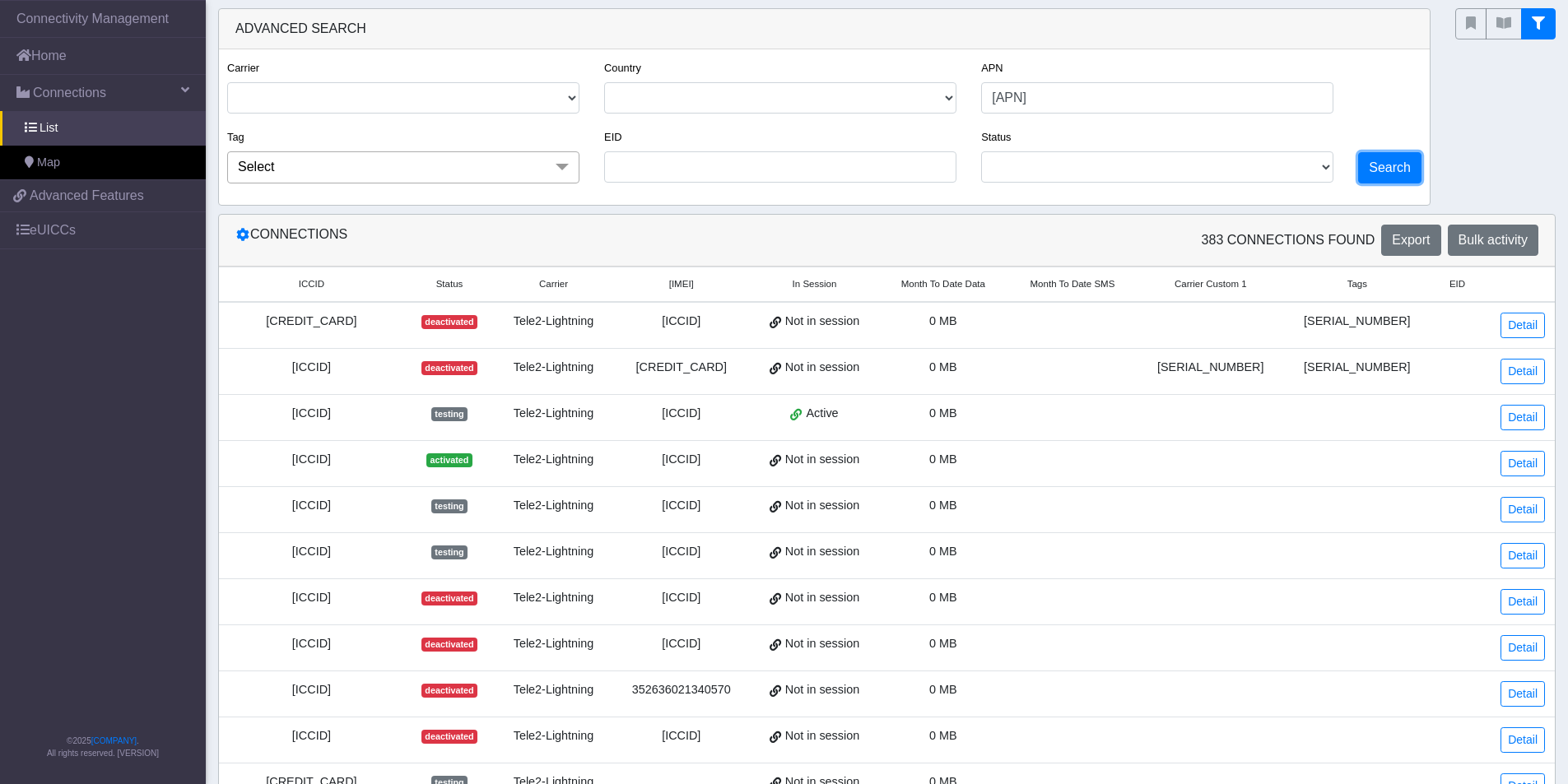 click on "Search" at bounding box center [1389, 168] 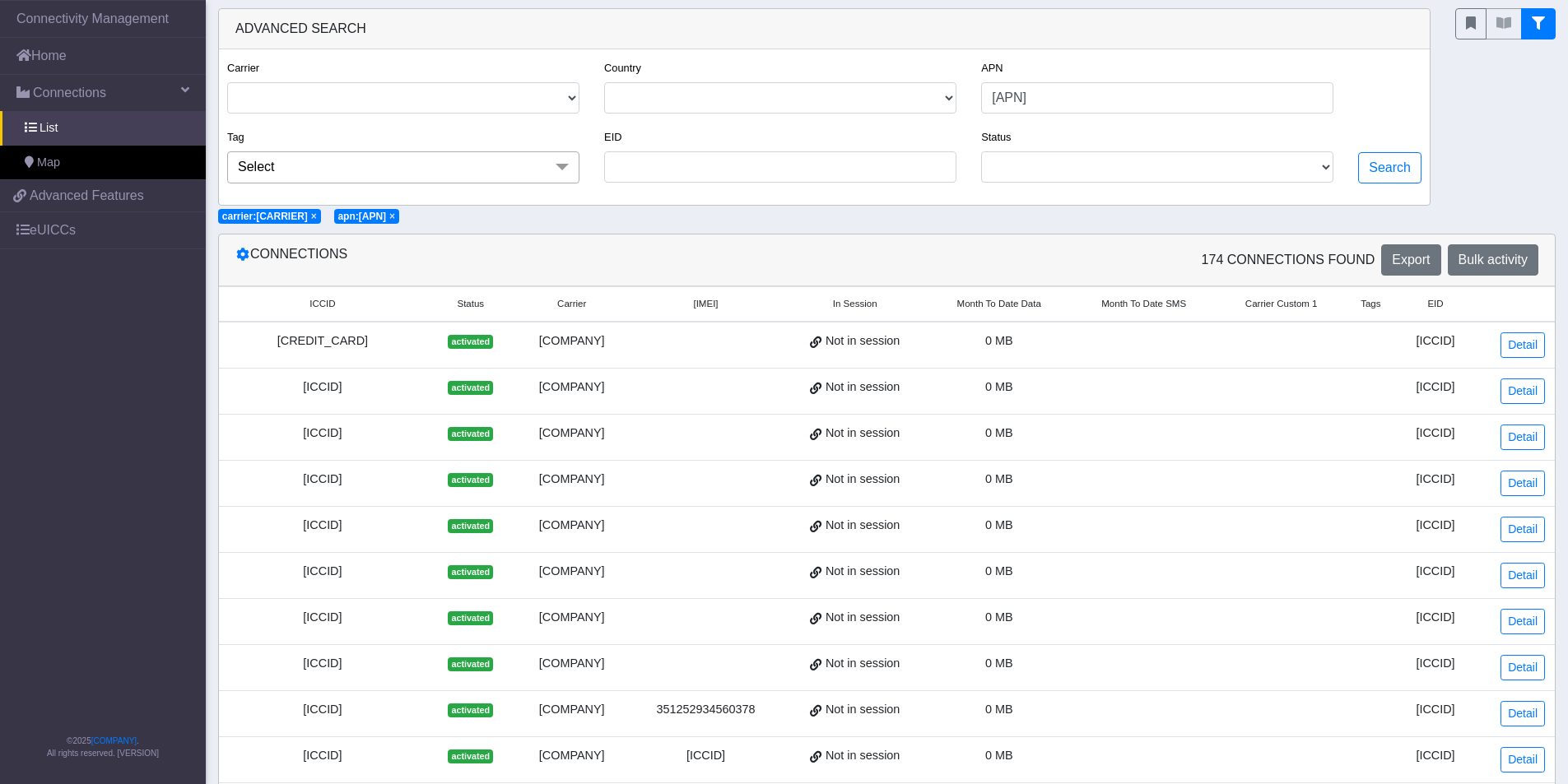 click on "ICCID" at bounding box center (322, 304) 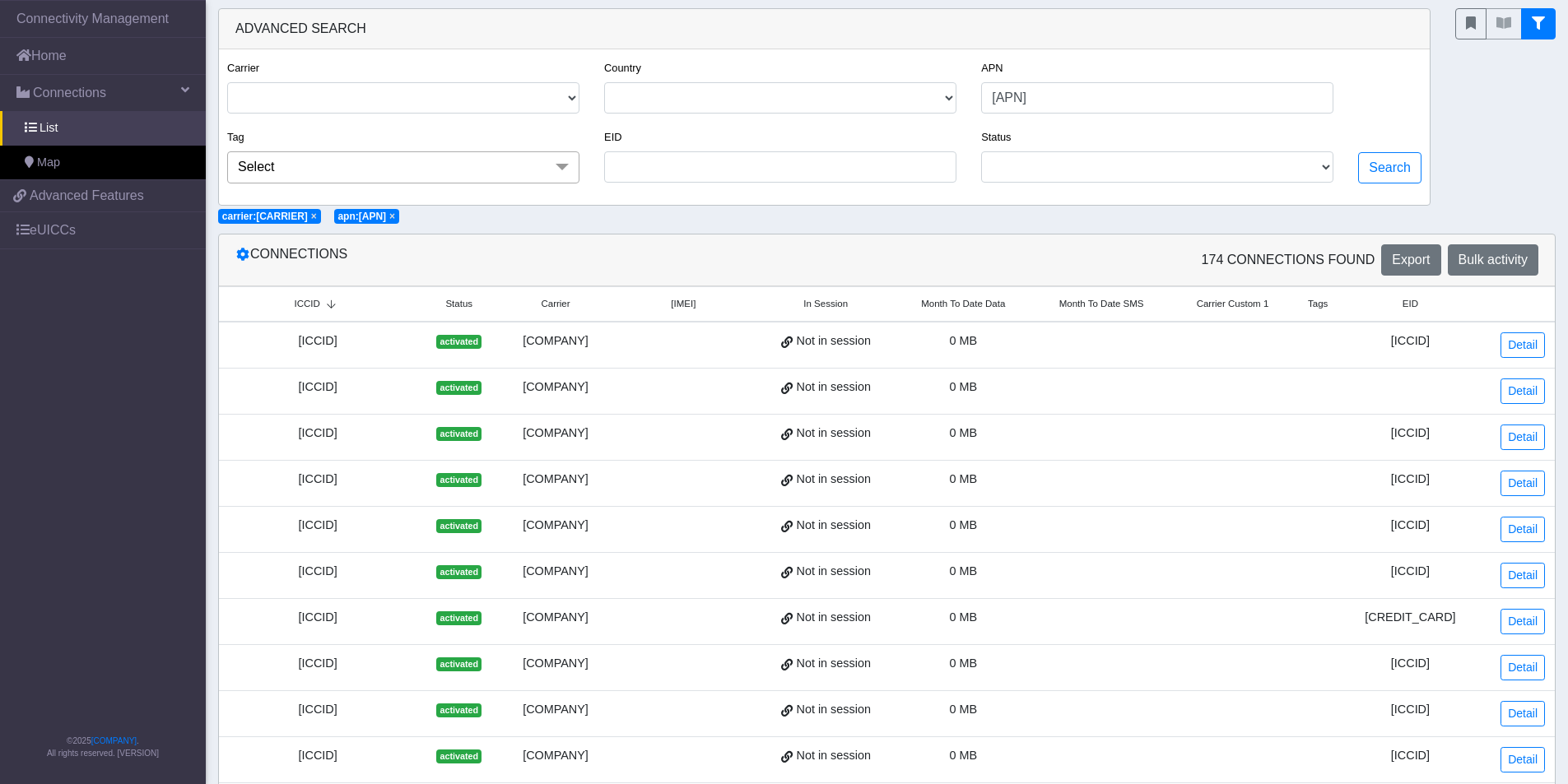 click on "ICCID" at bounding box center [306, 304] 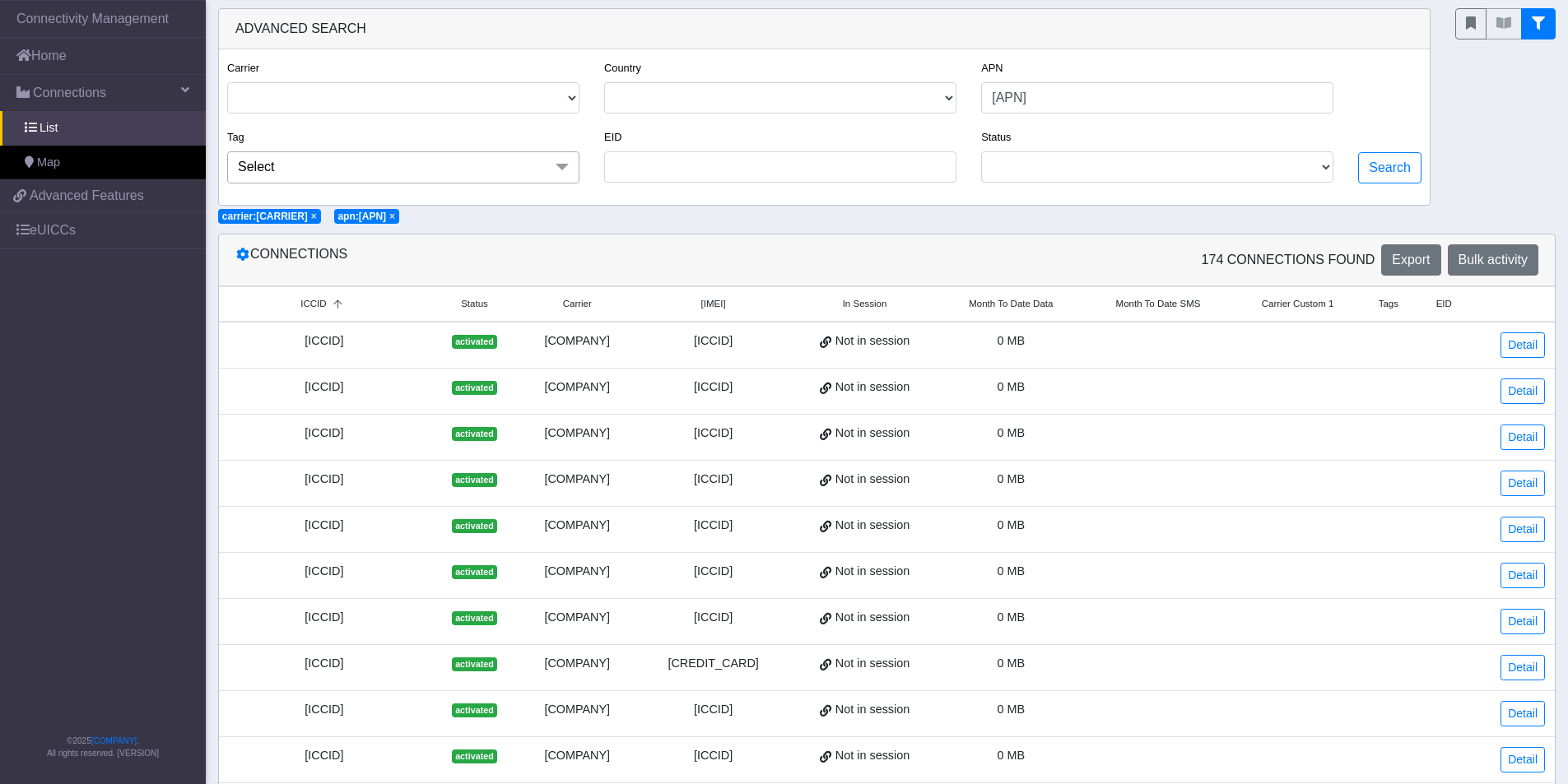 click on "ICCID" at bounding box center [313, 304] 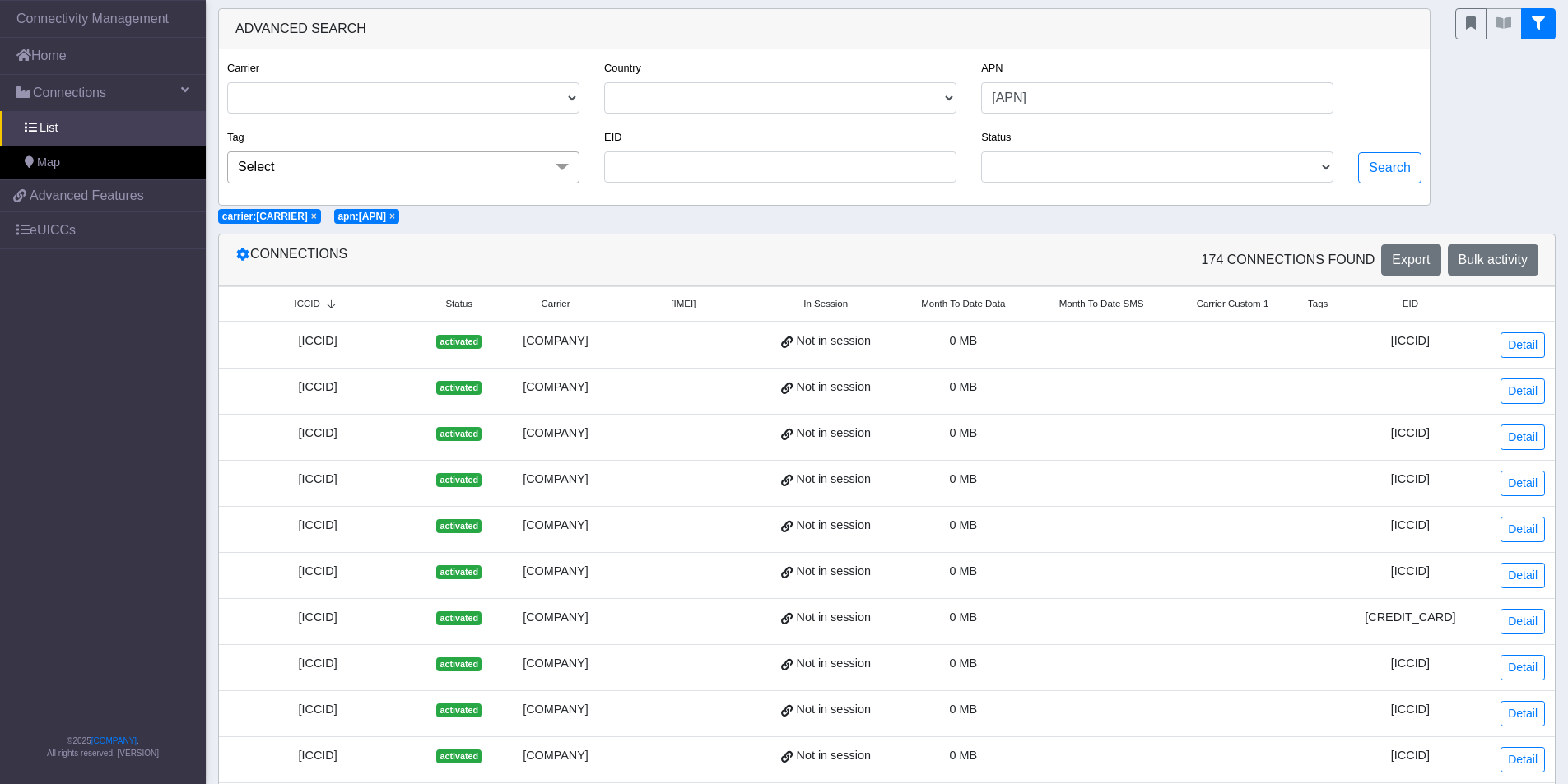 click on "ICCID" at bounding box center [306, 304] 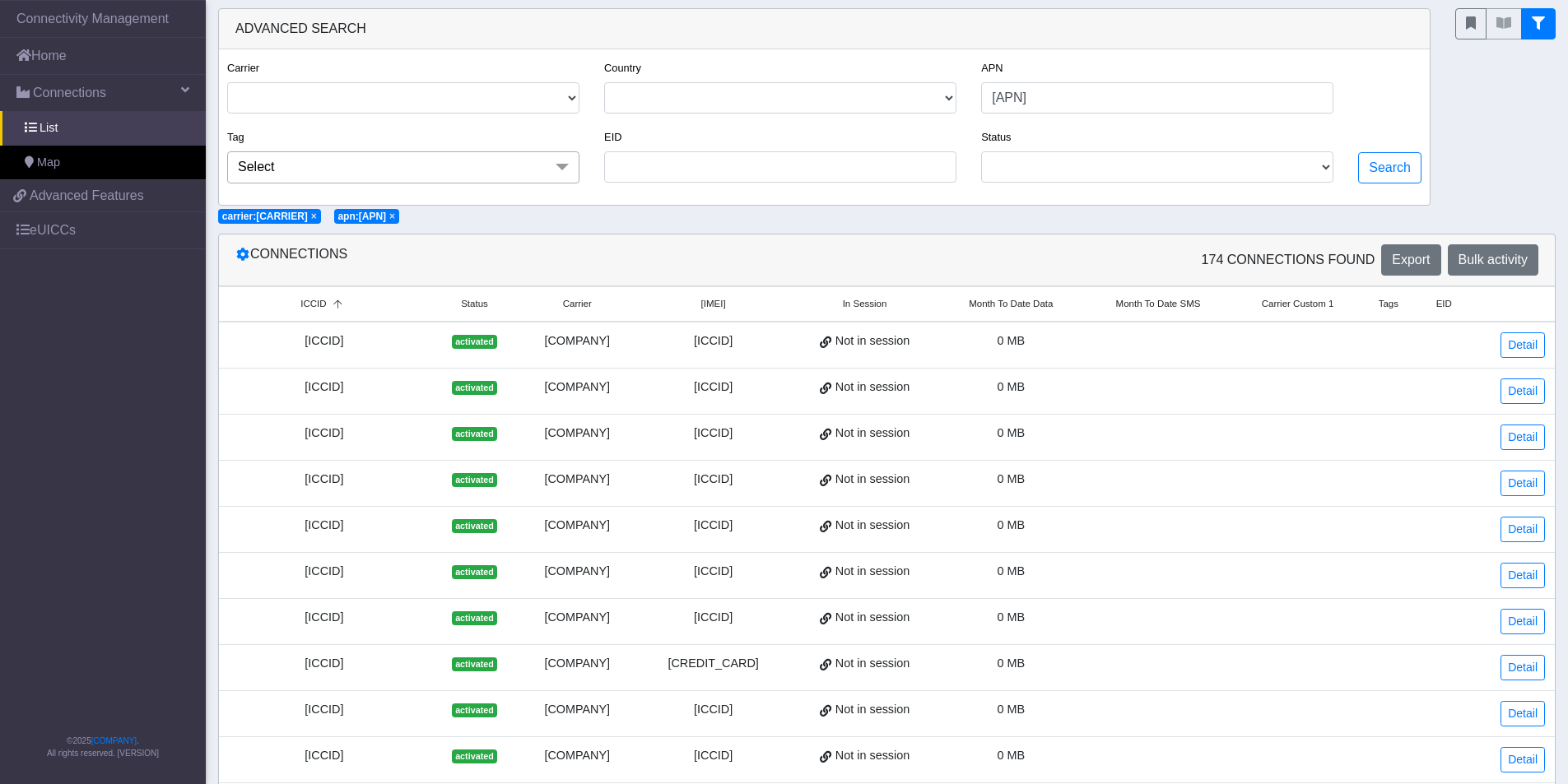 click on "ICCID" at bounding box center [313, 304] 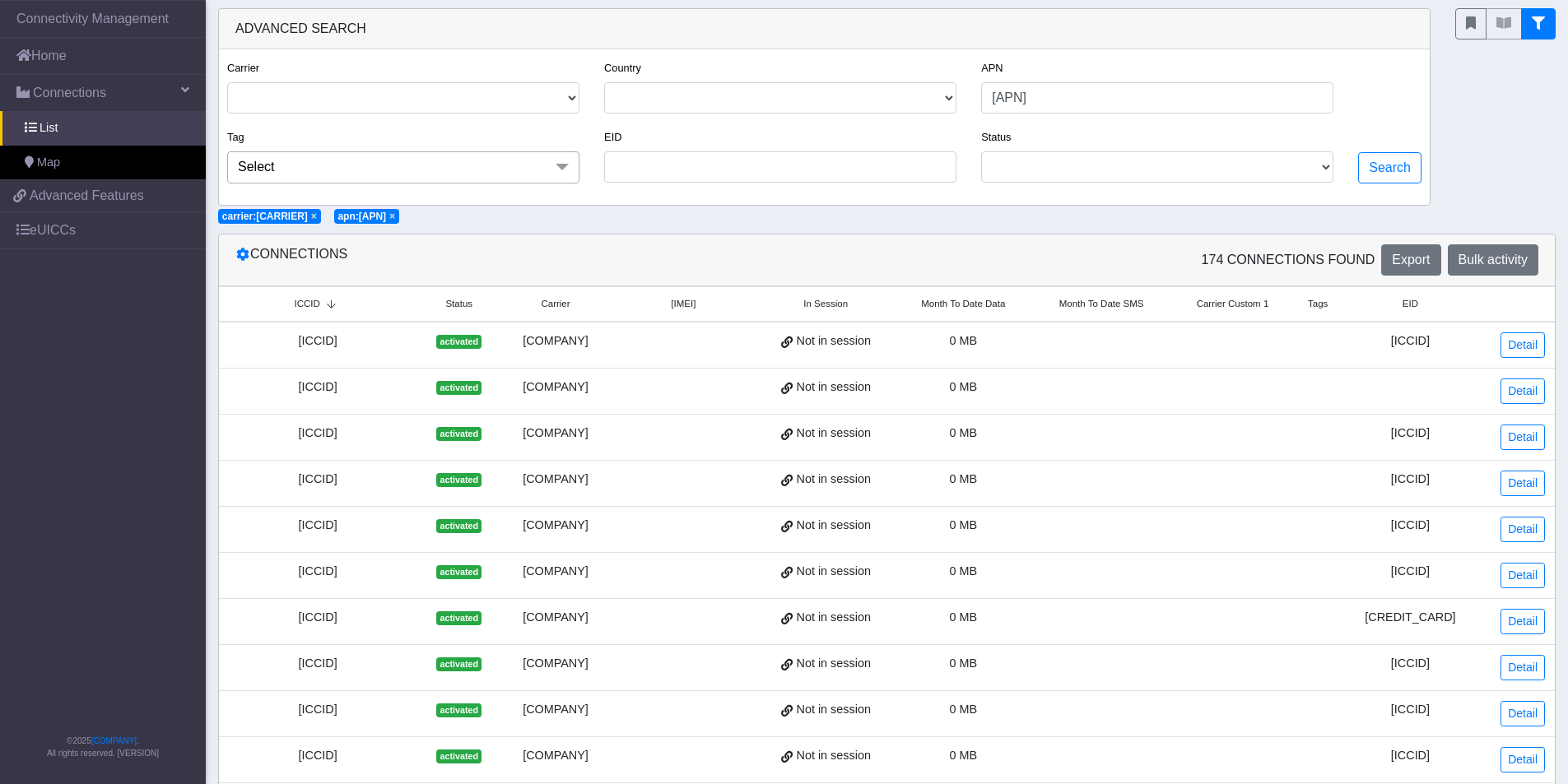 click on "ICCID" at bounding box center (318, 304) 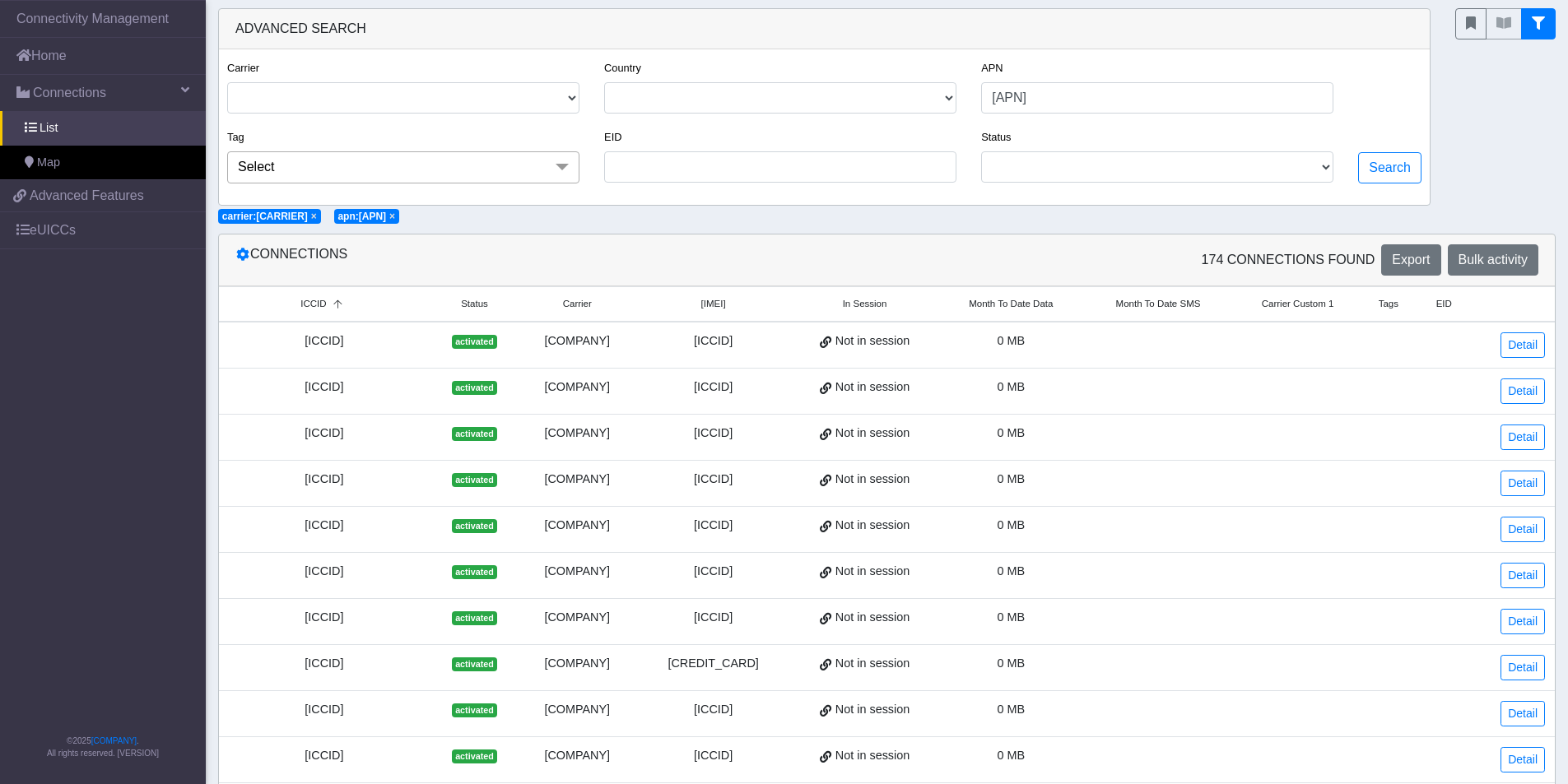 click on "ICCID" at bounding box center (313, 304) 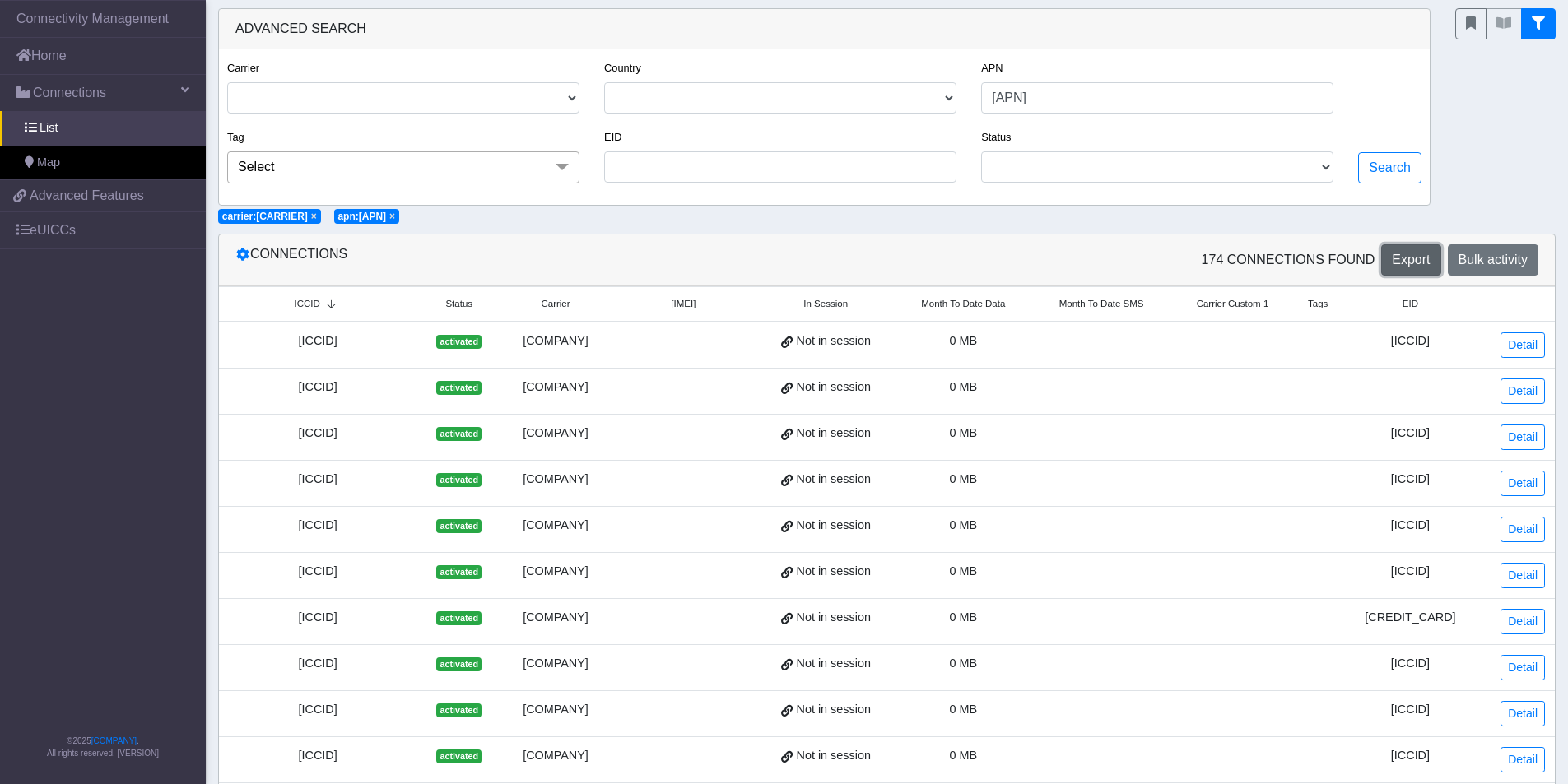 click on "Export" at bounding box center [1411, 259] 